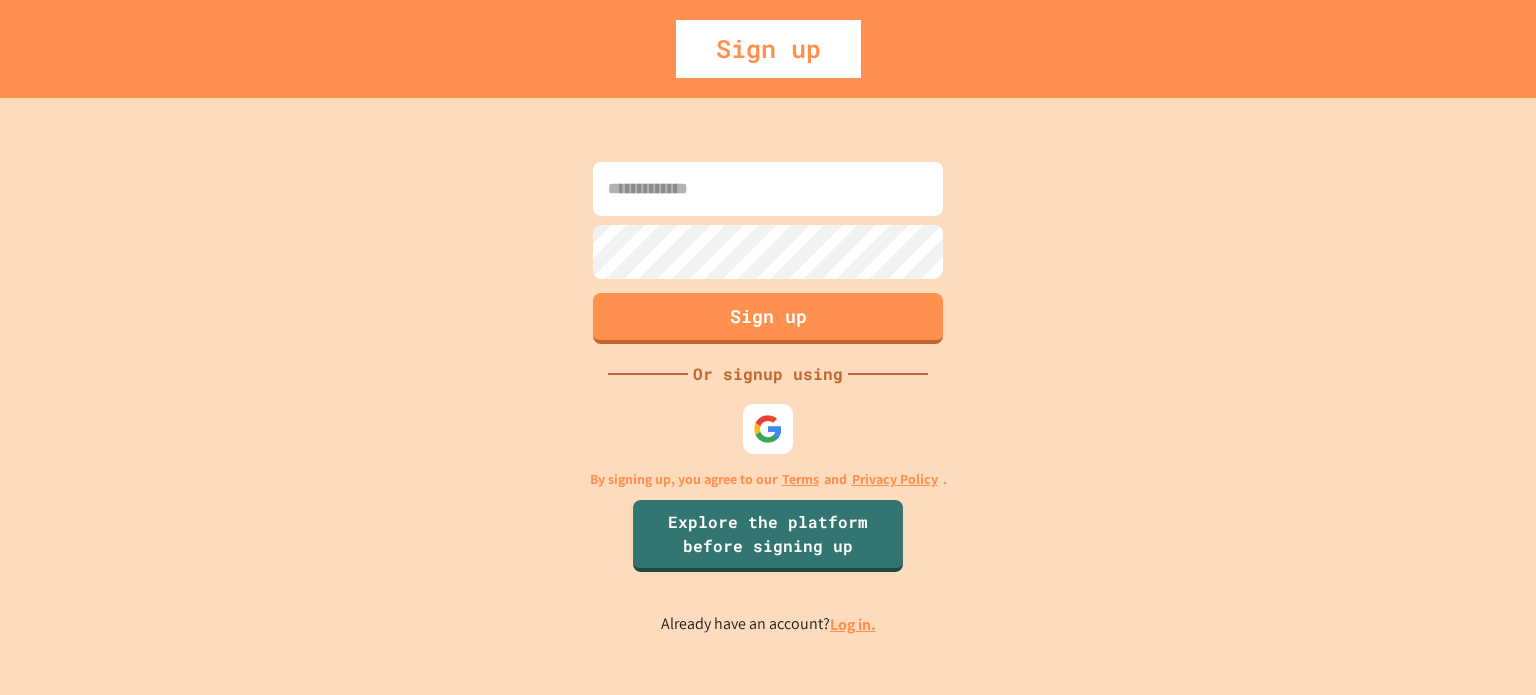 scroll, scrollTop: 0, scrollLeft: 0, axis: both 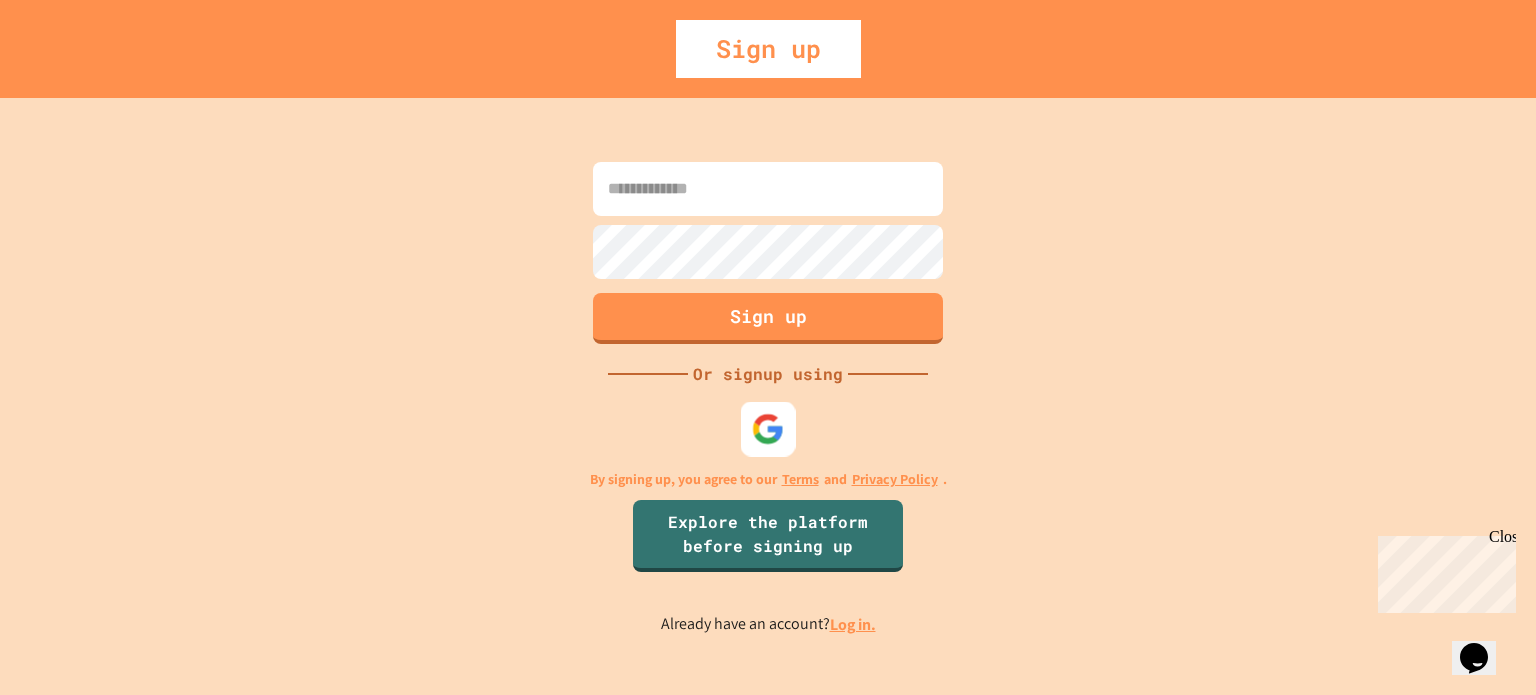 click at bounding box center (768, 428) 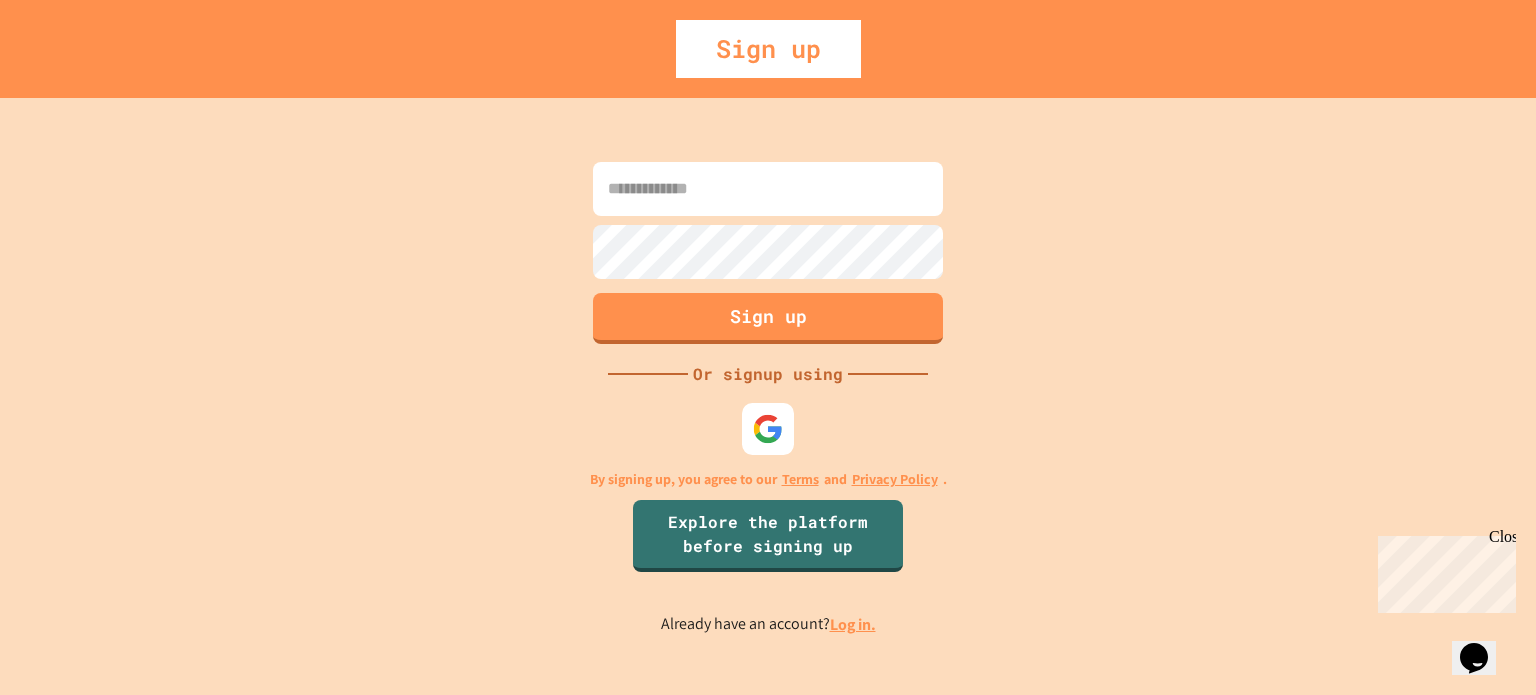 click at bounding box center [767, 428] 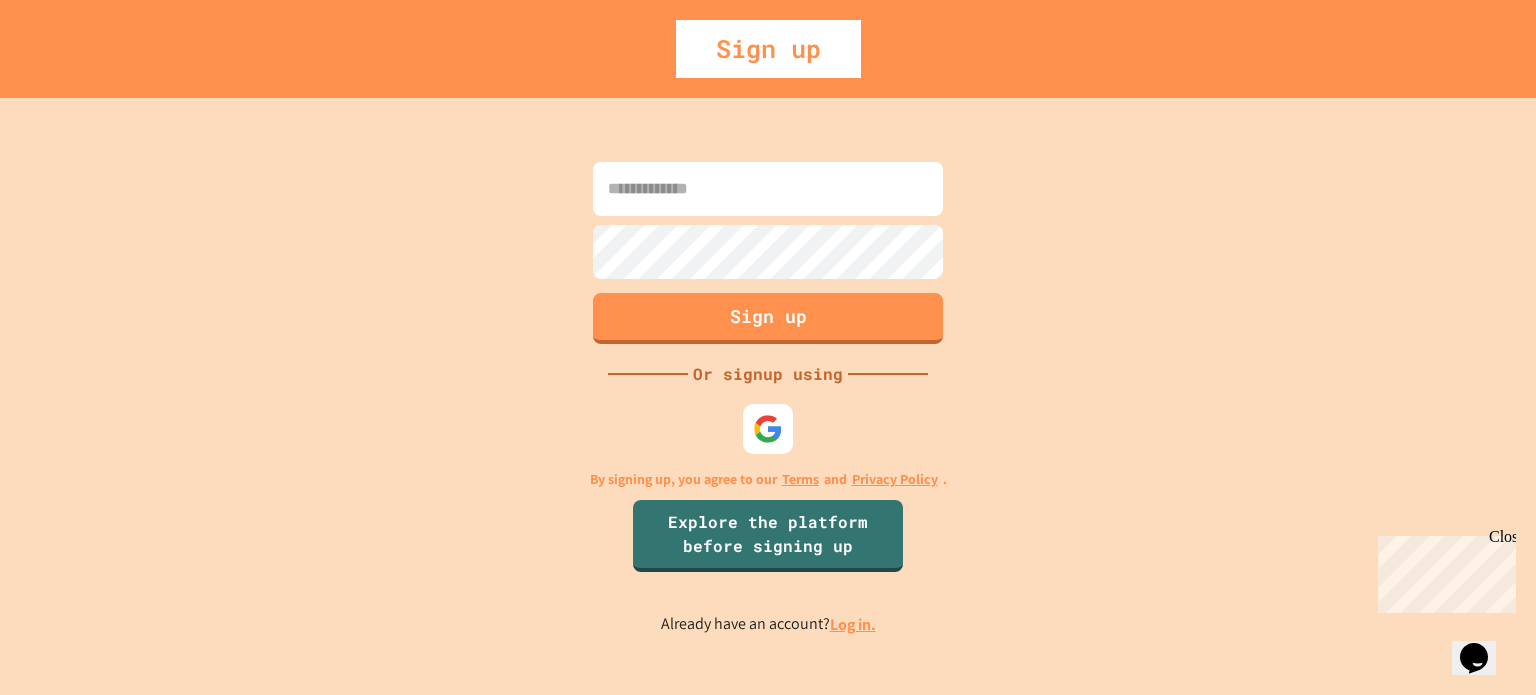 click on "Close" at bounding box center (1501, 540) 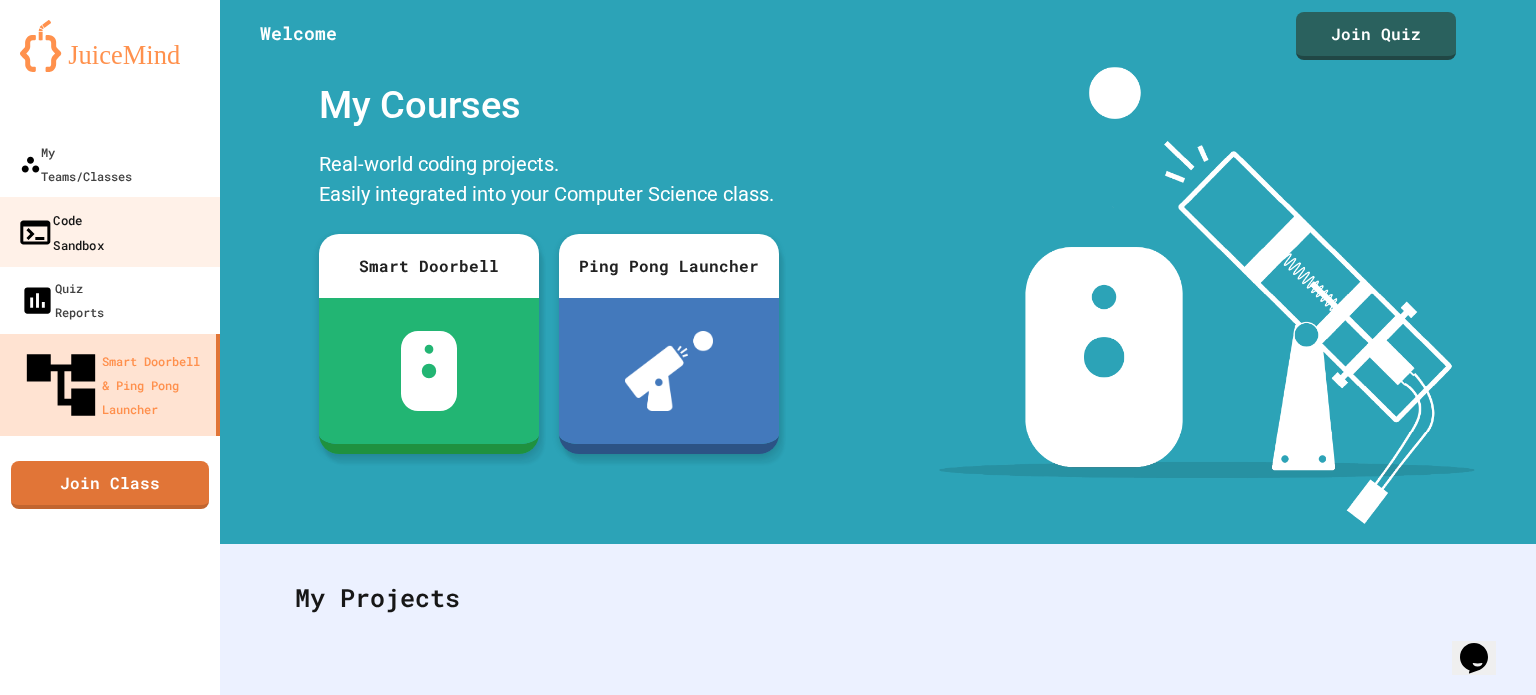 click on "Code Sandbox" at bounding box center (110, 232) 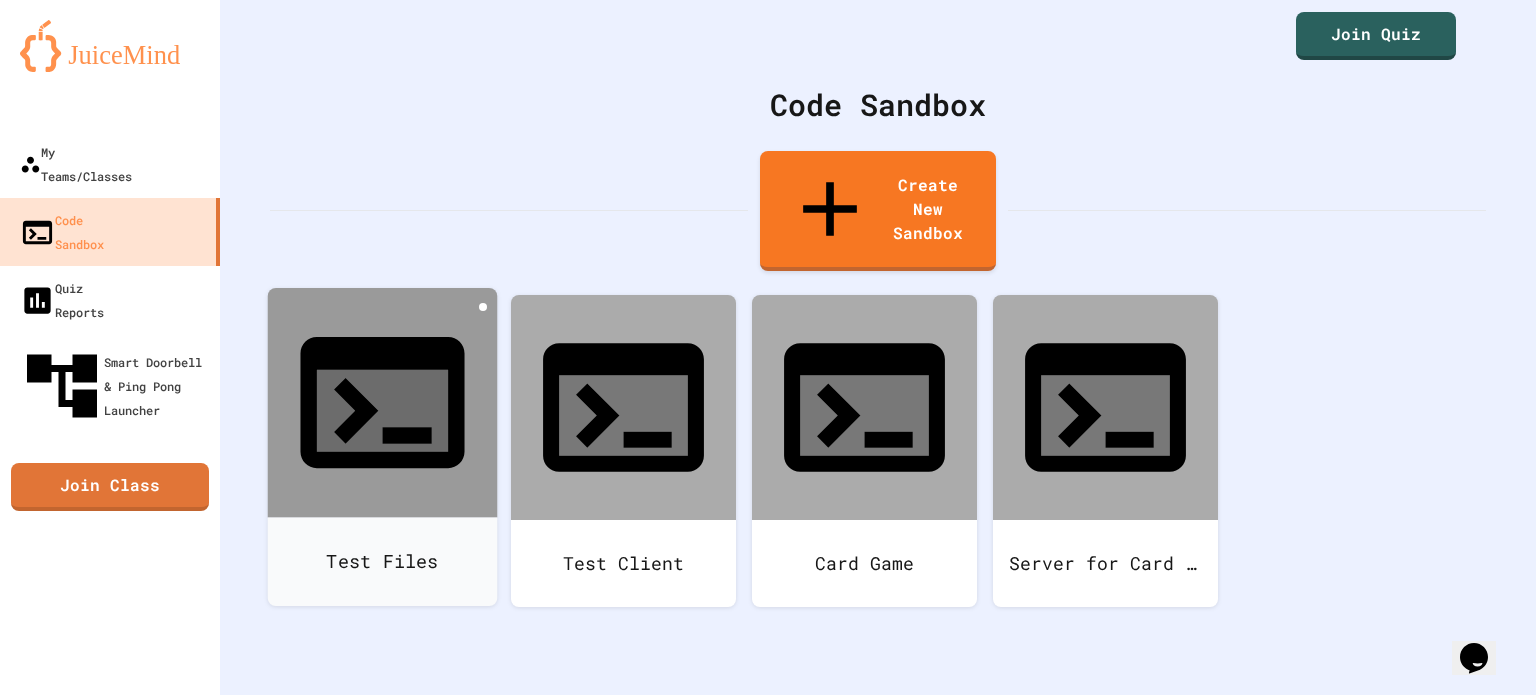 click 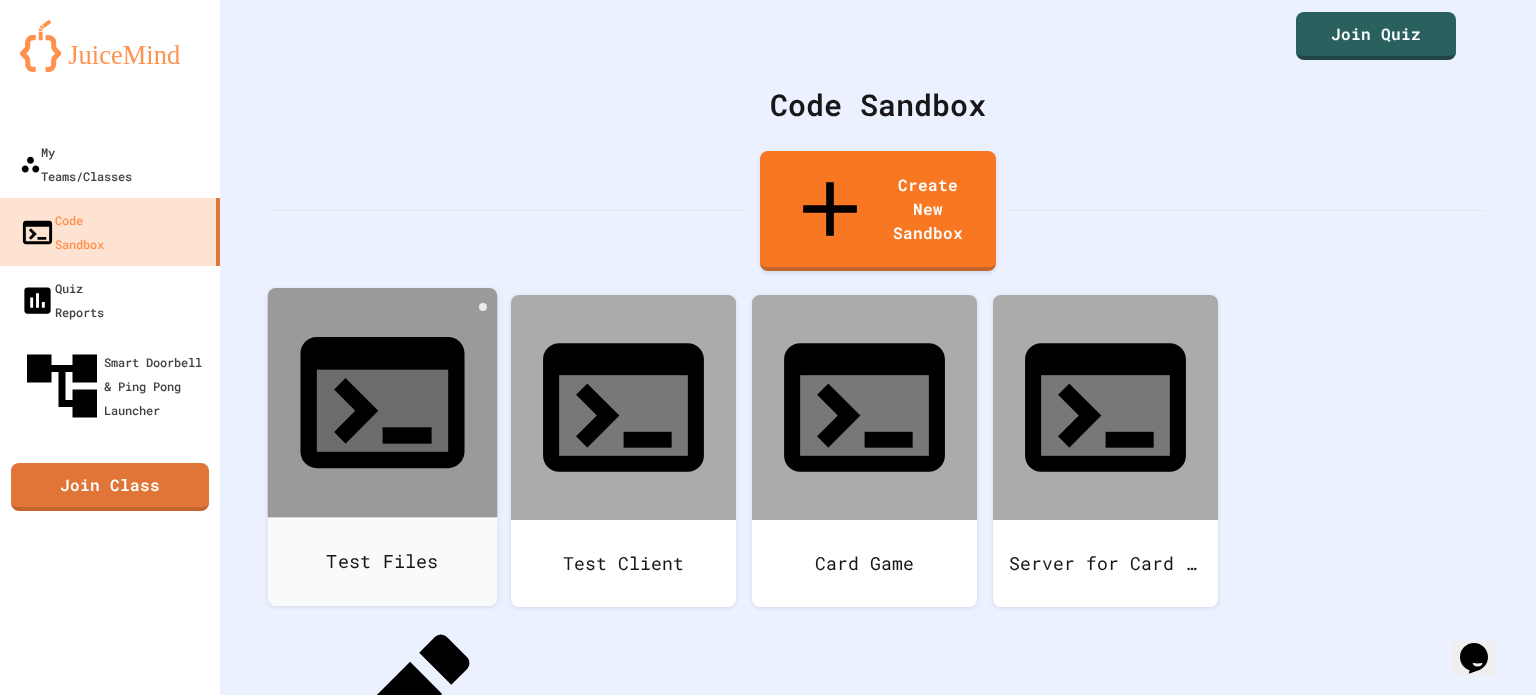 click on "Delete" at bounding box center (392, 966) 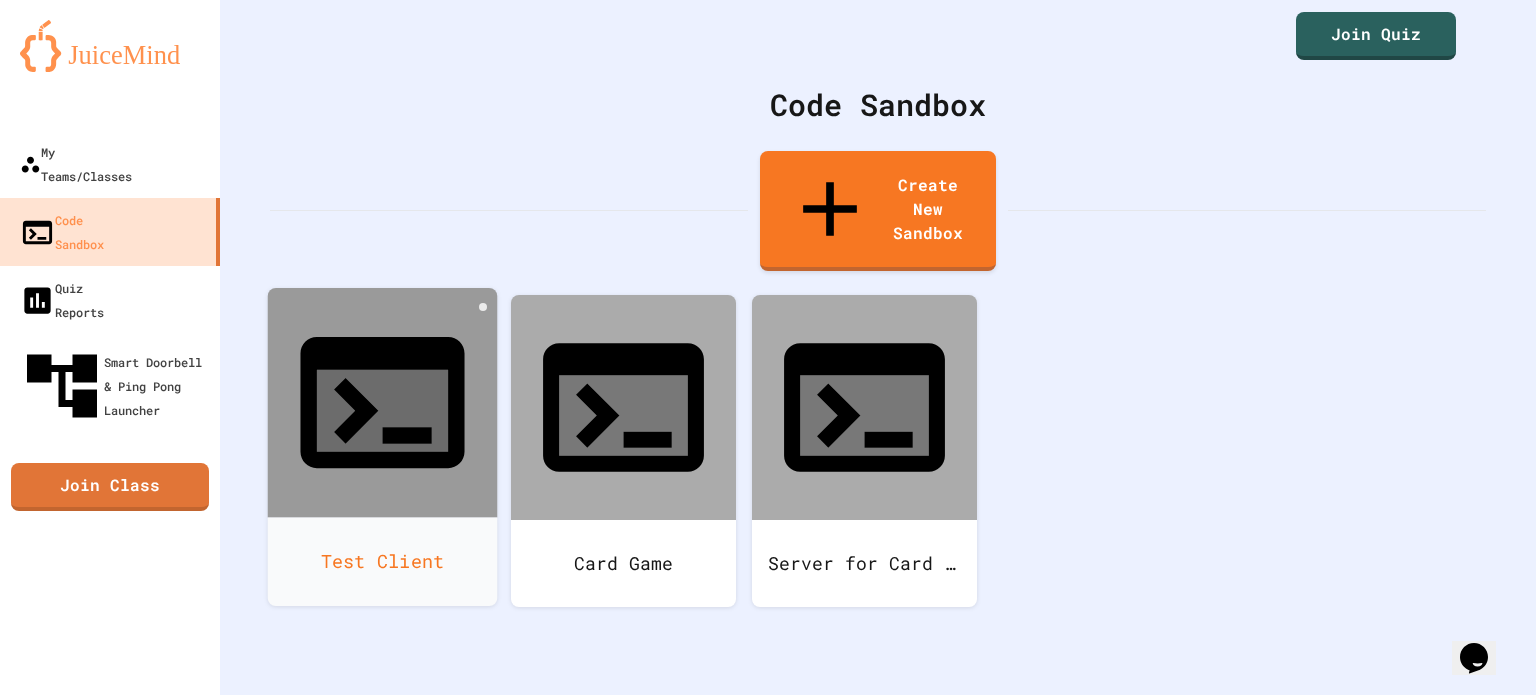 click at bounding box center (383, 403) 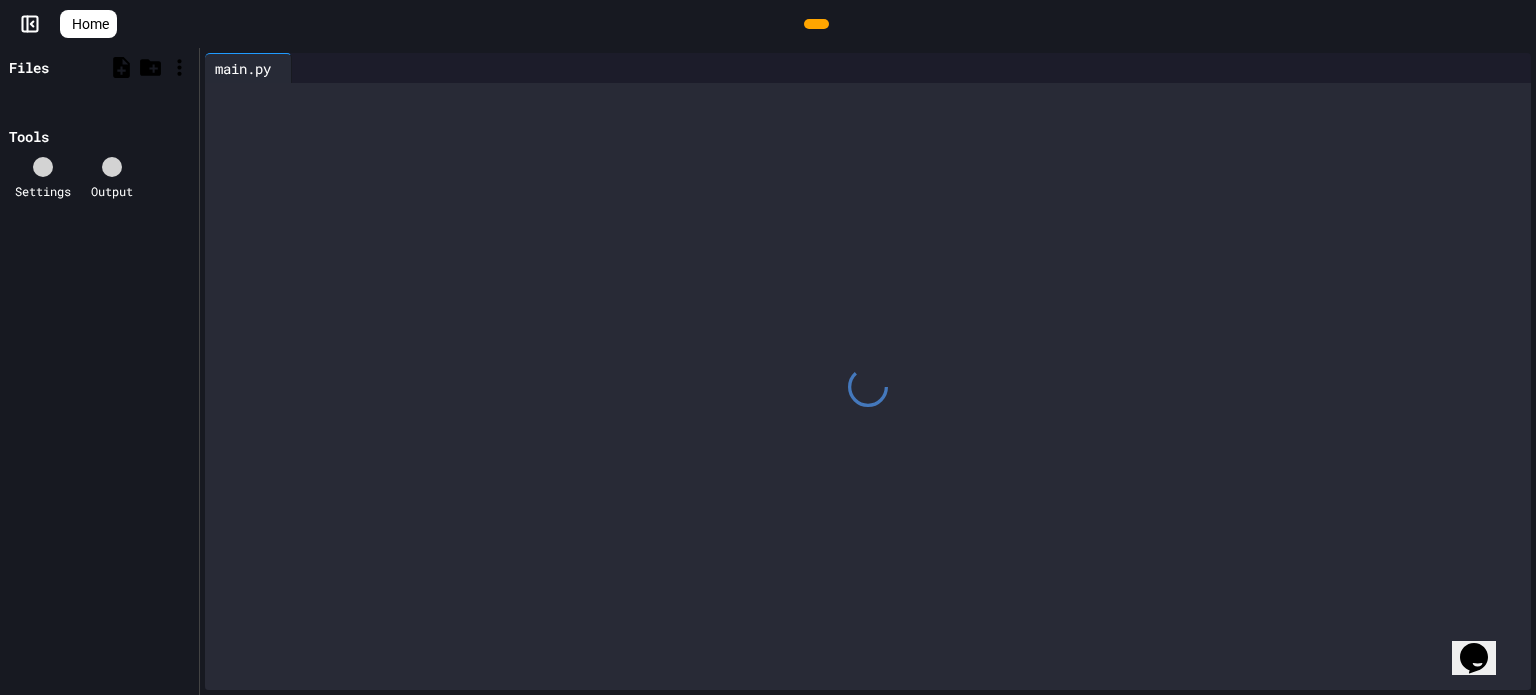 click on "Home" at bounding box center (90, 24) 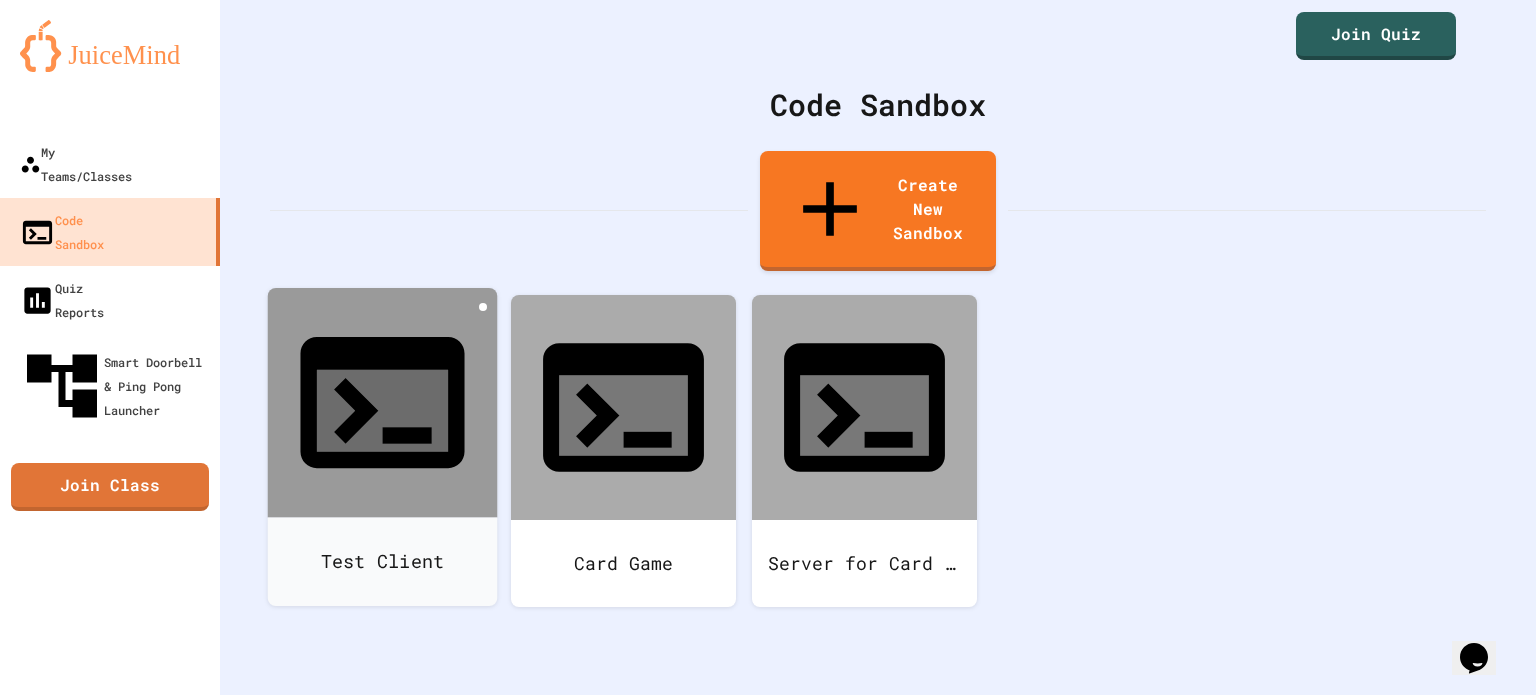 click 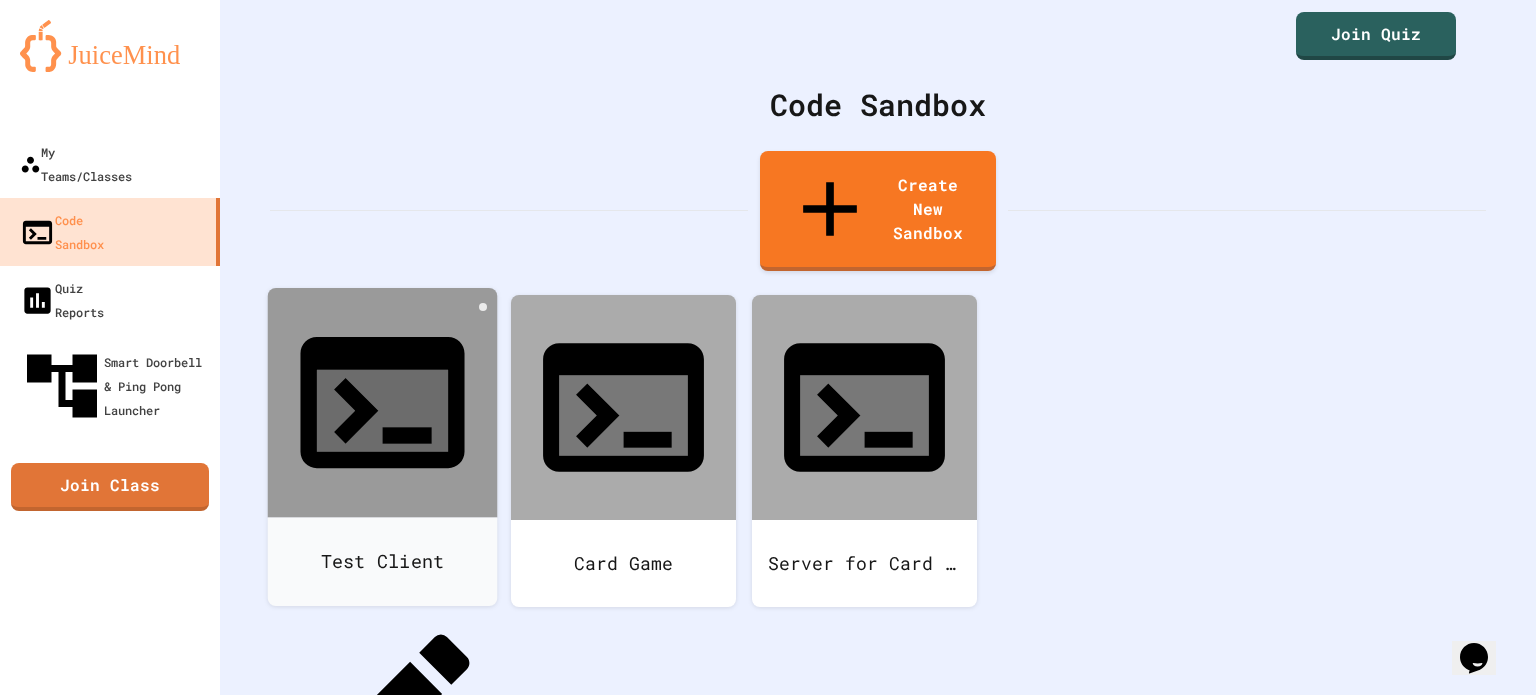 click on "Delete" at bounding box center (392, 966) 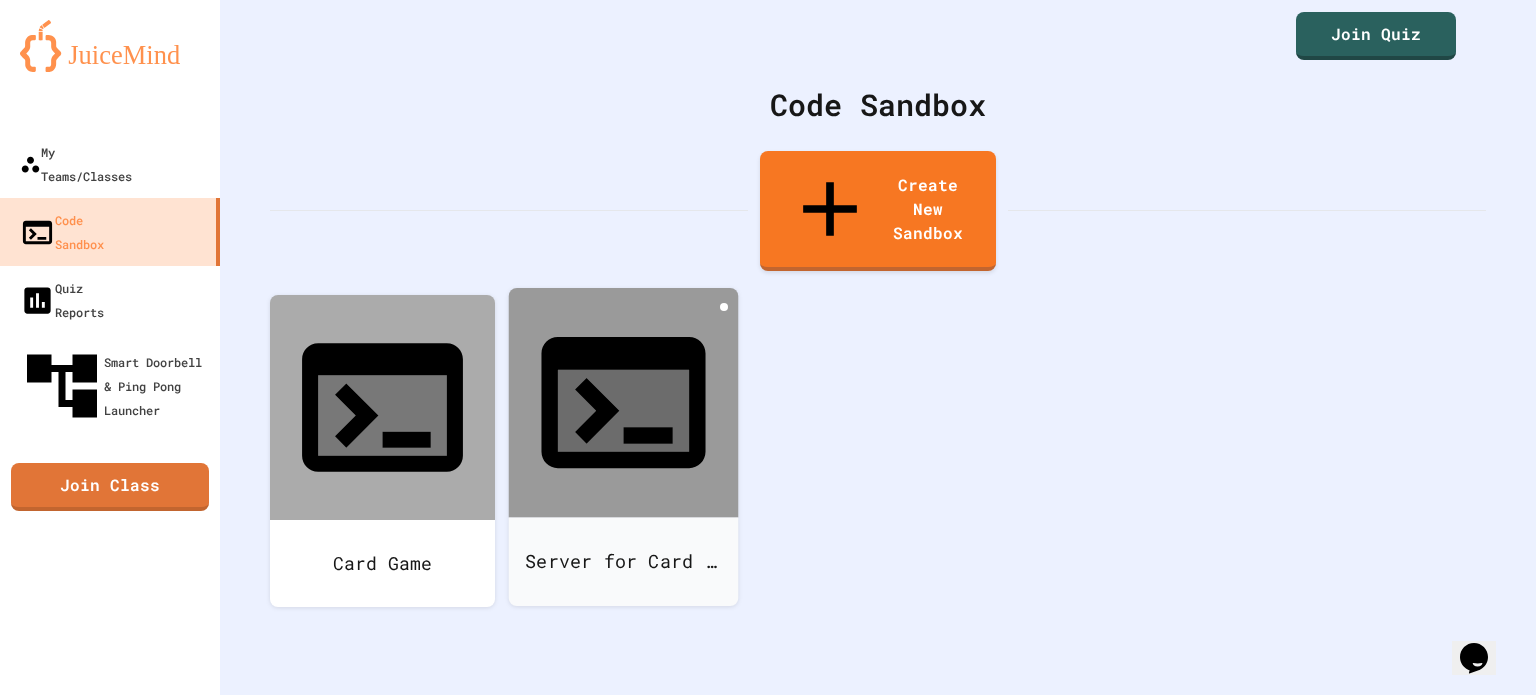click 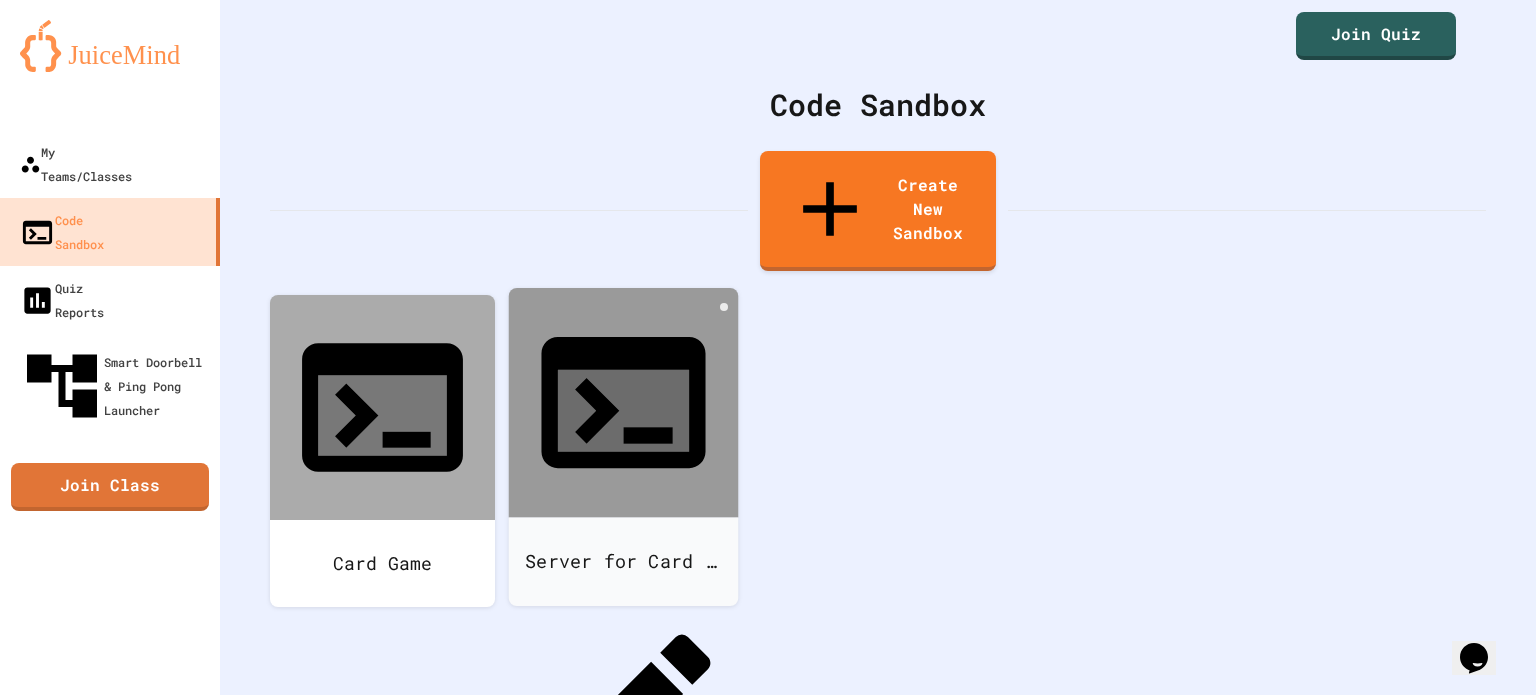 click on "Delete" at bounding box center [633, 966] 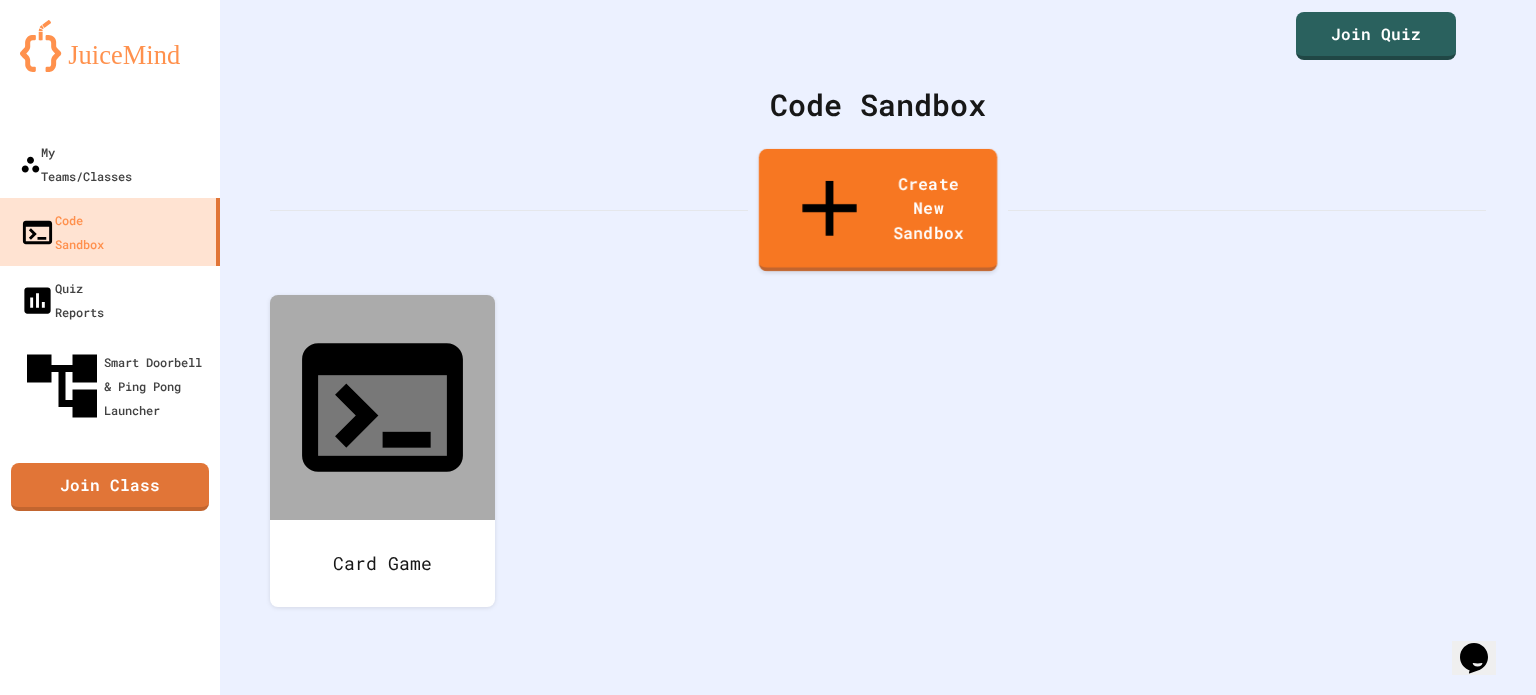 click on "Create New Sandbox" at bounding box center (878, 210) 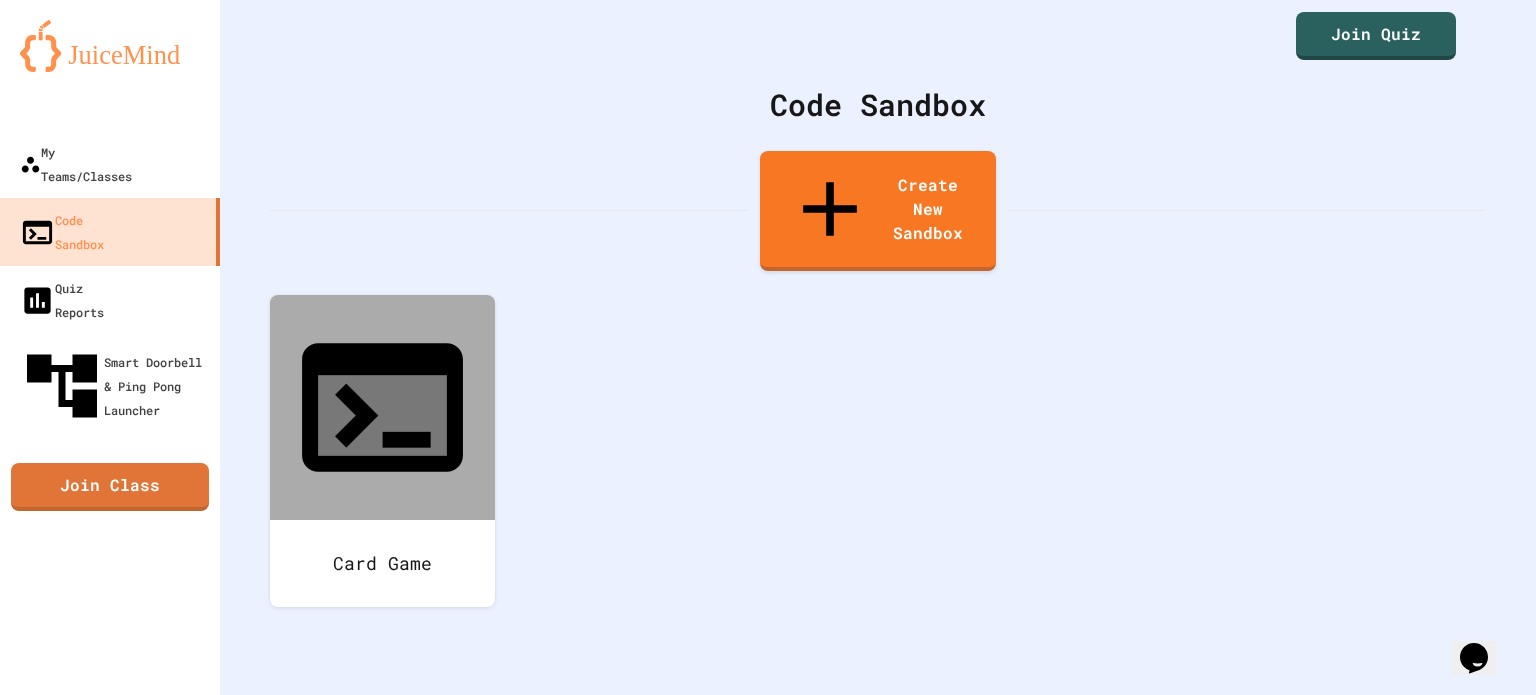 click at bounding box center (768, 792) 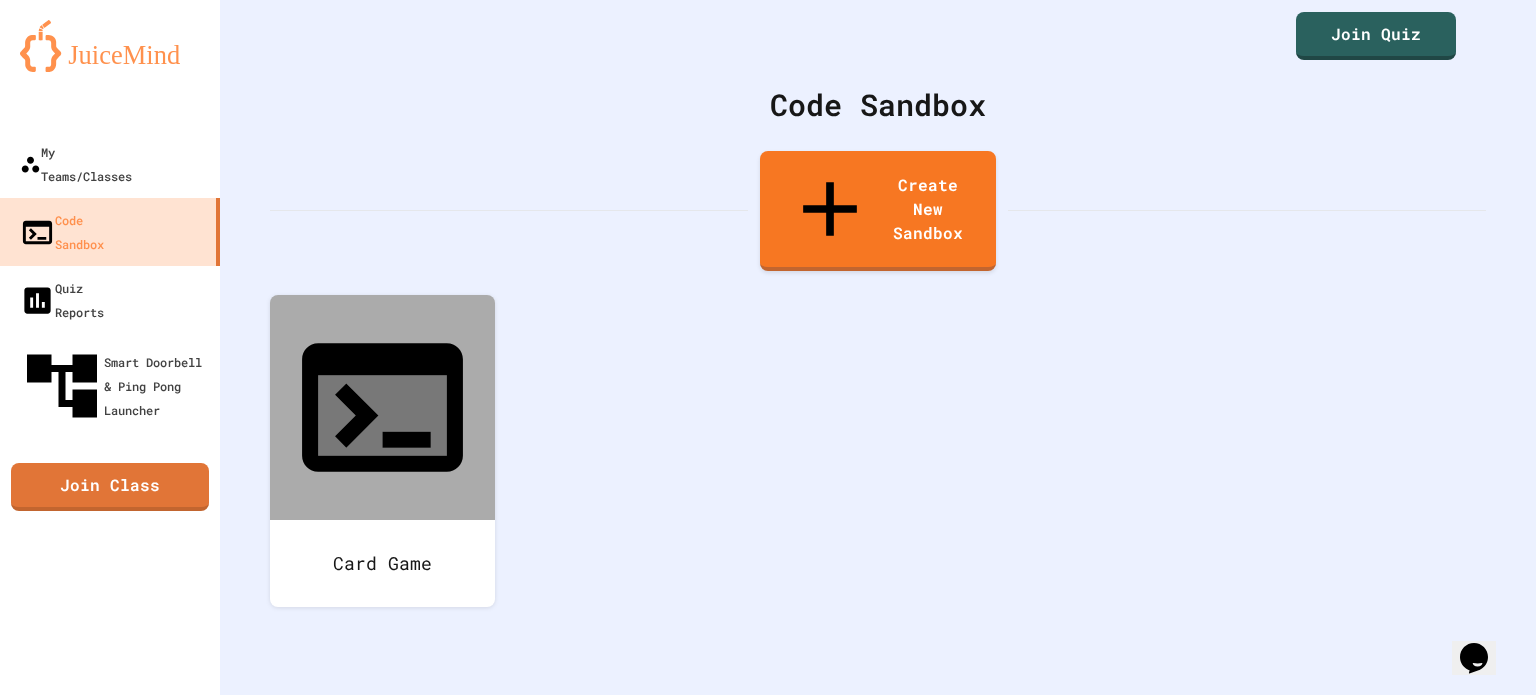 click on "We are updating our servers at 7PM EST on 3/11/2025. JuiceMind should continue to work as expected, but if you experience any issues, please chat with us. My Teams/Classes Code Sandbox Quiz Reports Smart Doorbell & Ping Pong Launcher Join Class Join Quiz Code Sandbox  Create New Sandbox Card Game
Create a new Sandbox Sandbox Language ​ Sandbox Language Create Sandbox Python Java C# Javascript (Node.js) HTML/CSS/JS C++ Python with Turtle Node.js (prompt-sync) Python with Pygame Python with Tkinter Python with PyQT Python with Matplotlib Python with Pillow Java with Swing Java with KarelJRobot Block Coding - Python C p5.js" at bounding box center [768, 347] 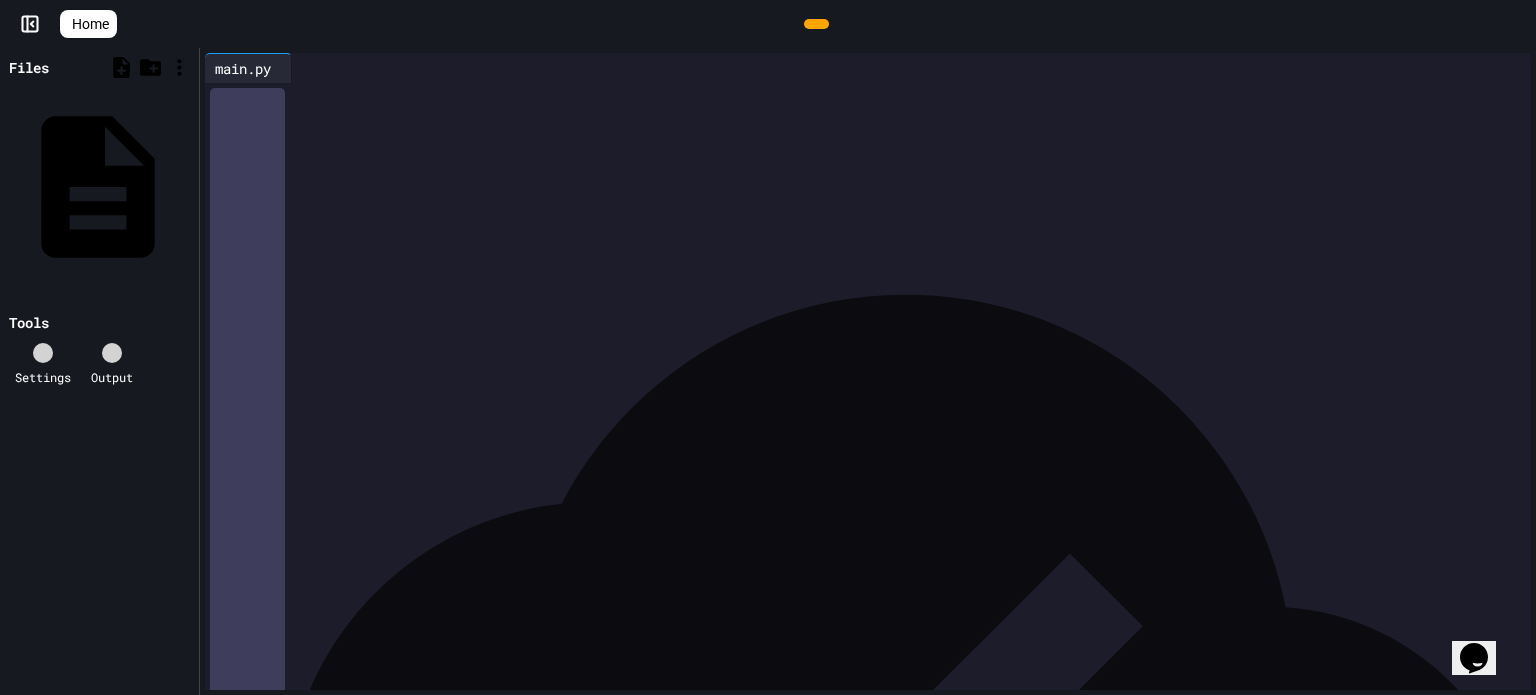 click 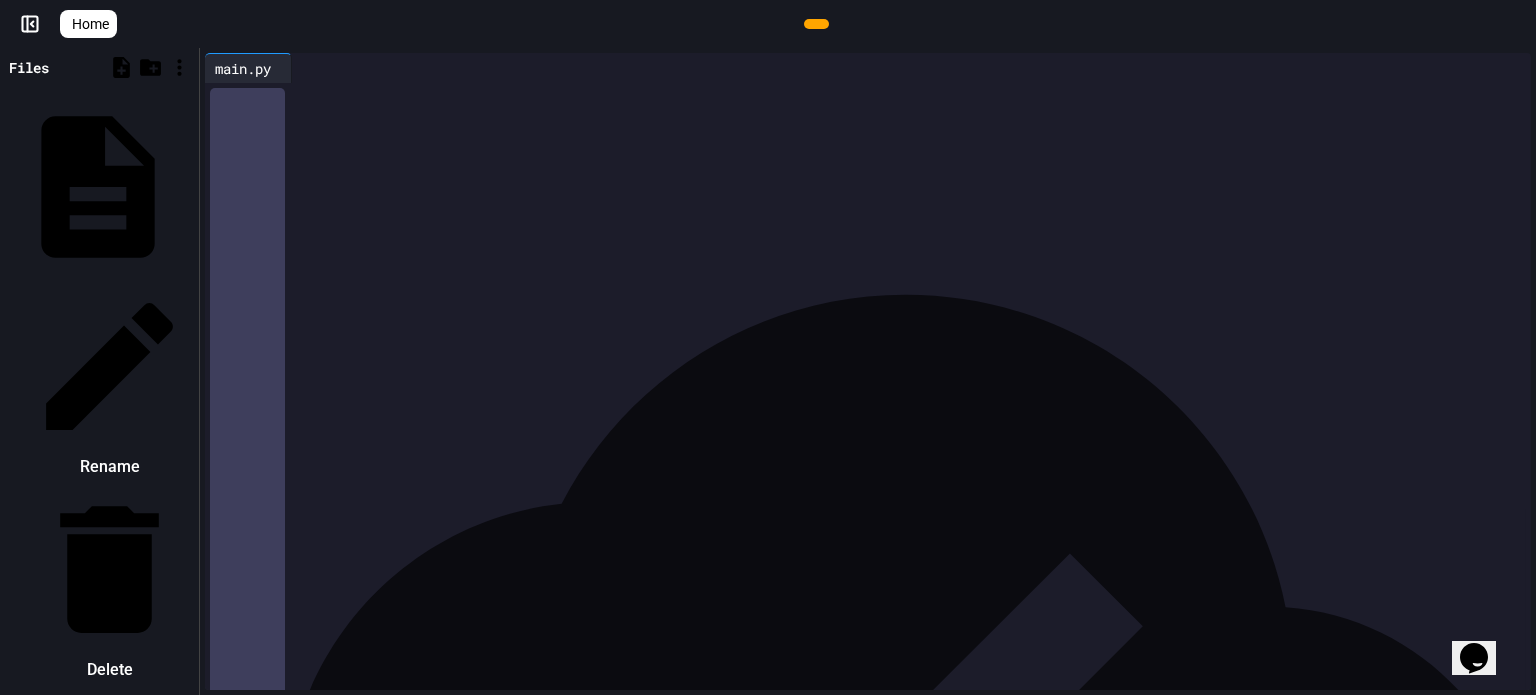 click on "Rename" at bounding box center [109, 382] 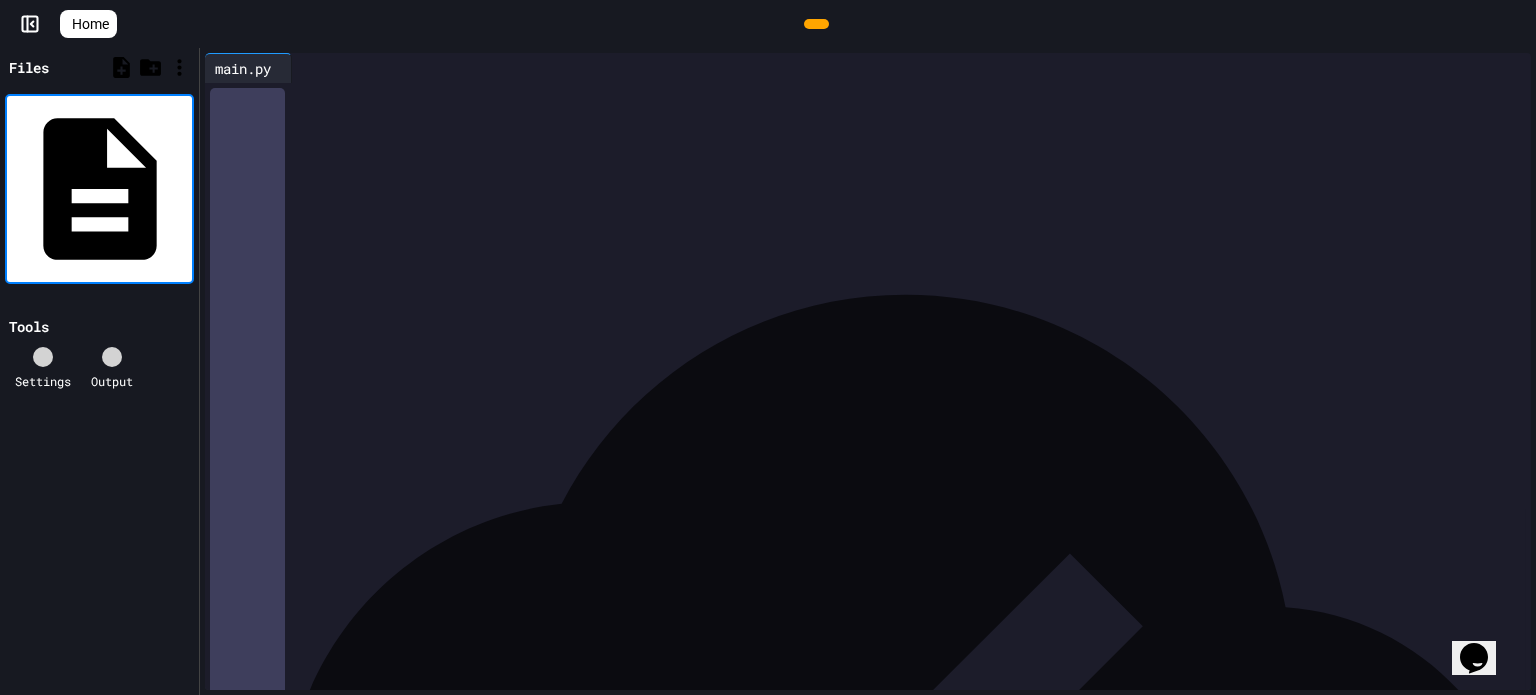 type on "**********" 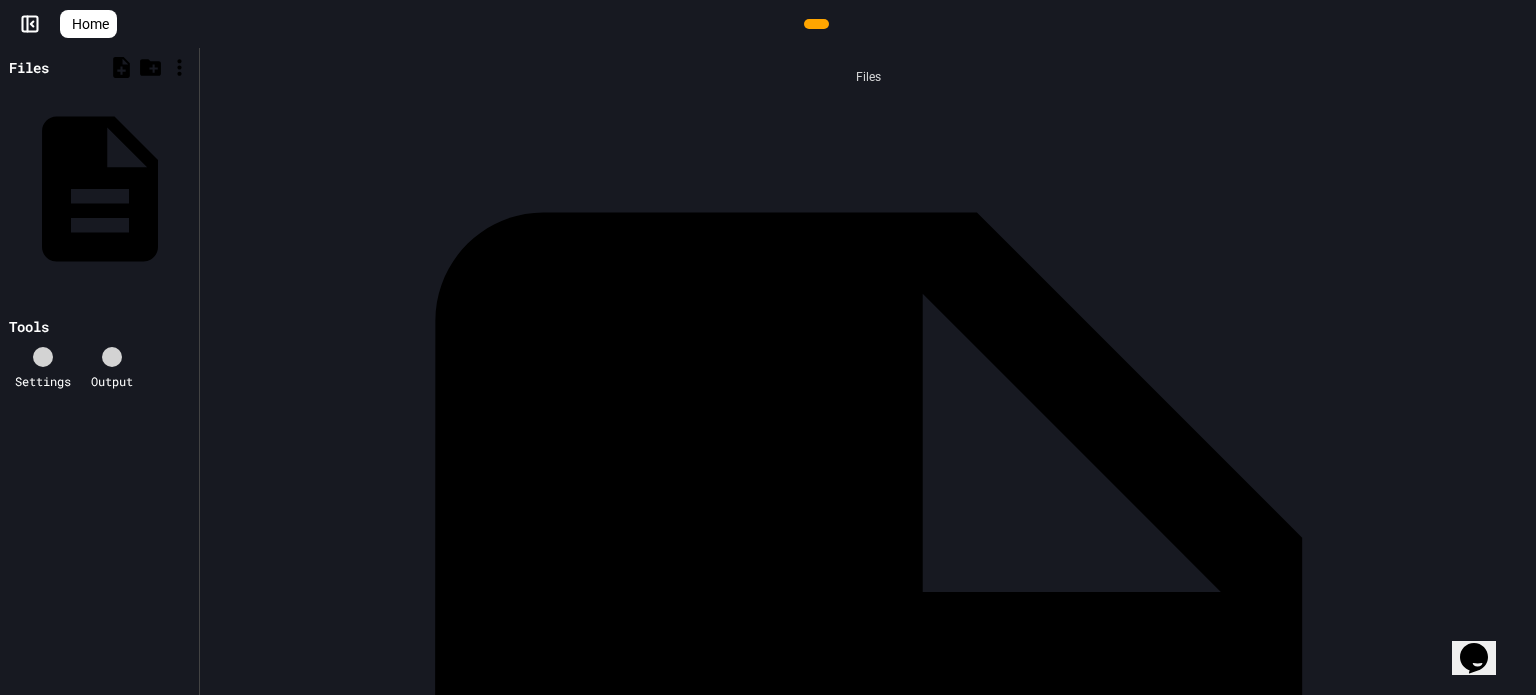 click on "volkWeeklyPay.py" at bounding box center (1524, 755) 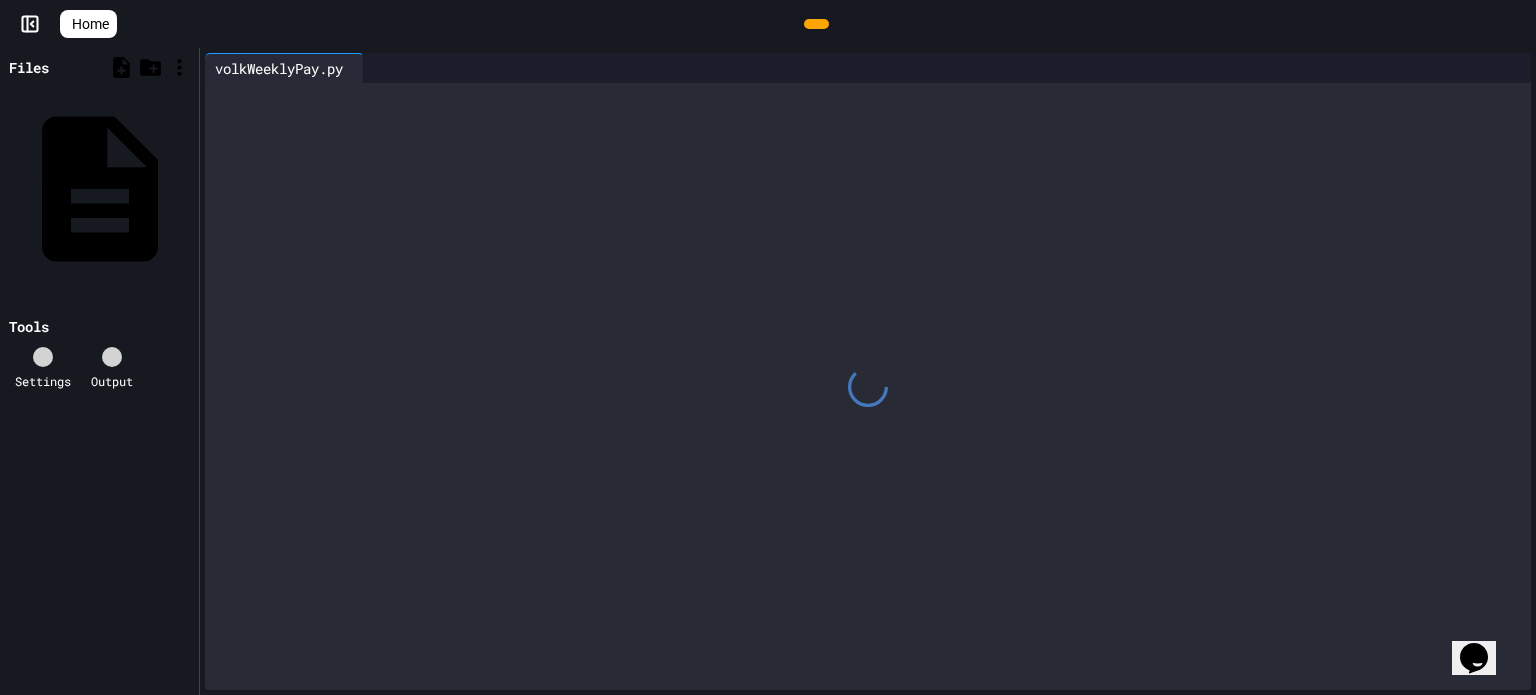 click at bounding box center [868, 386] 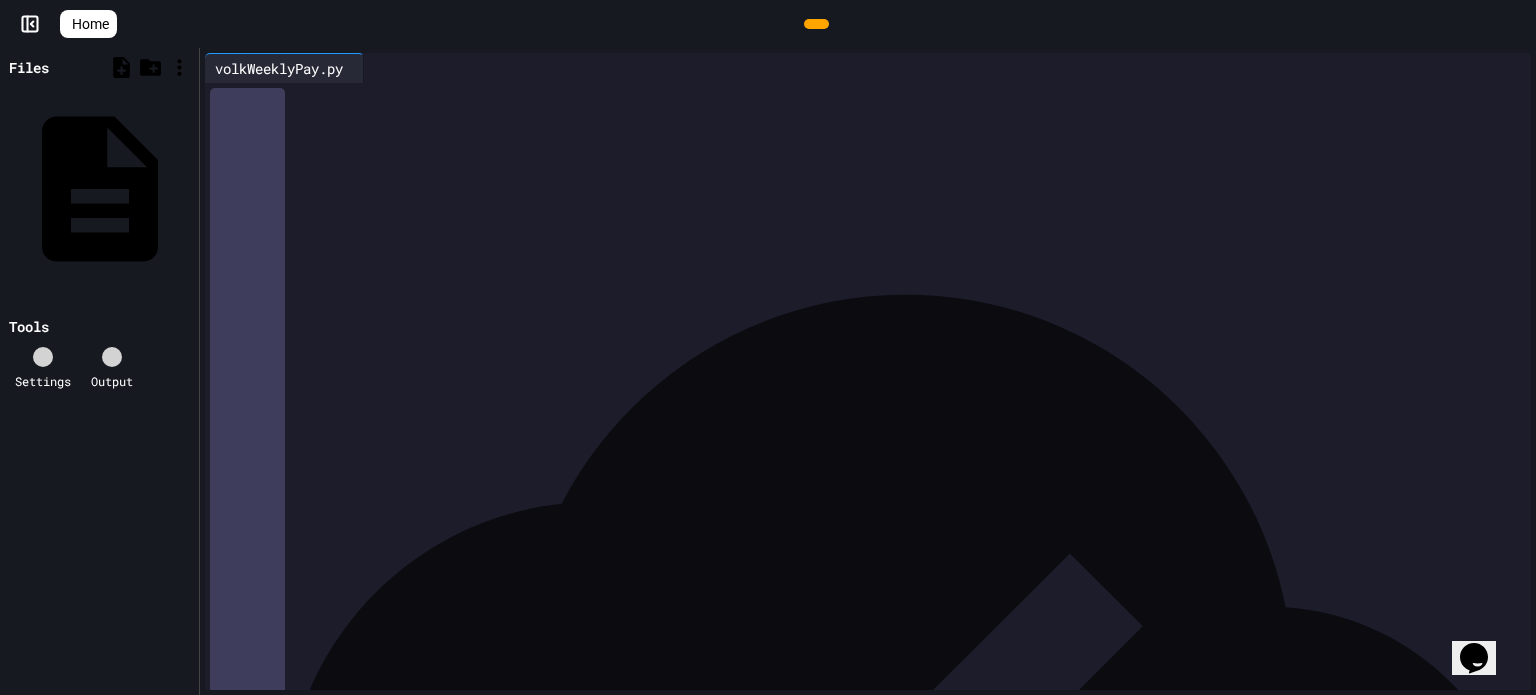 click at bounding box center (881, 97) 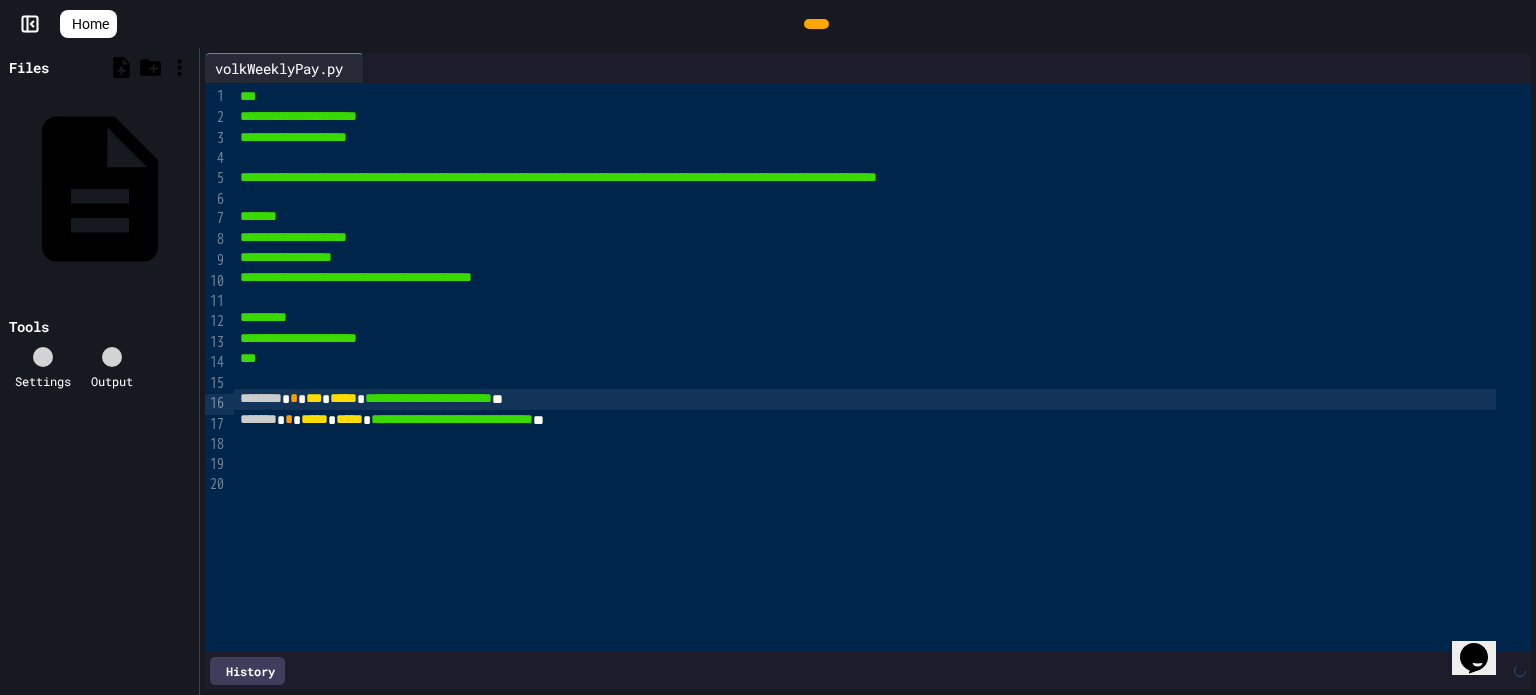 click on "**********" at bounding box center [428, 398] 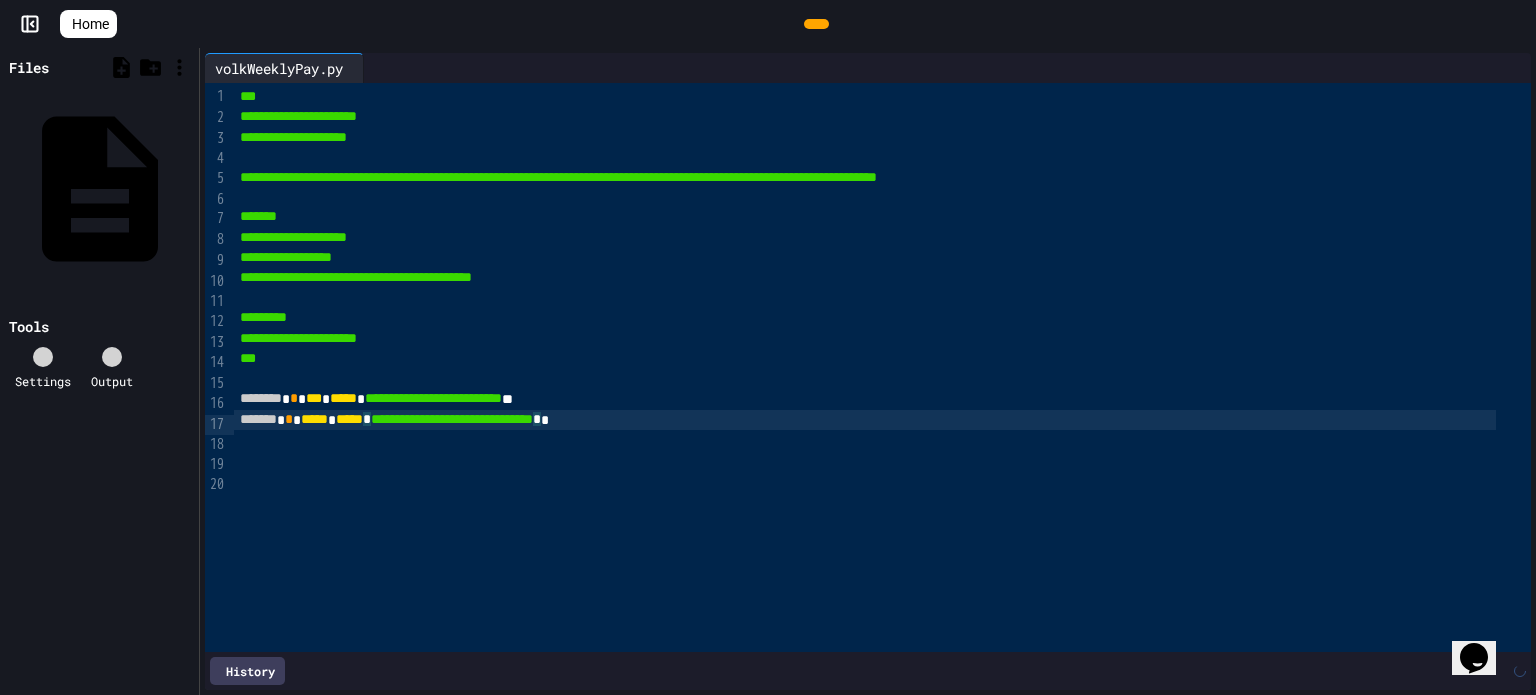 click on "**********" at bounding box center [865, 420] 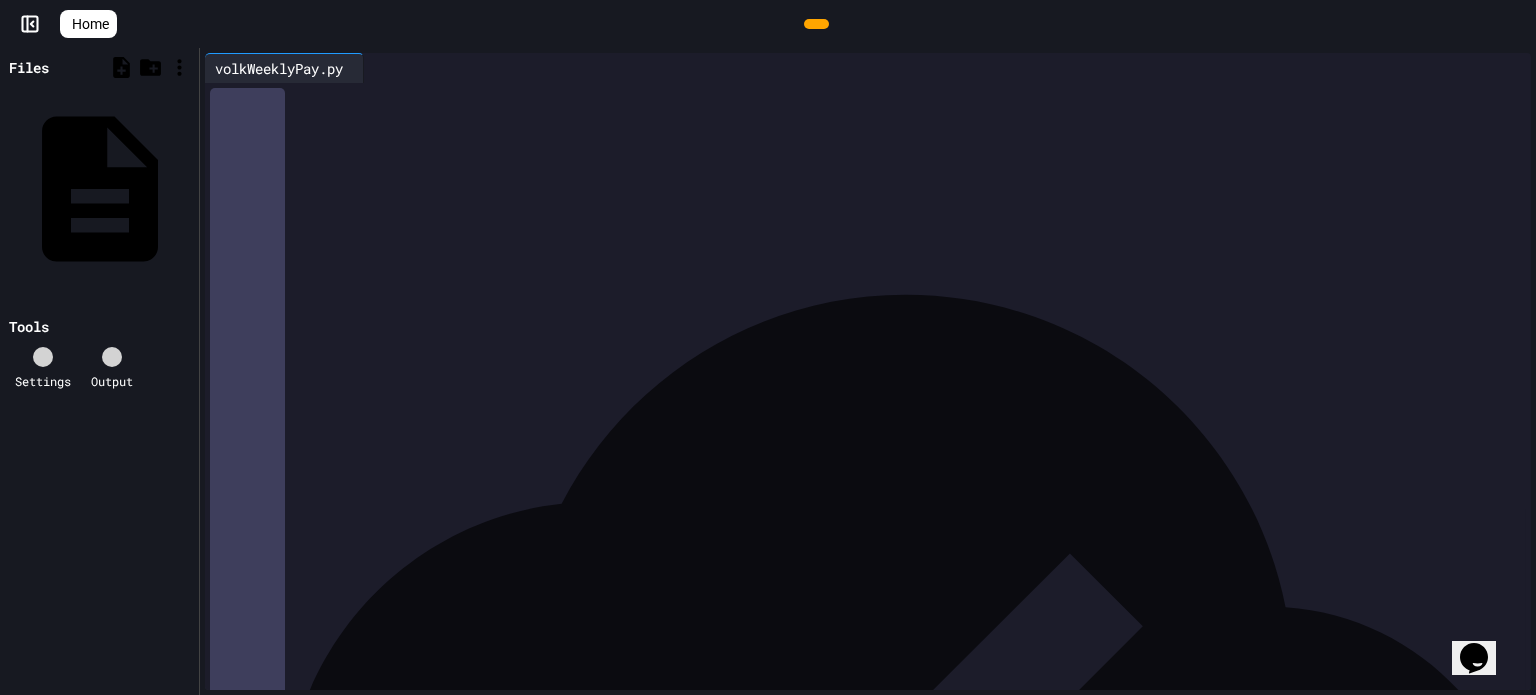 click on "**********" at bounding box center (509, 439) 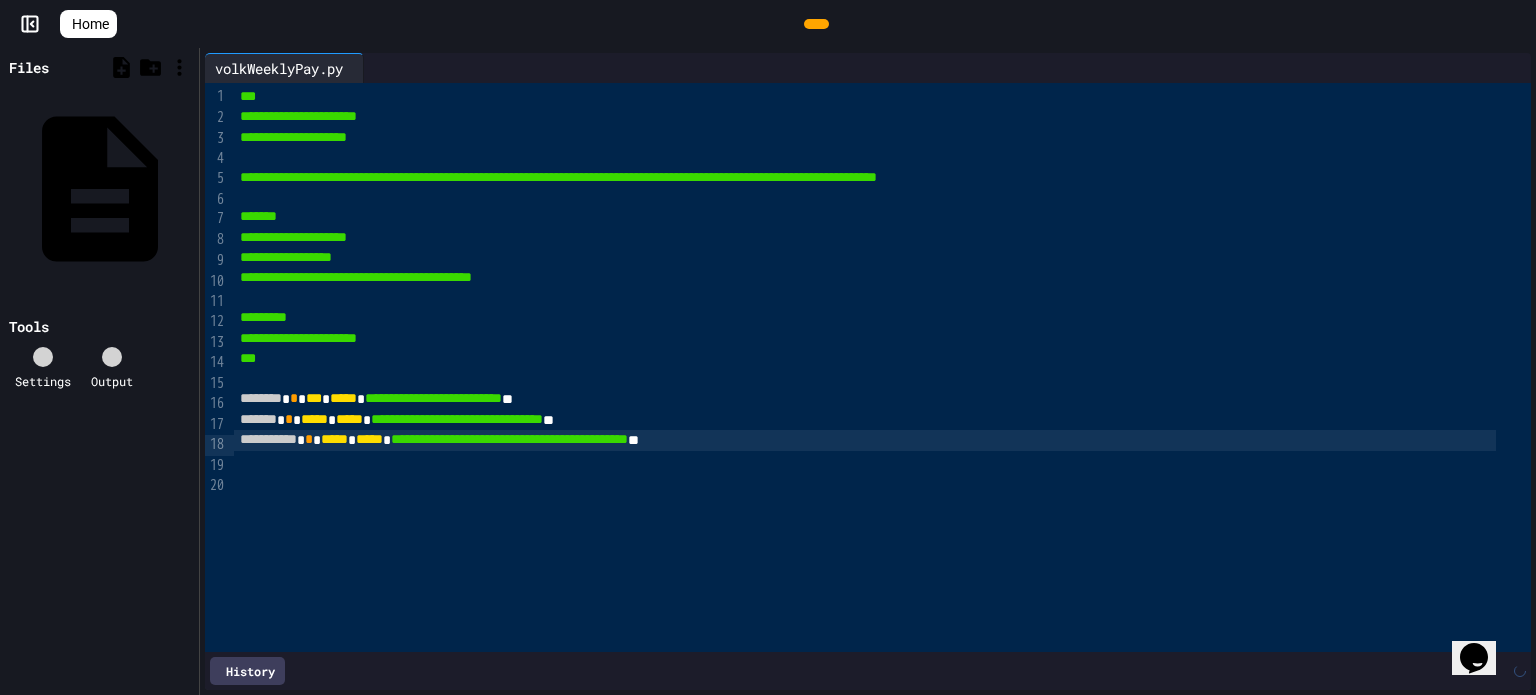 click on "**********" at bounding box center [509, 439] 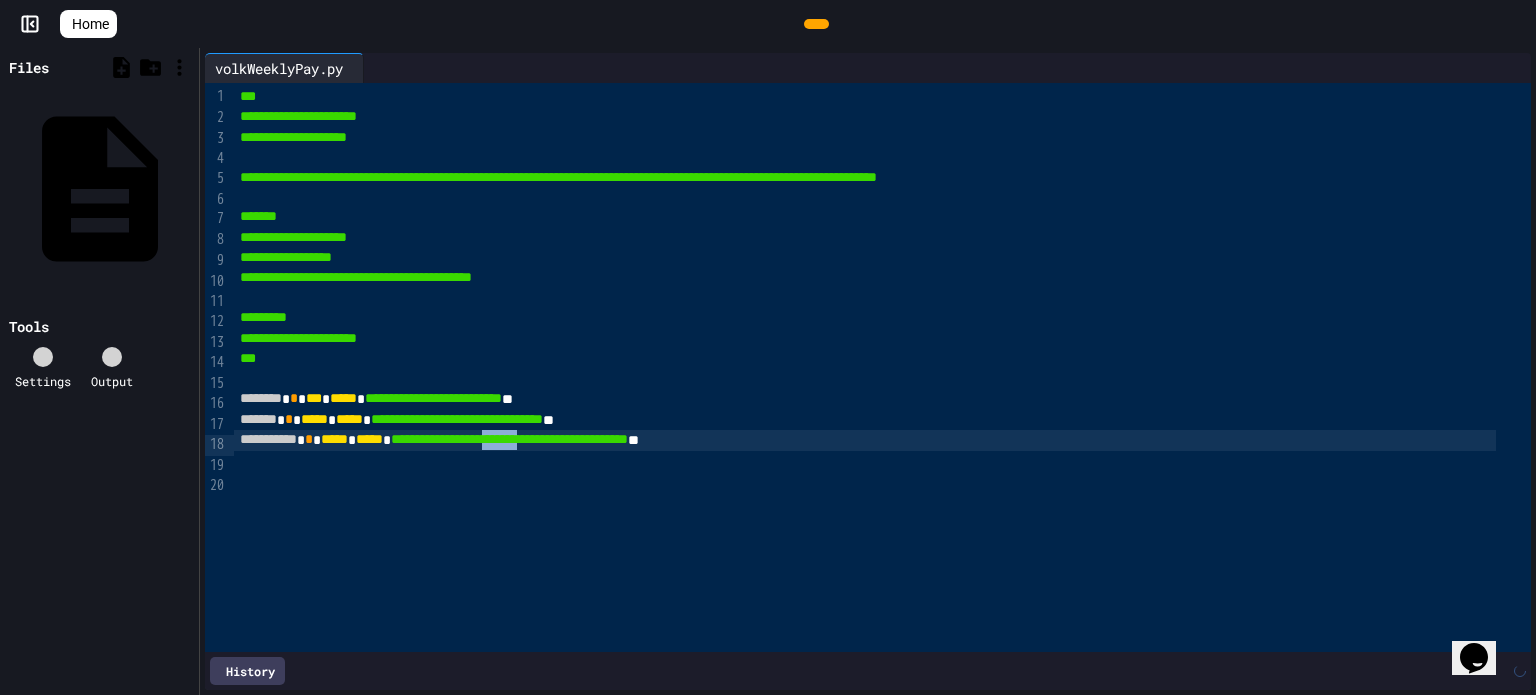 click on "**********" at bounding box center (509, 439) 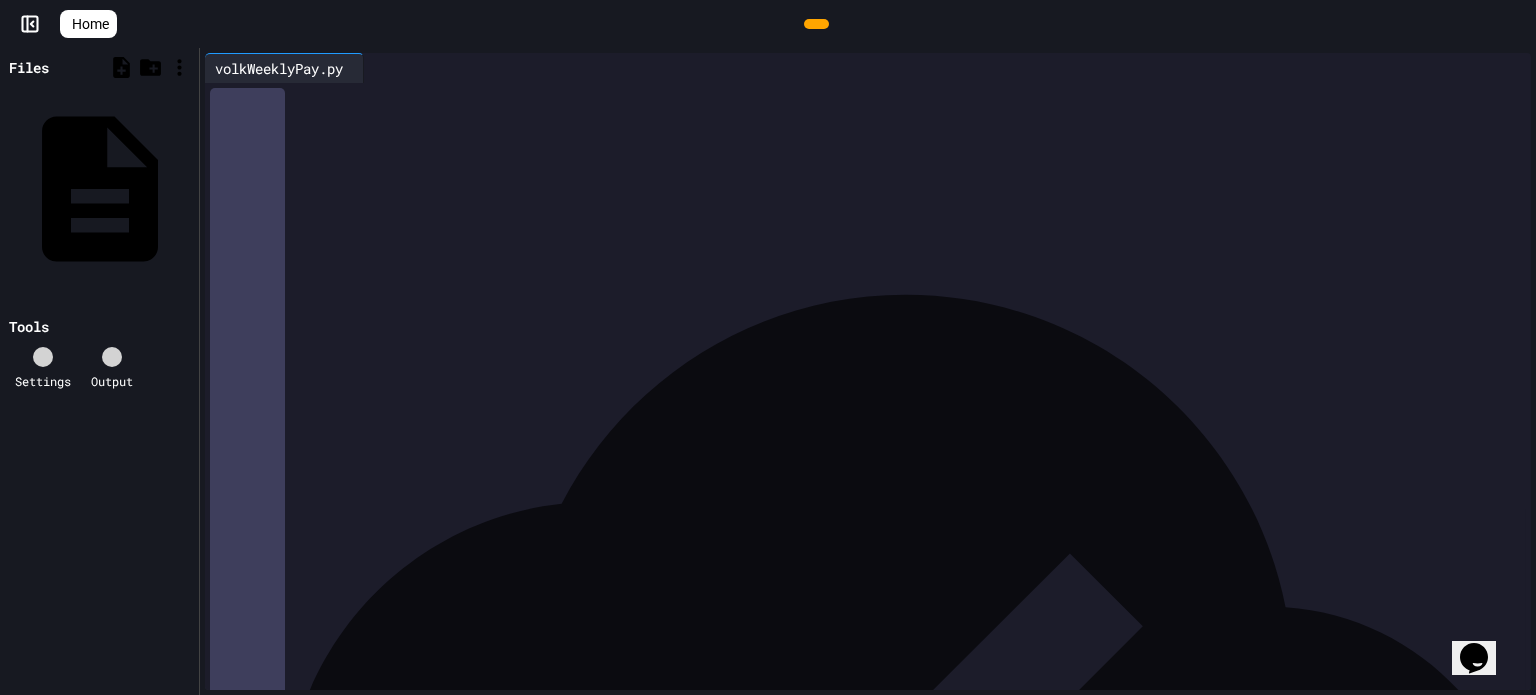 click on "**********" at bounding box center (507, 439) 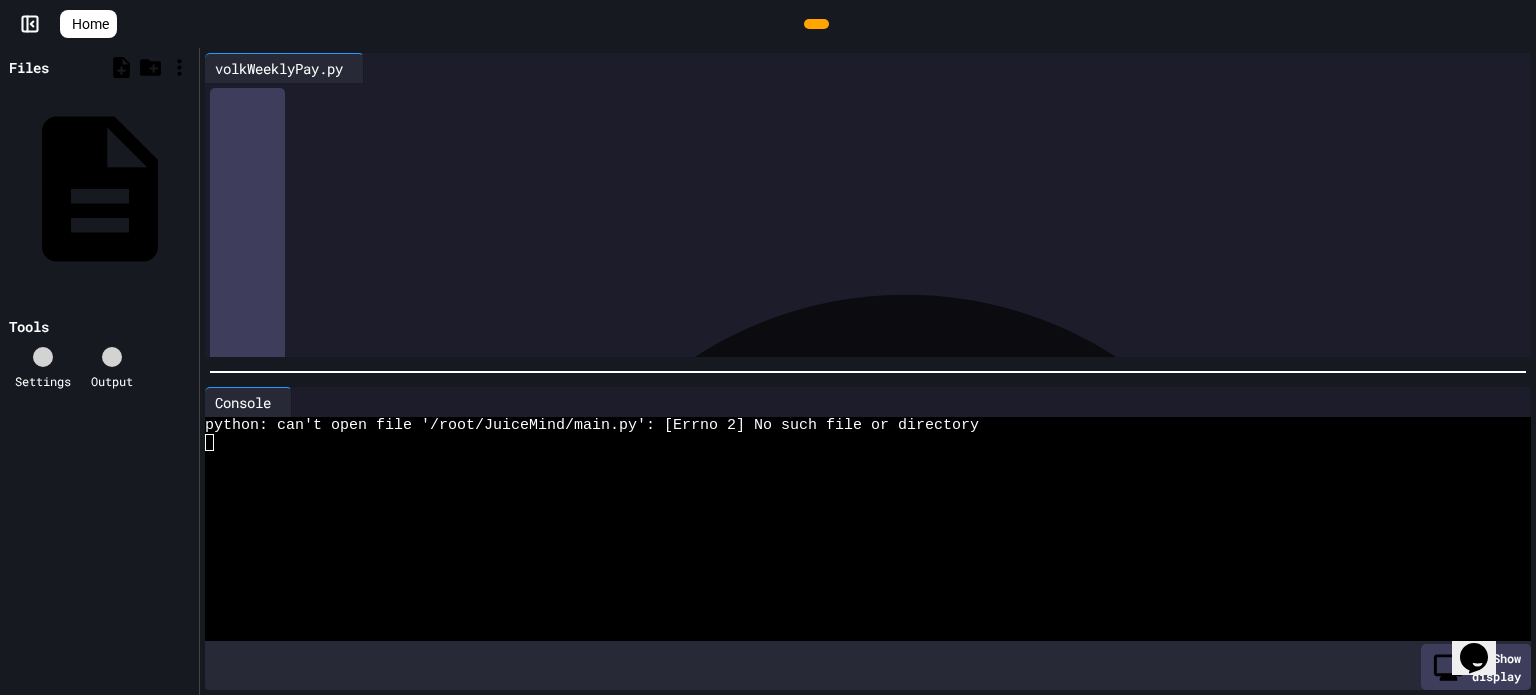 click at bounding box center [848, 476] 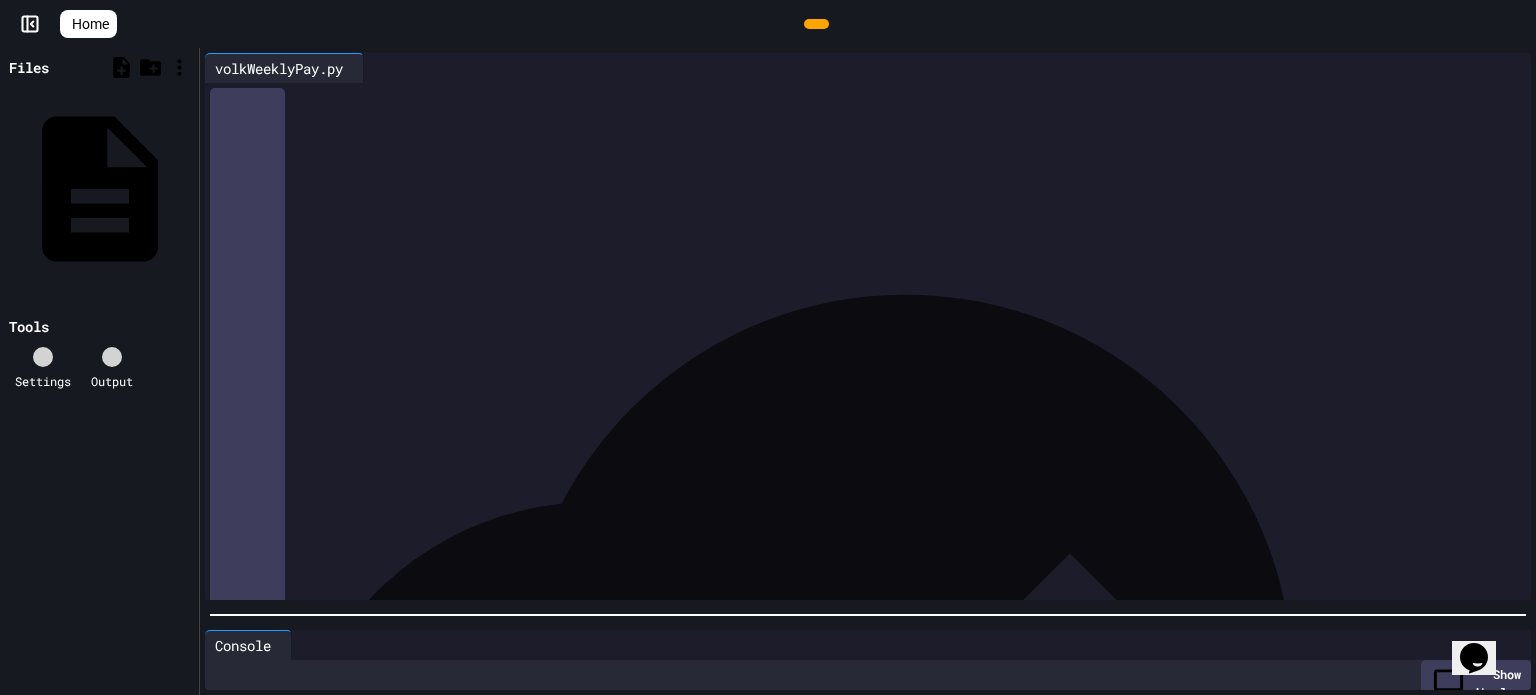 click at bounding box center [868, 615] 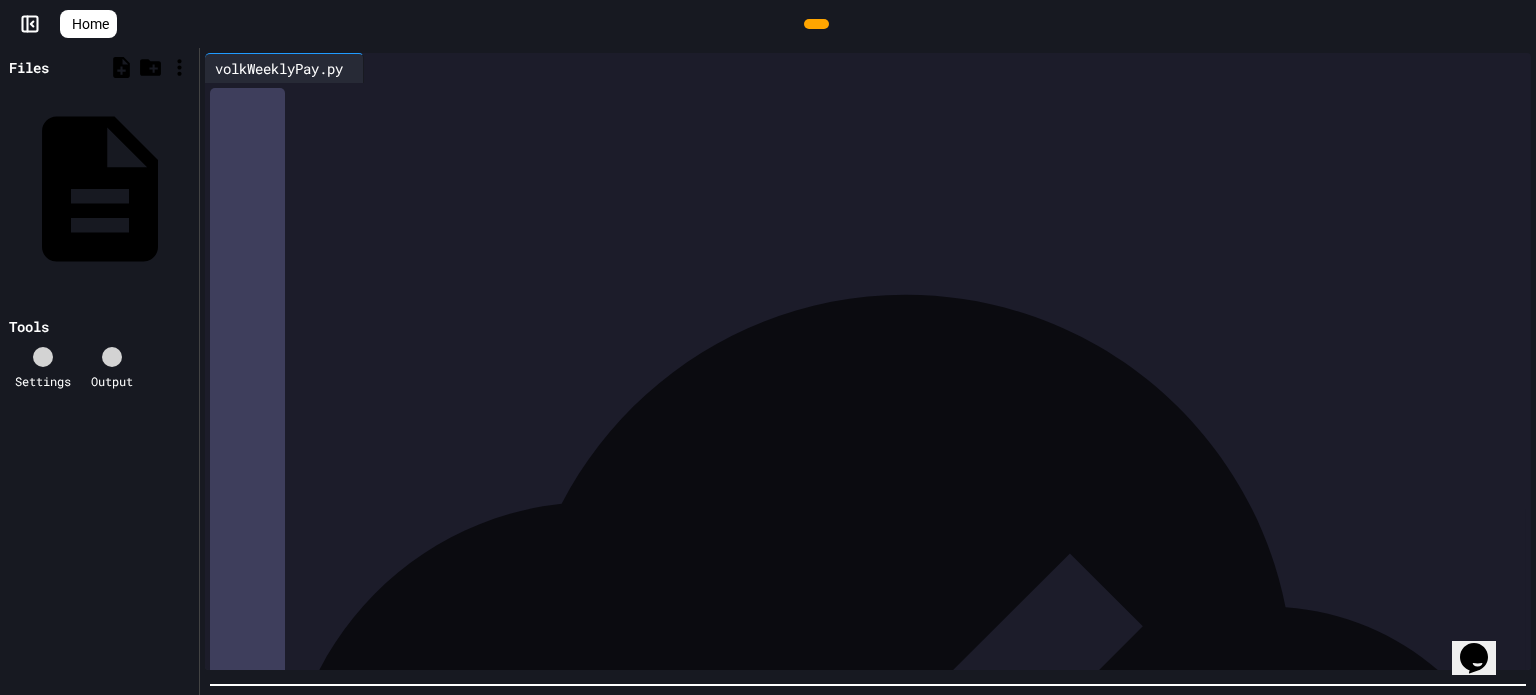 click on "**********" at bounding box center [768, 347] 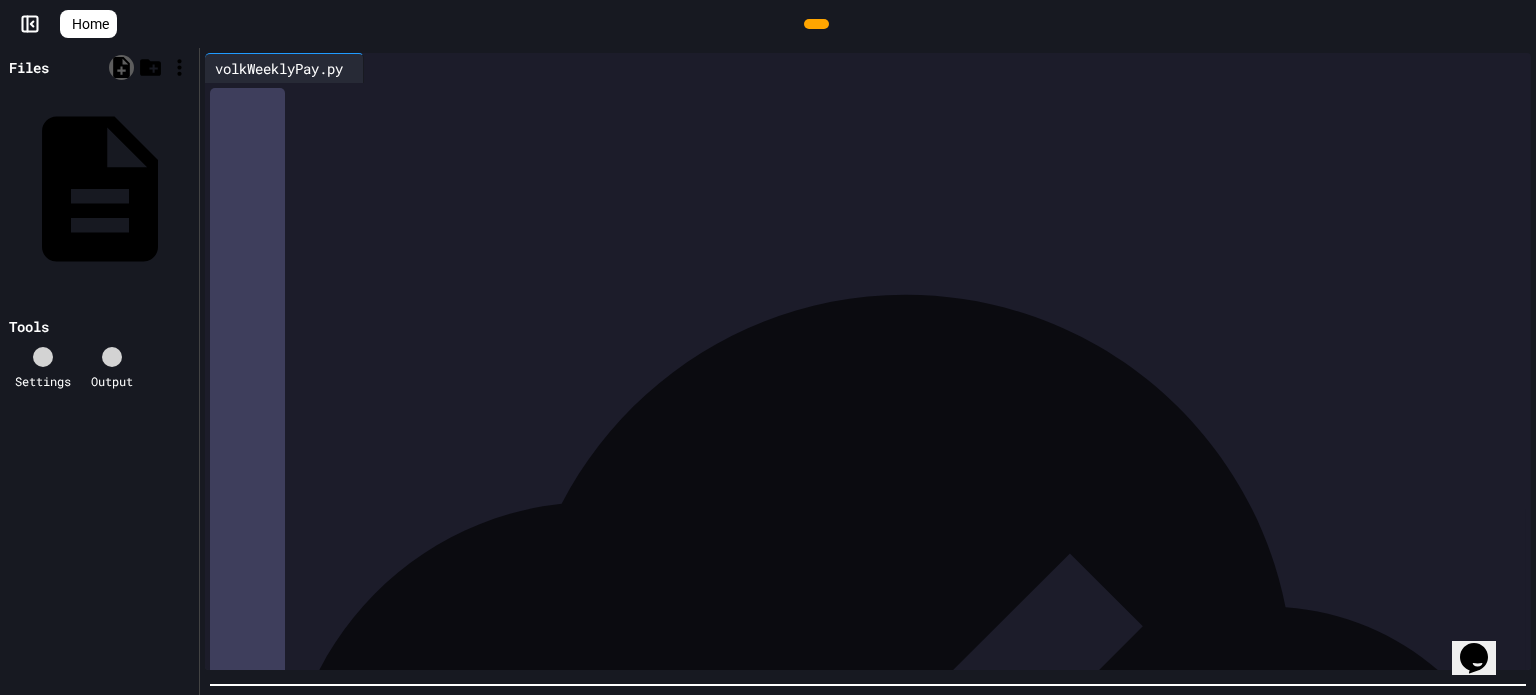 click 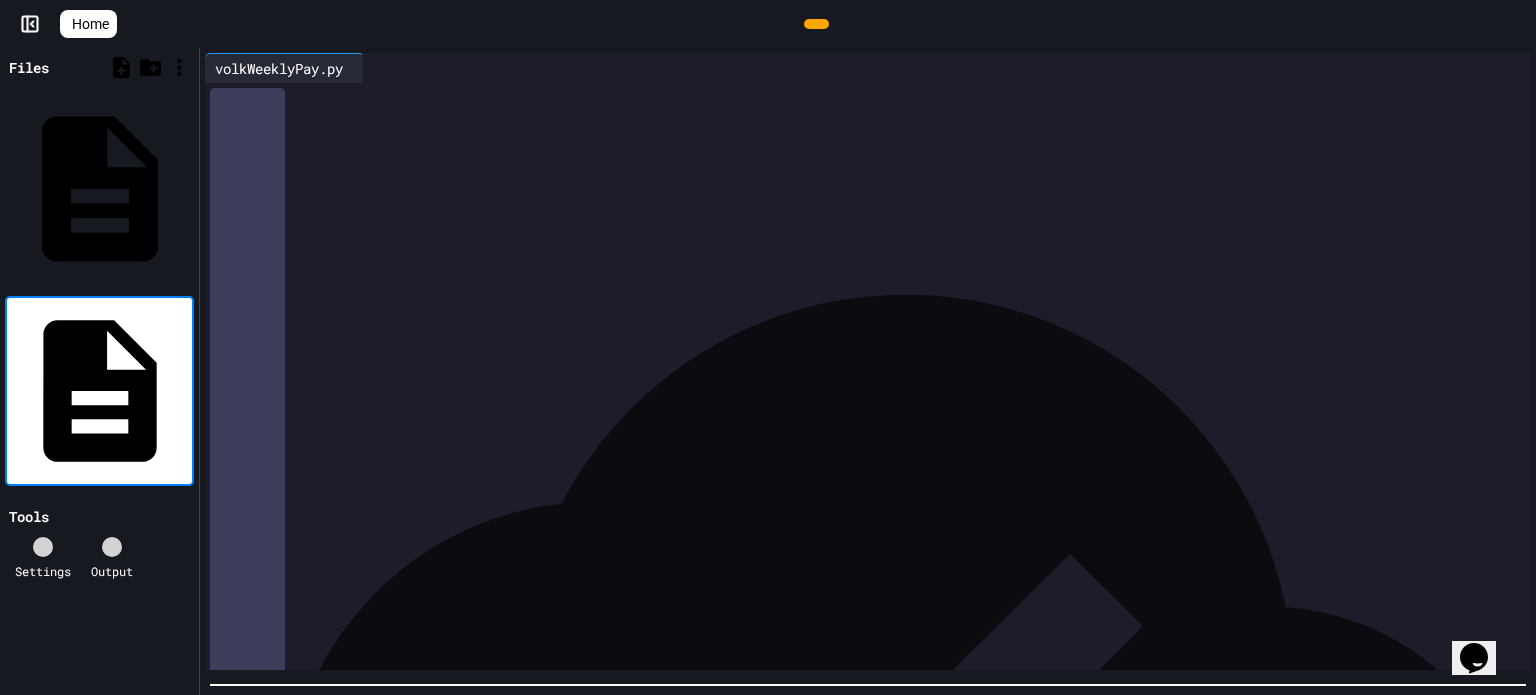 type on "*******" 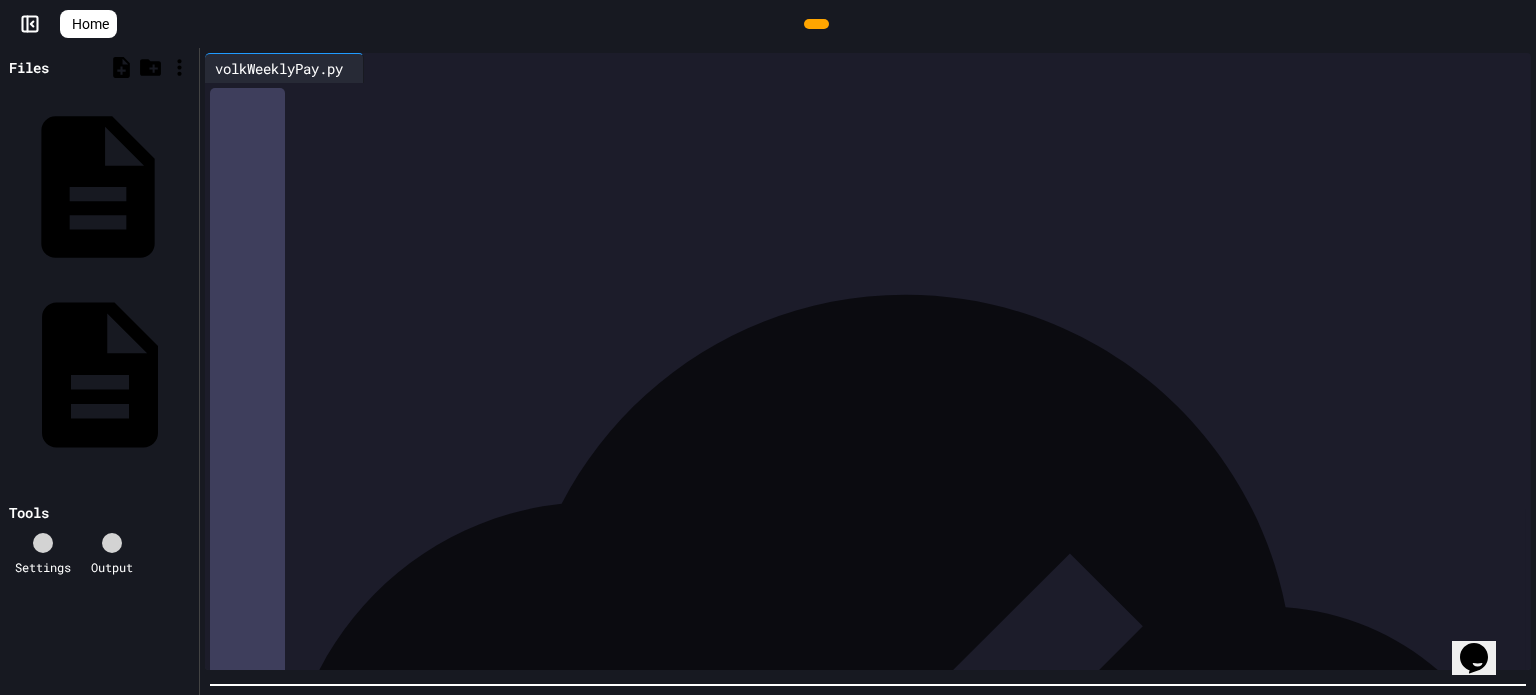 click on "main.py" at bounding box center (99, 187) 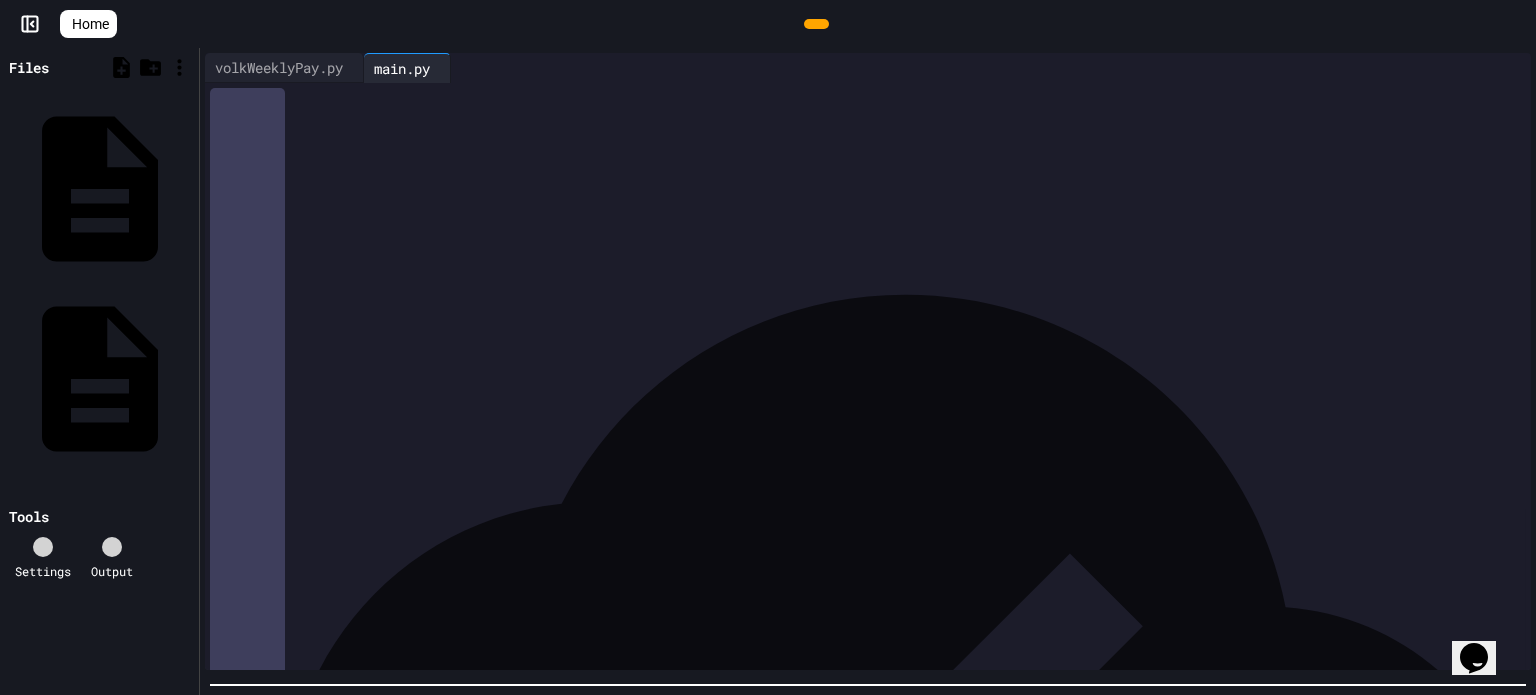 click at bounding box center [881, 97] 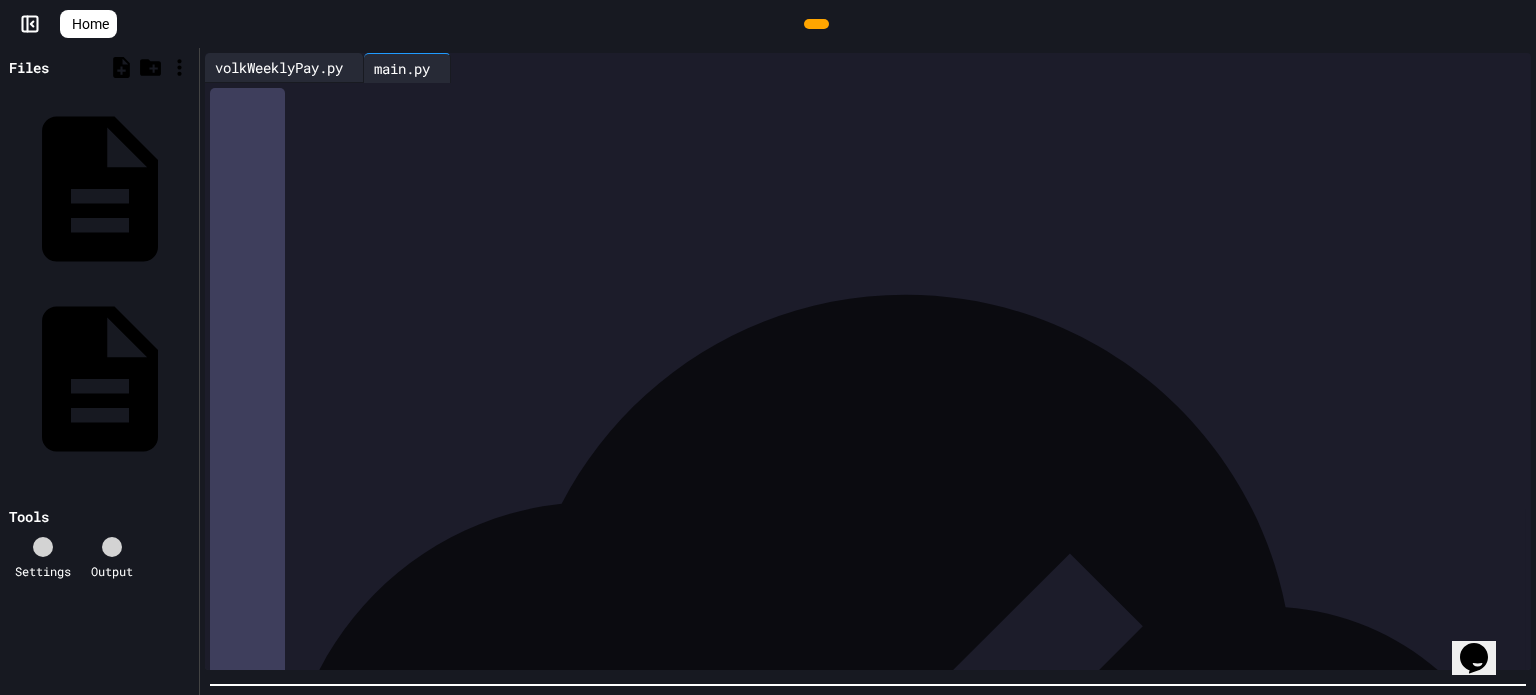 click on "volkWeeklyPay.py" at bounding box center (279, 67) 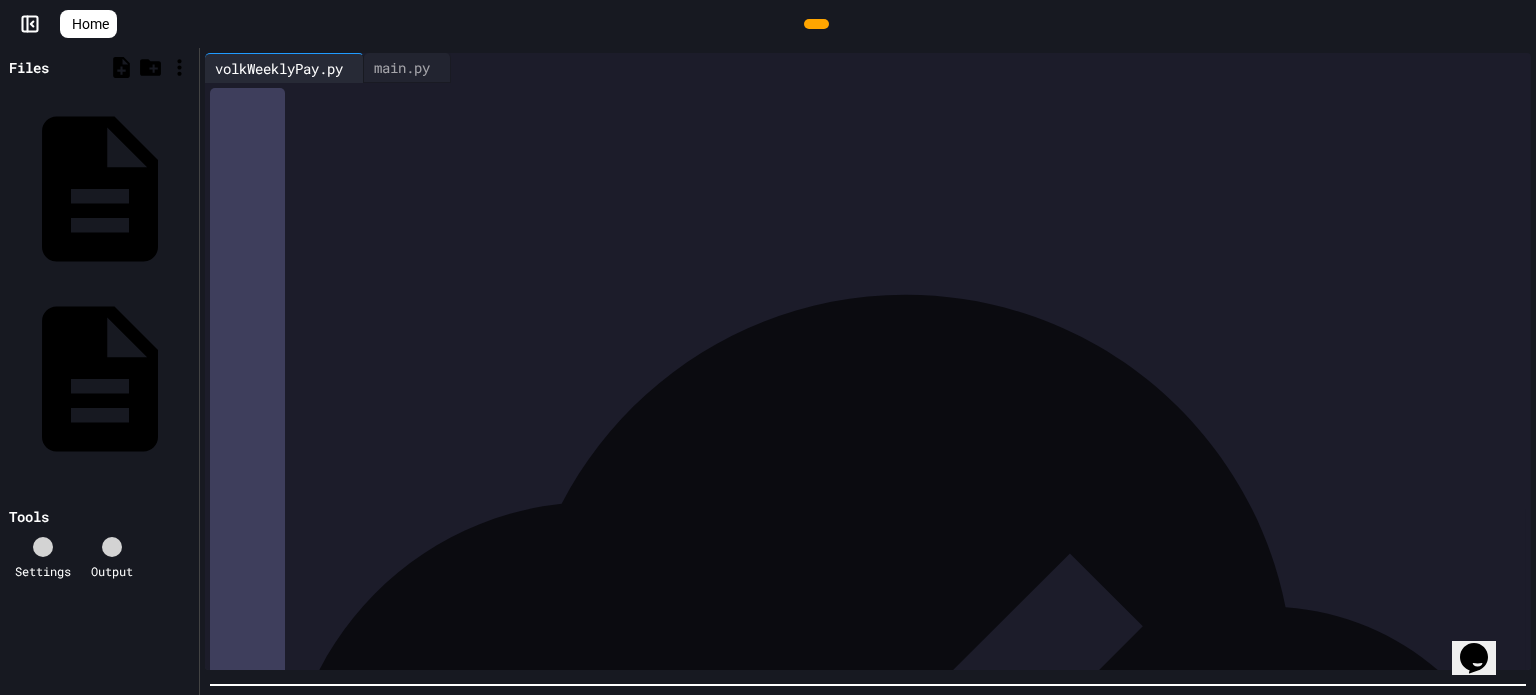 click 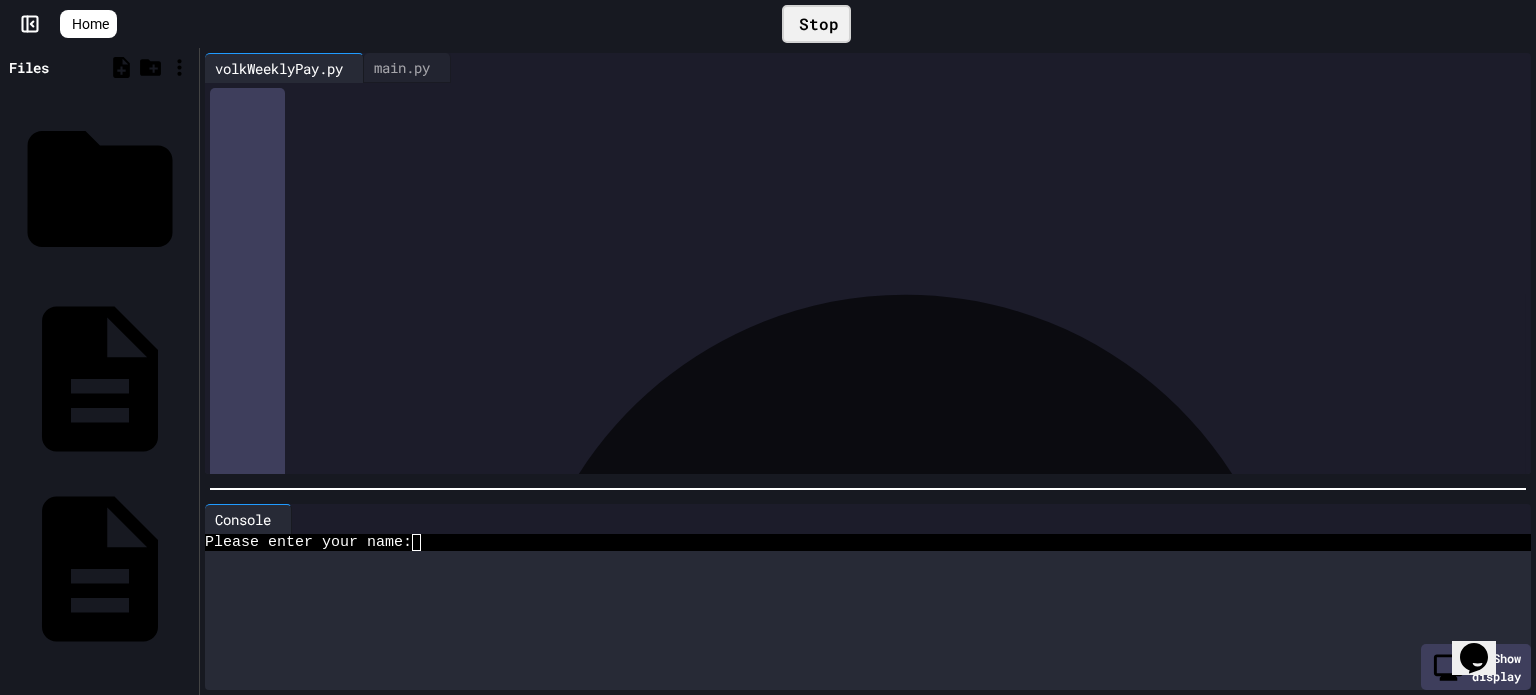 click at bounding box center [868, 489] 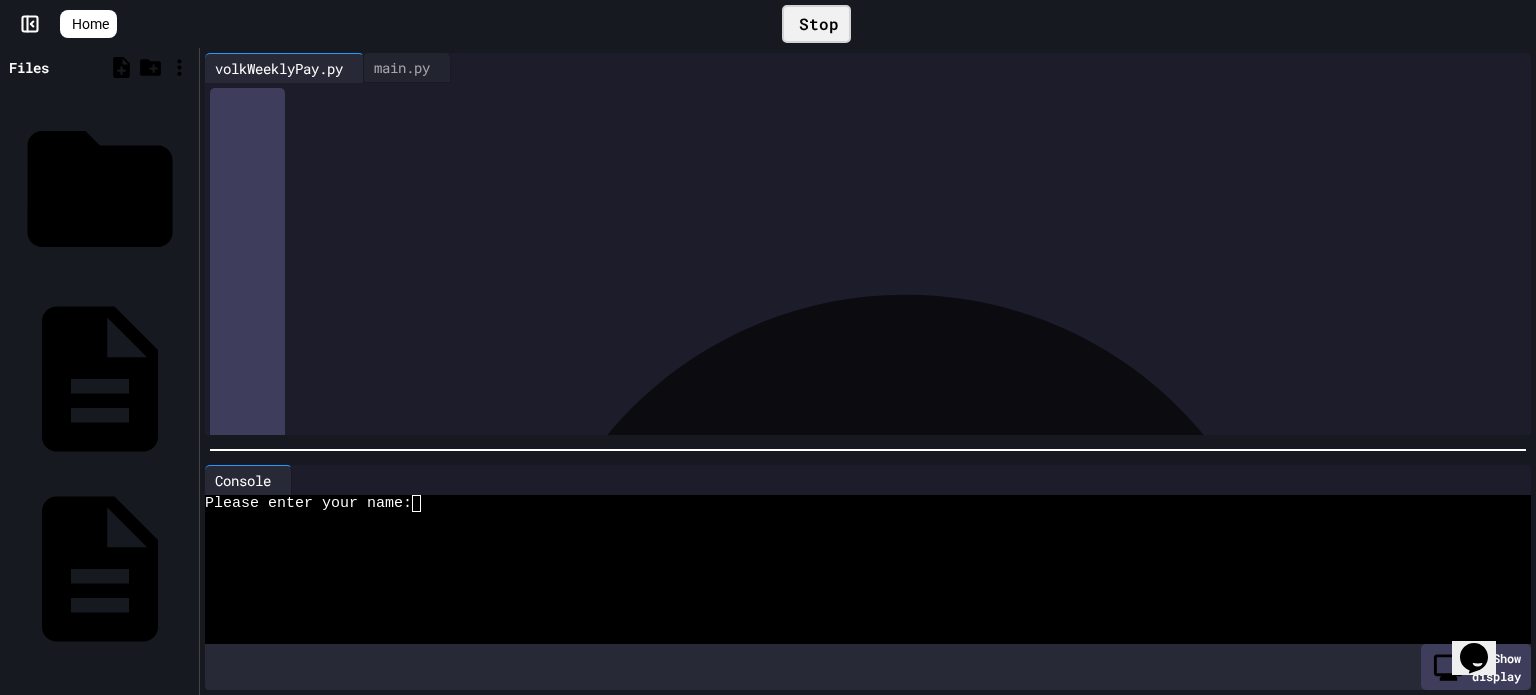 click on "**********" at bounding box center [868, 371] 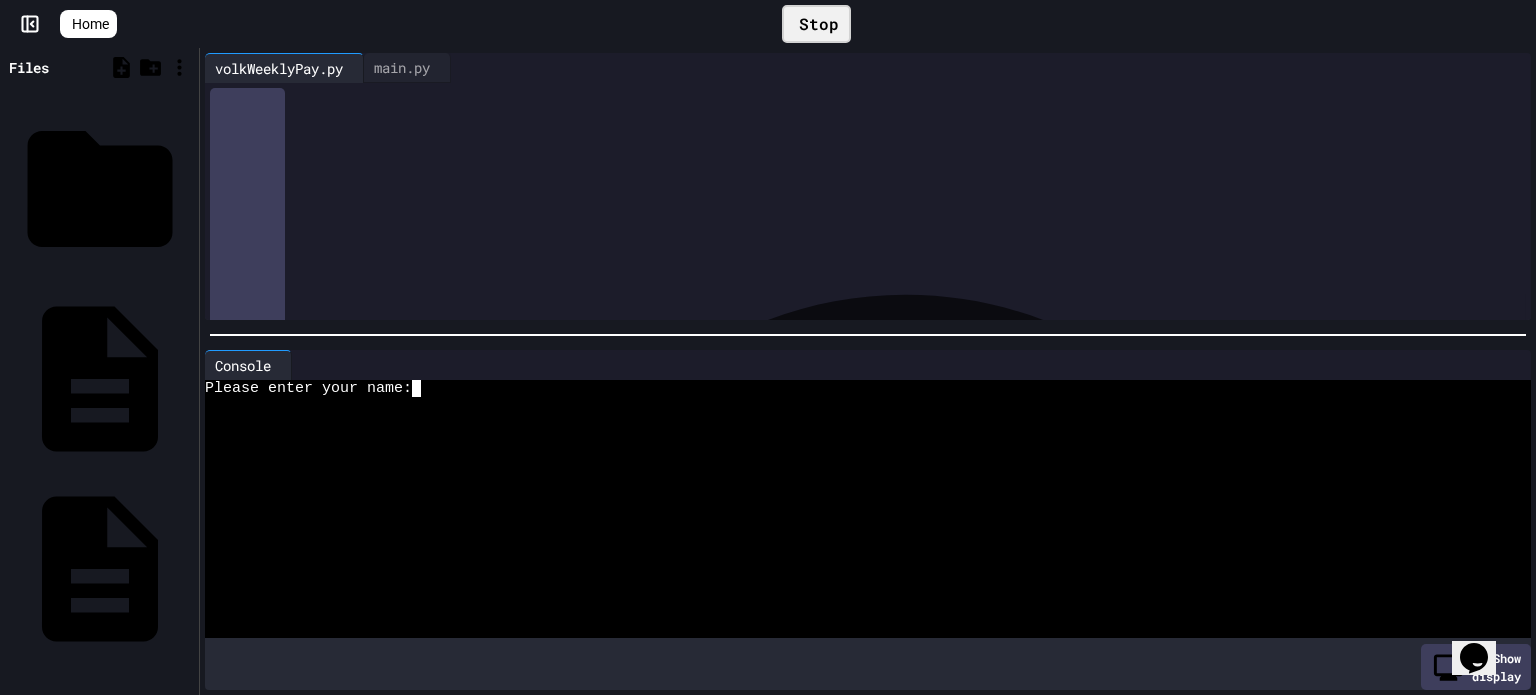 click on "Please enter your name:" at bounding box center (848, 388) 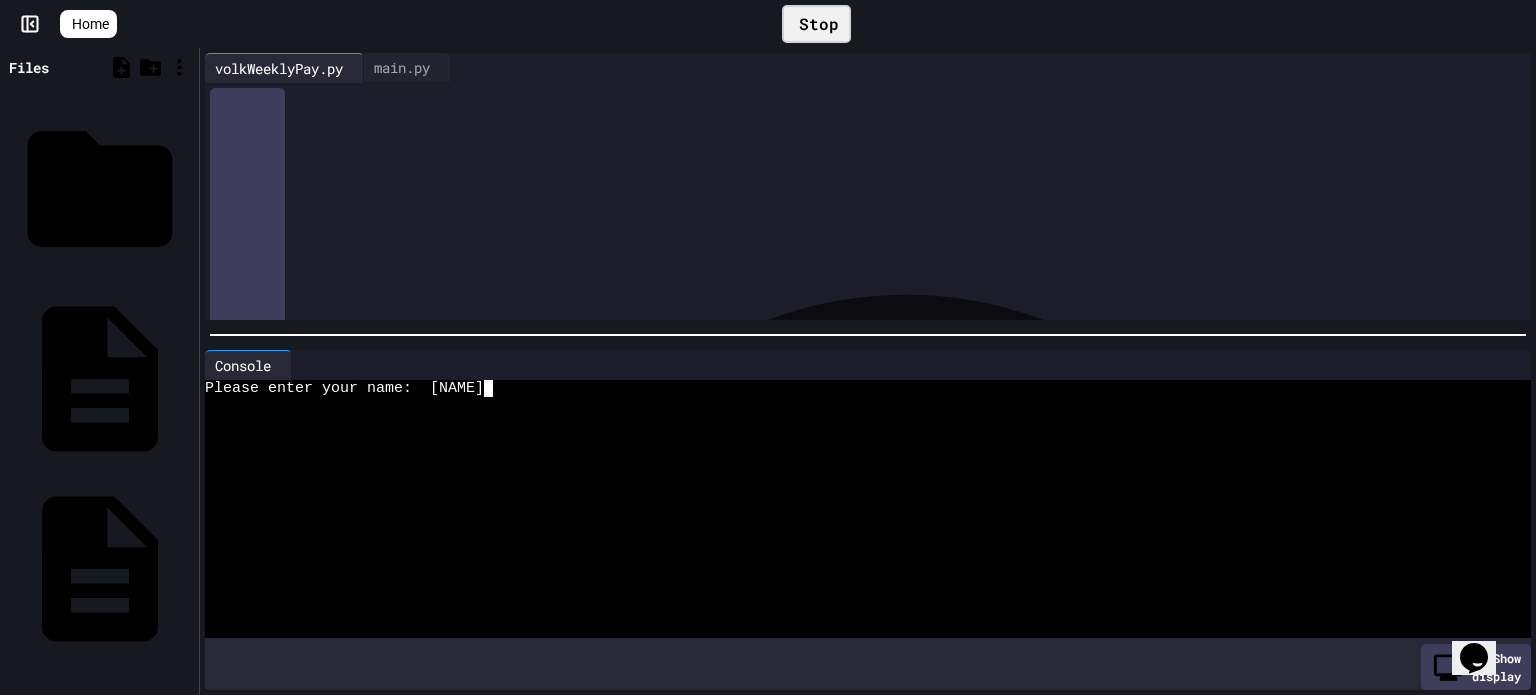 scroll, scrollTop: 0, scrollLeft: 0, axis: both 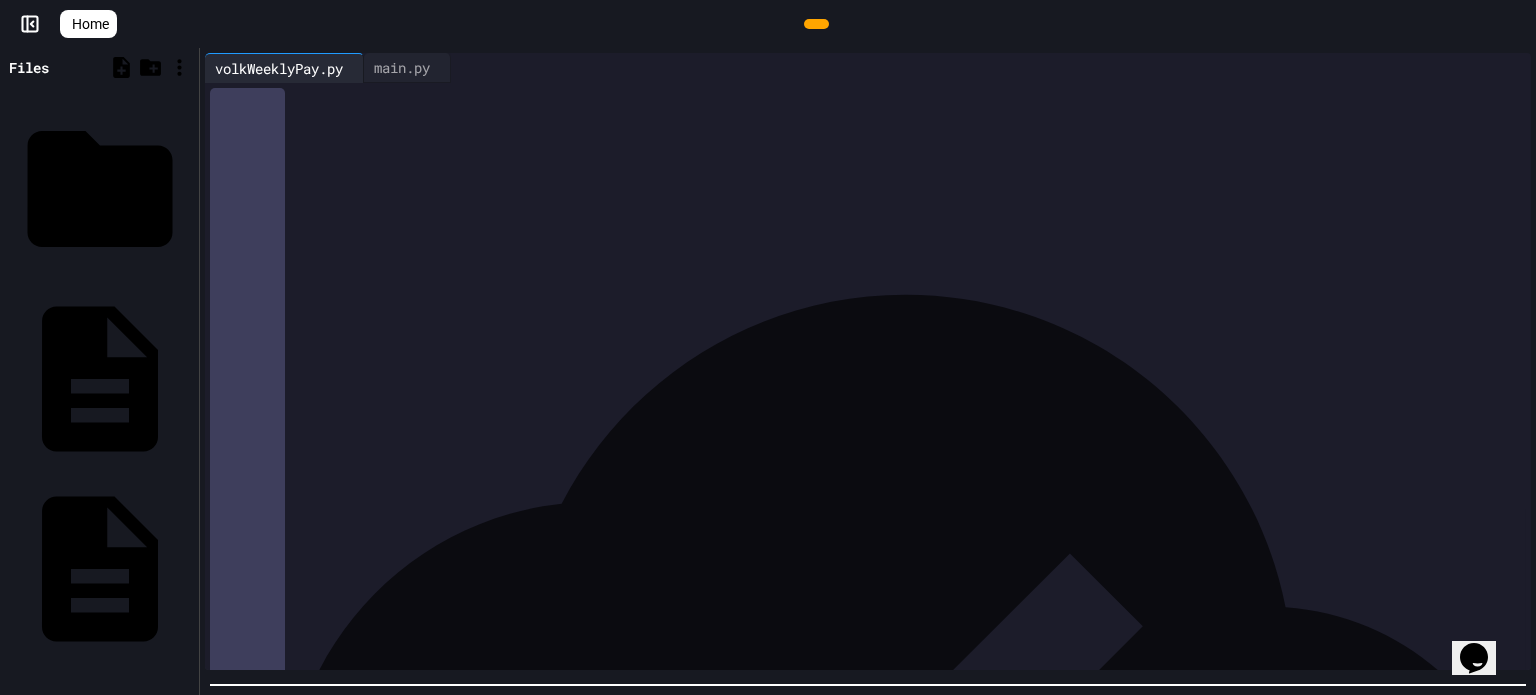click on "**********" at bounding box center [768, 347] 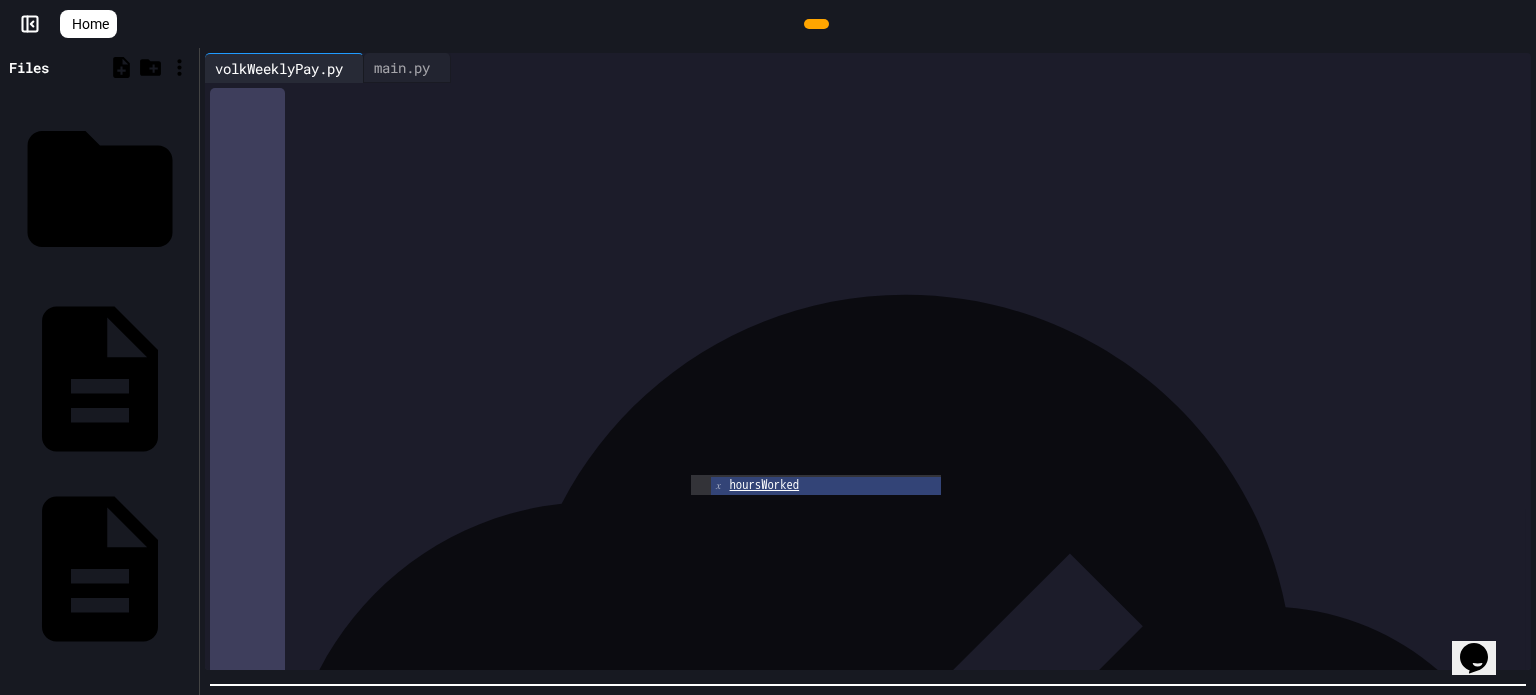 click 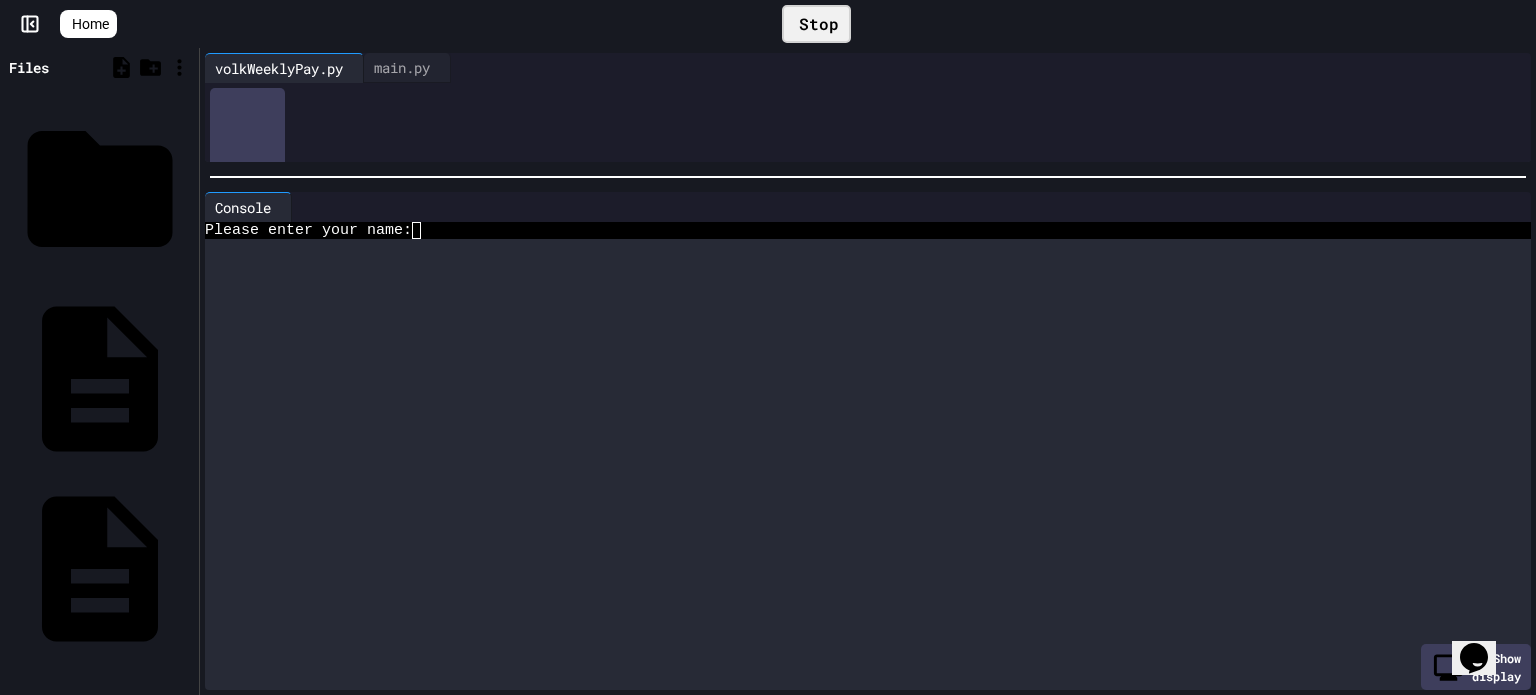 click on "**********" at bounding box center [868, 371] 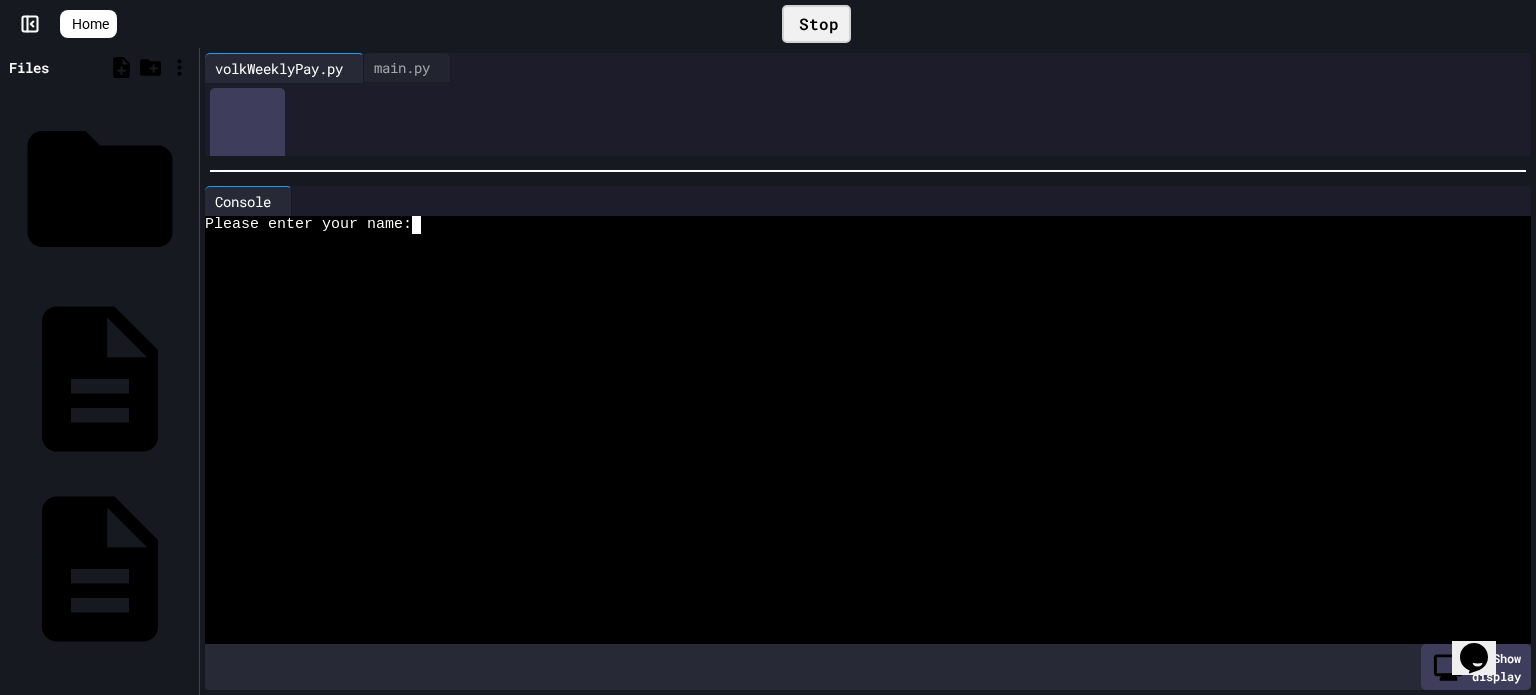 click on "Please enter your name:" at bounding box center [848, 224] 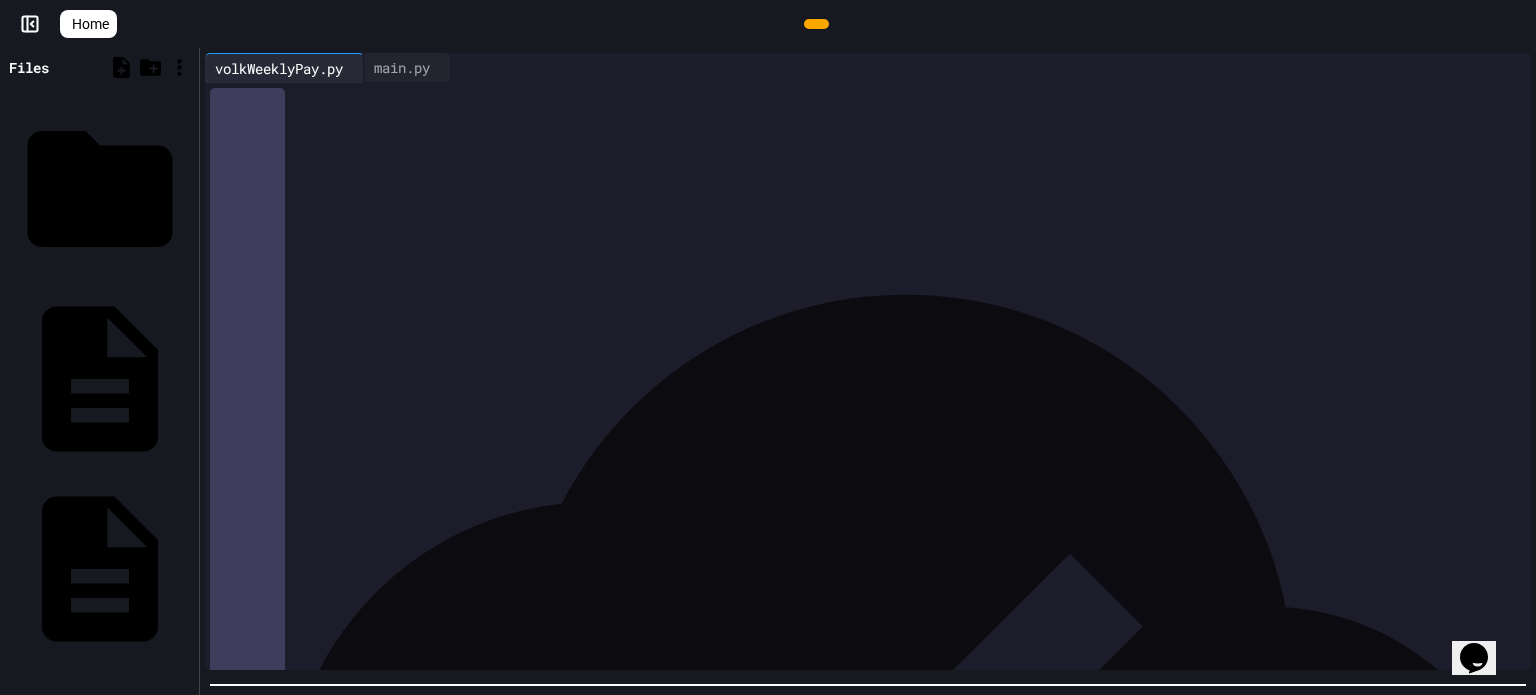 click on "**********" at bounding box center (768, 347) 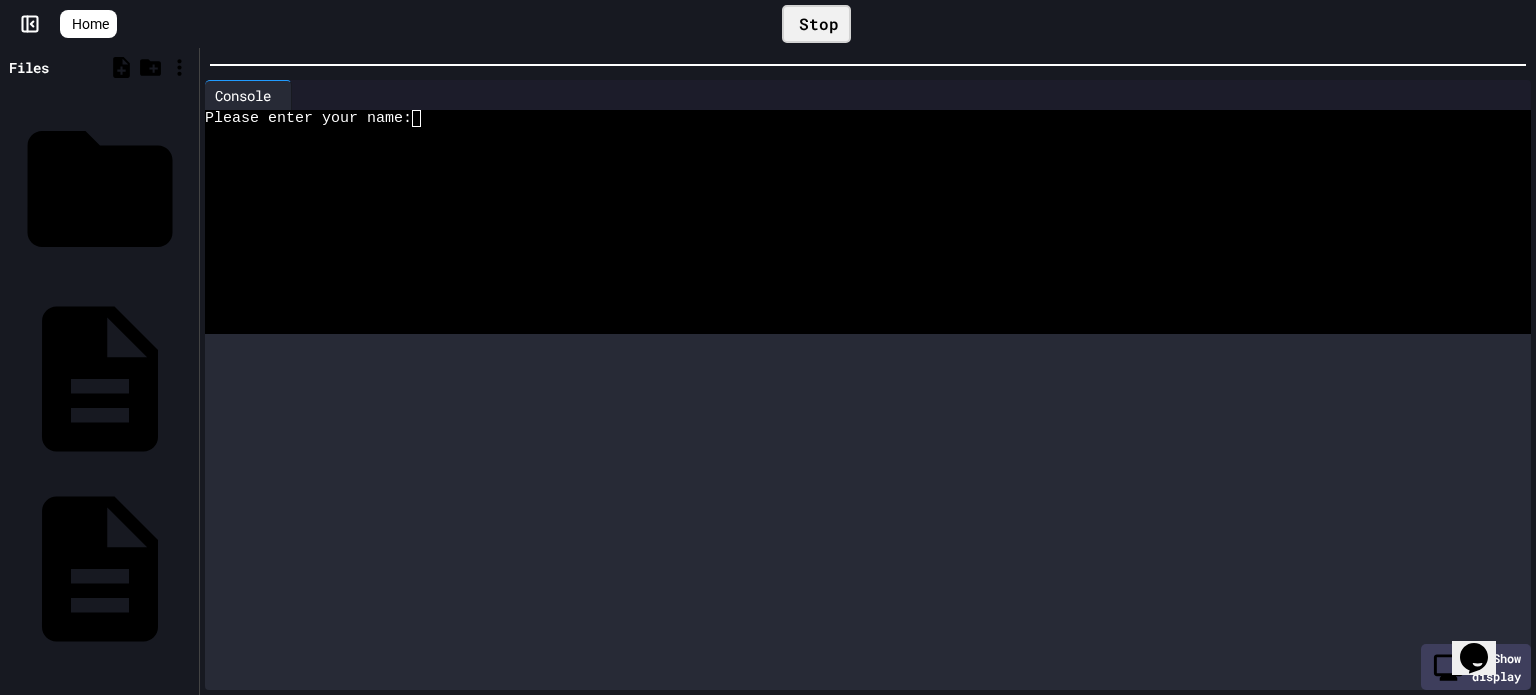 click on "**********" at bounding box center (768, 347) 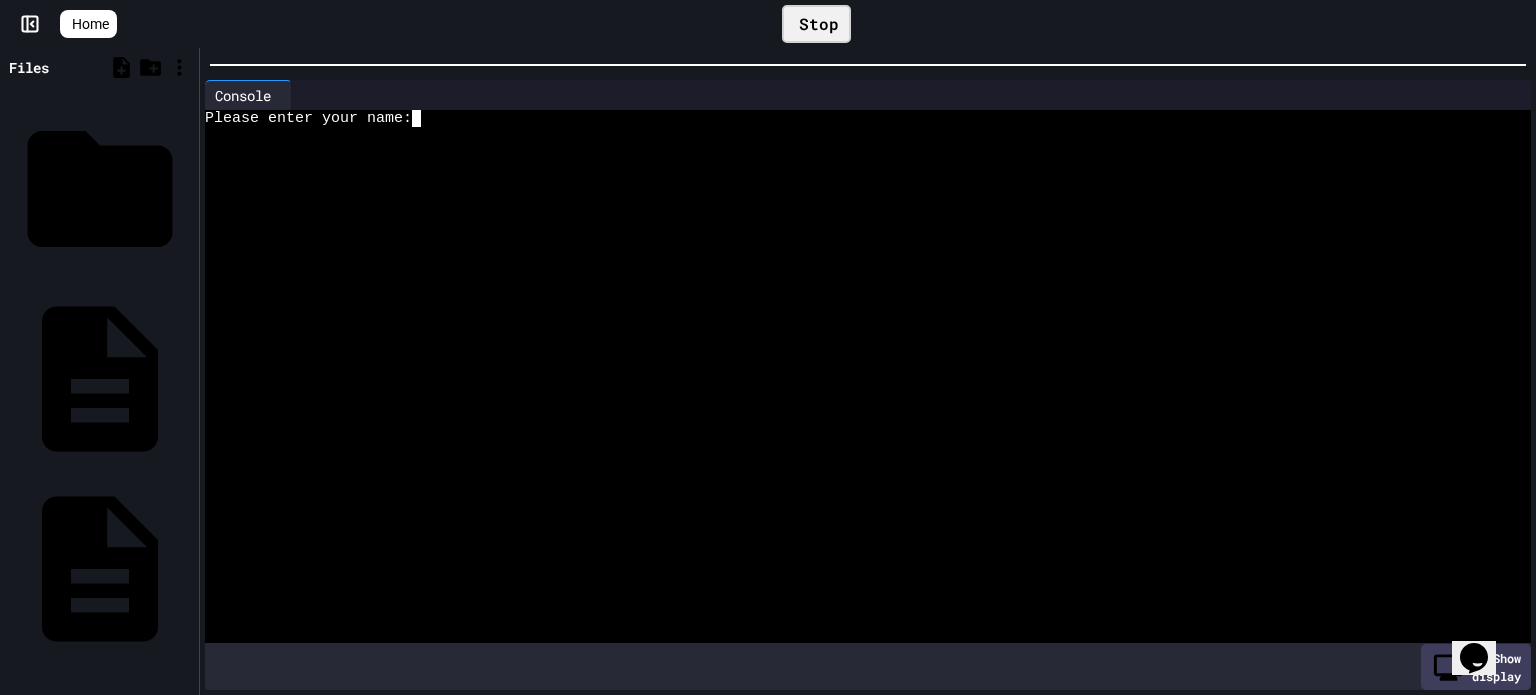click on "Please enter your name:" at bounding box center [848, 118] 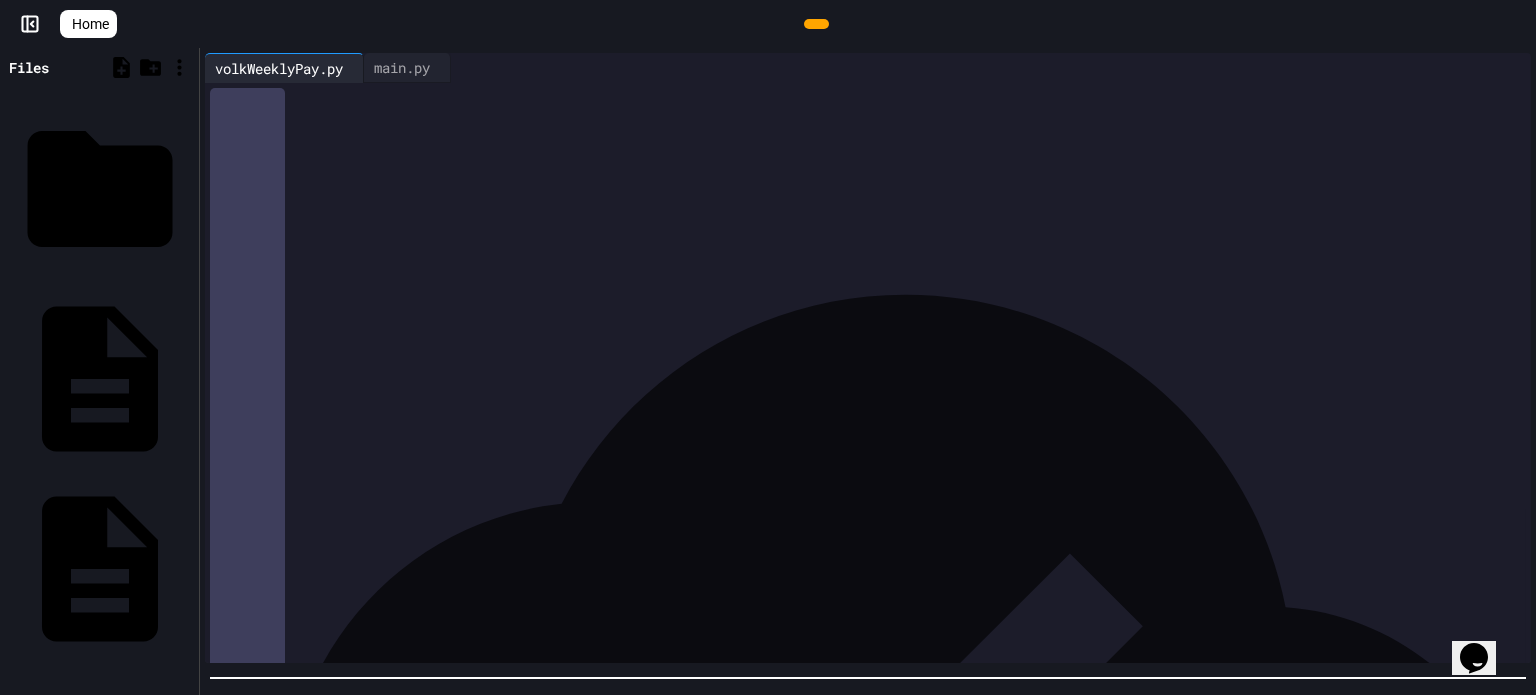 click on "Please enter your name:  Fraiser Please enter your rate of pay:  16.50 please enter the number of hours you worked this week:15 Fraiser, your weekly pay is $247.5    Show display" at bounding box center (868, 371) 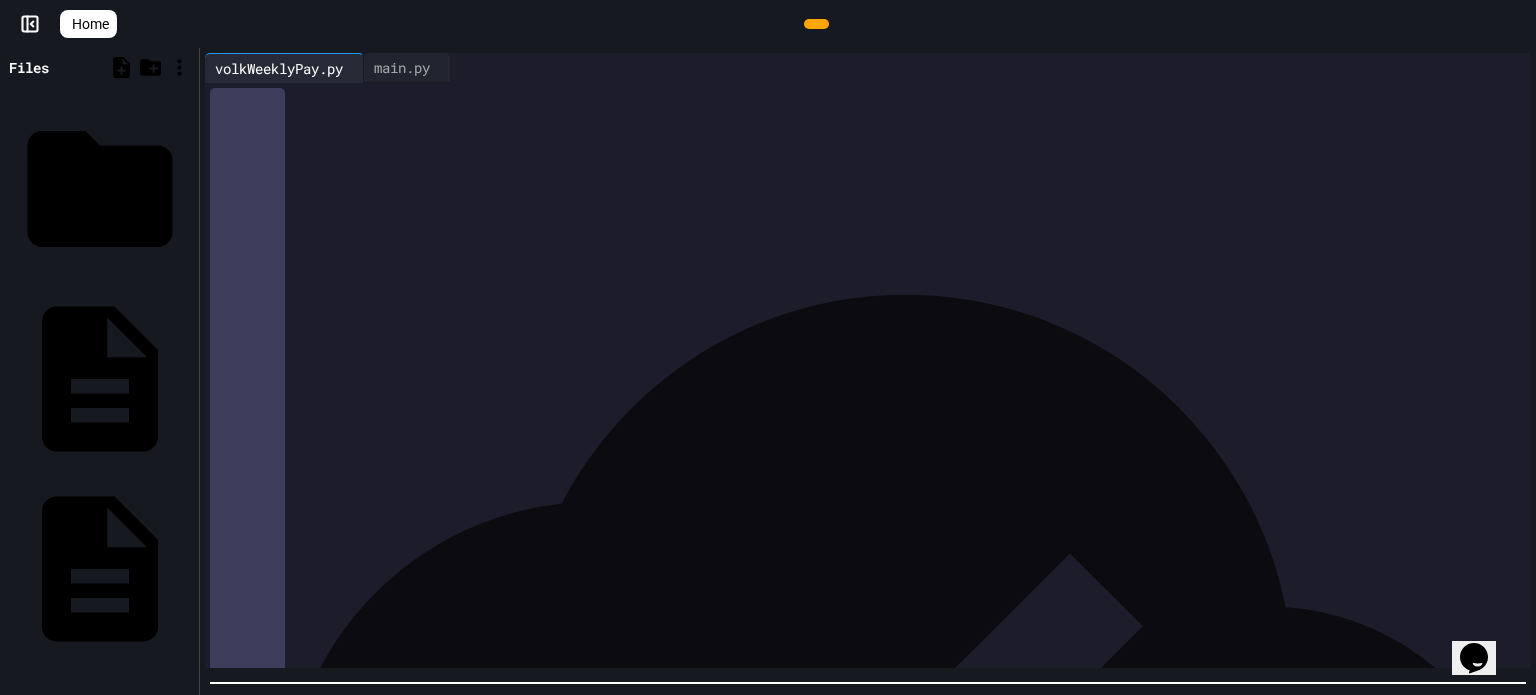 click on "*" at bounding box center [687, 460] 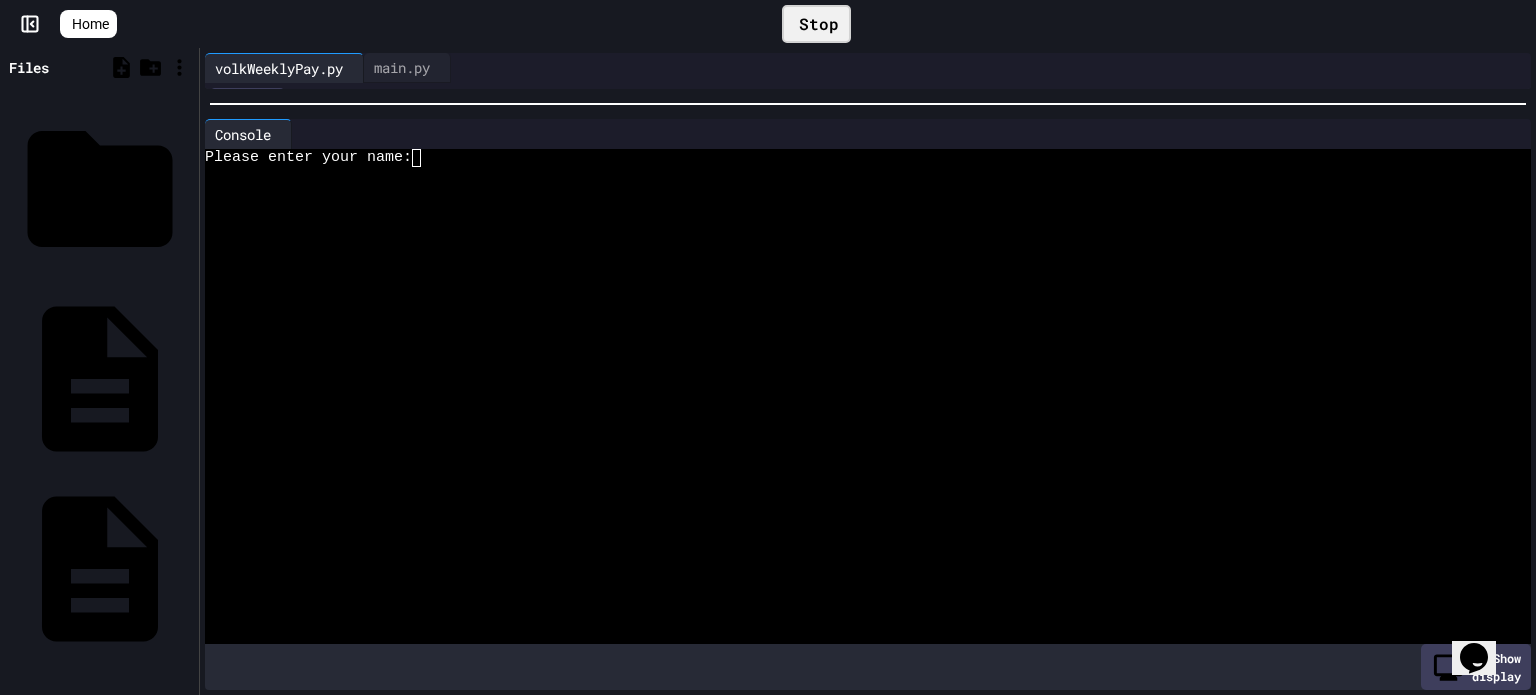 click on "**********" at bounding box center [868, 371] 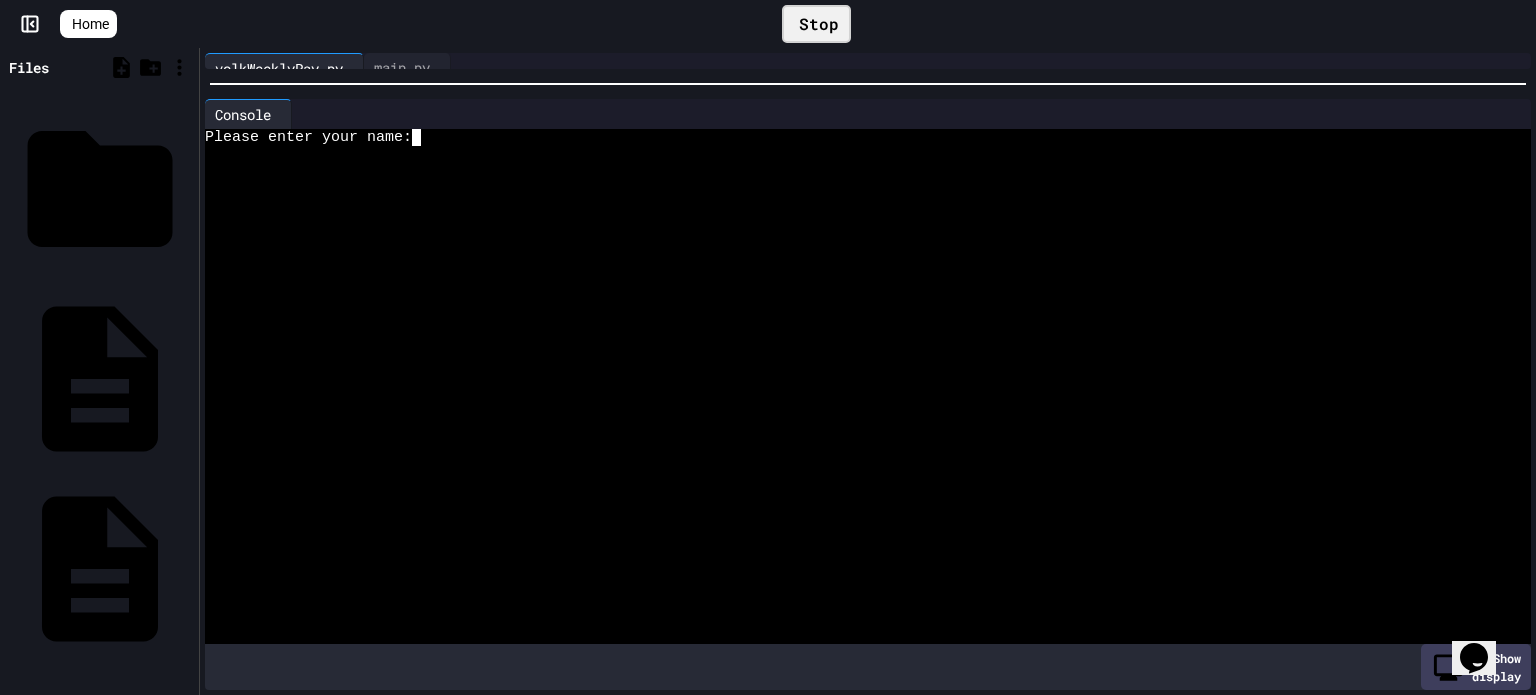 click at bounding box center (848, 189) 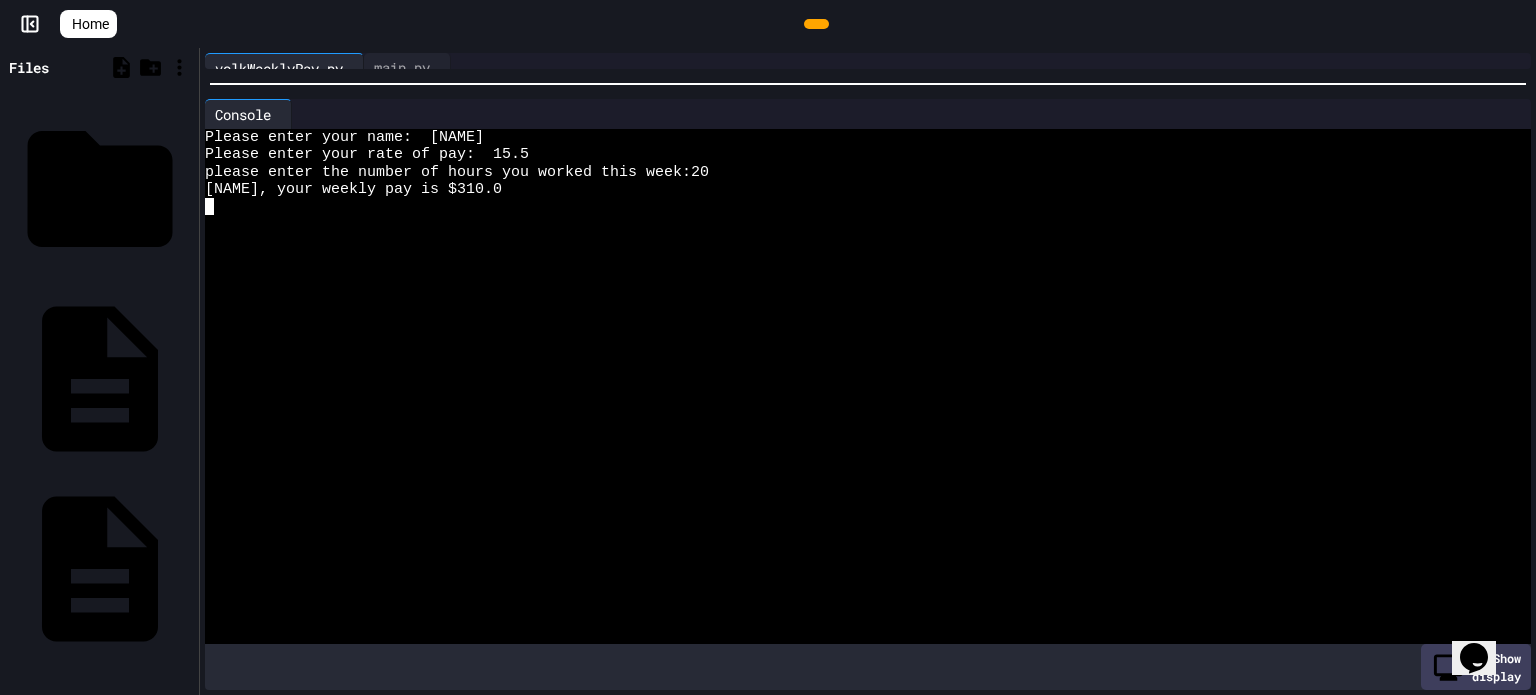 click at bounding box center (868, 84) 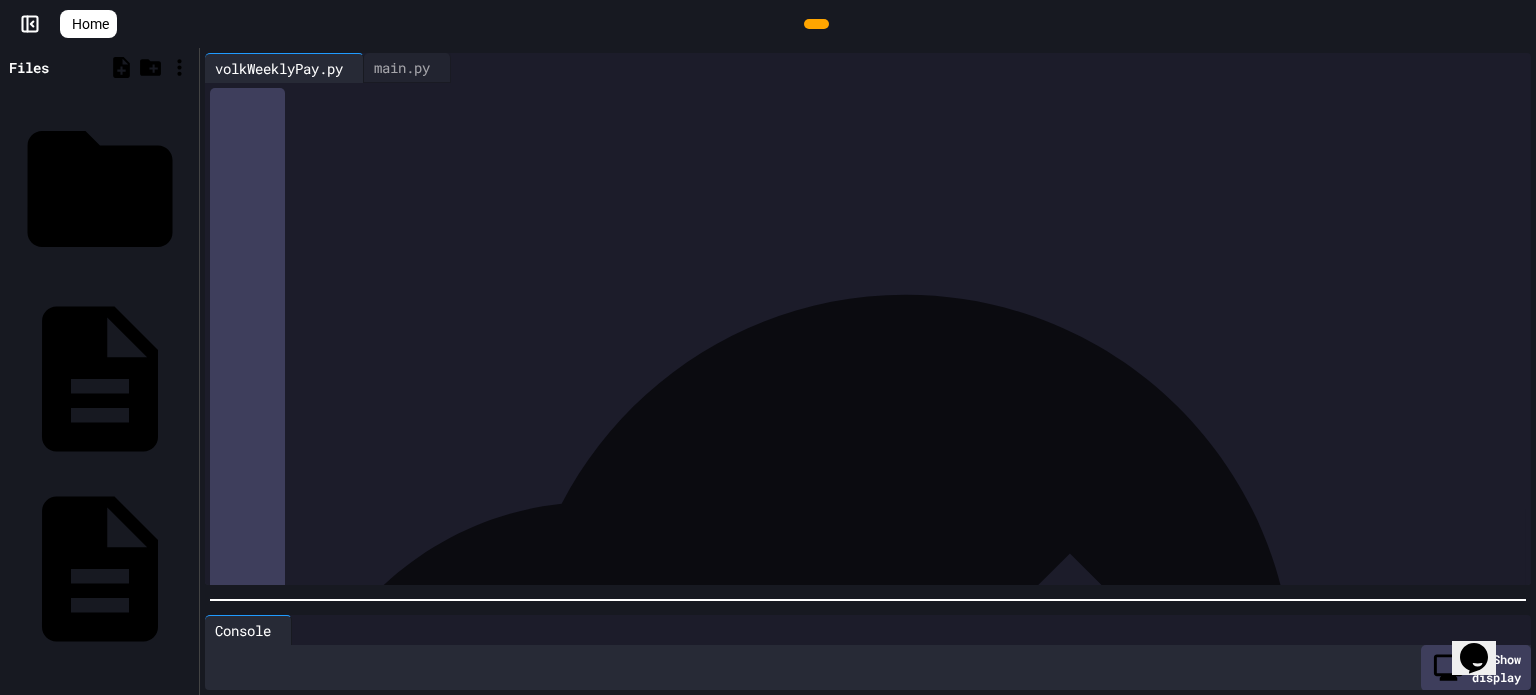 scroll, scrollTop: 68, scrollLeft: 0, axis: vertical 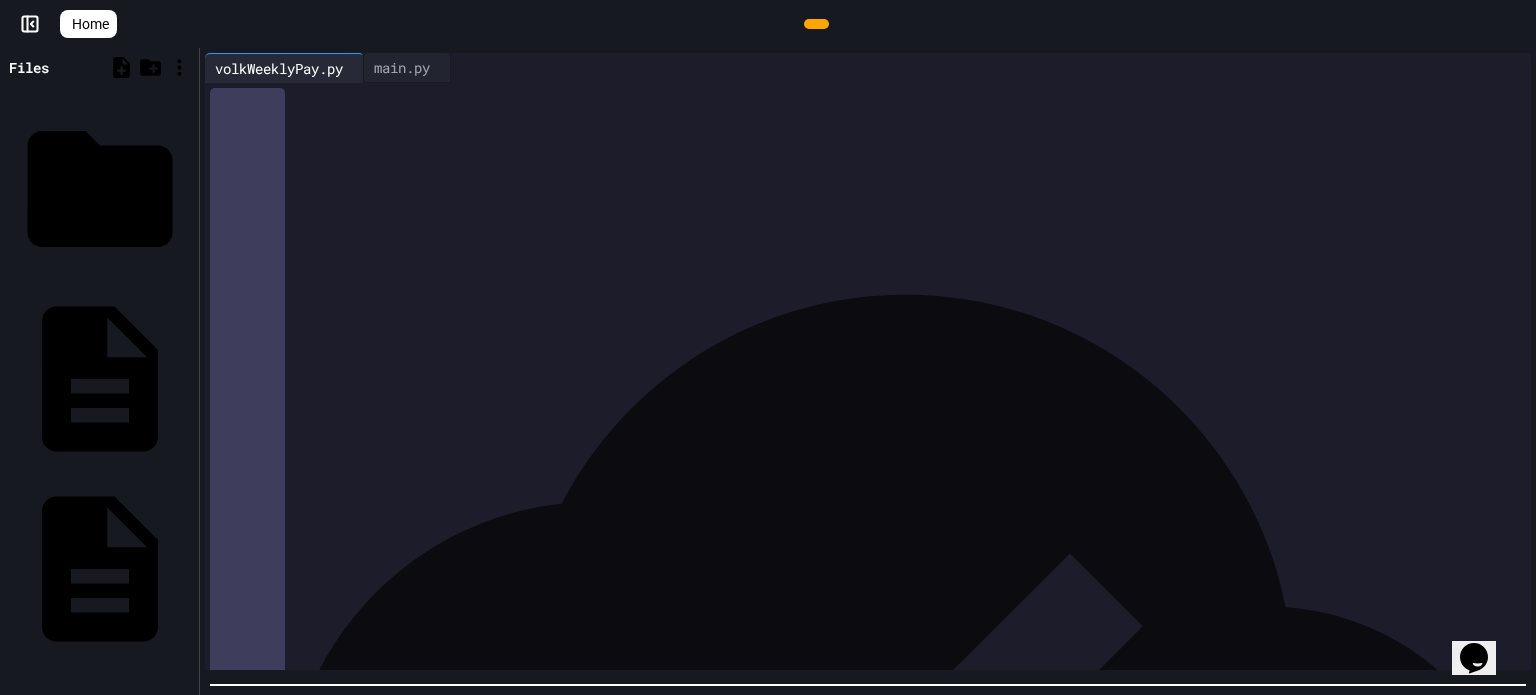 click on "**********" at bounding box center [768, 347] 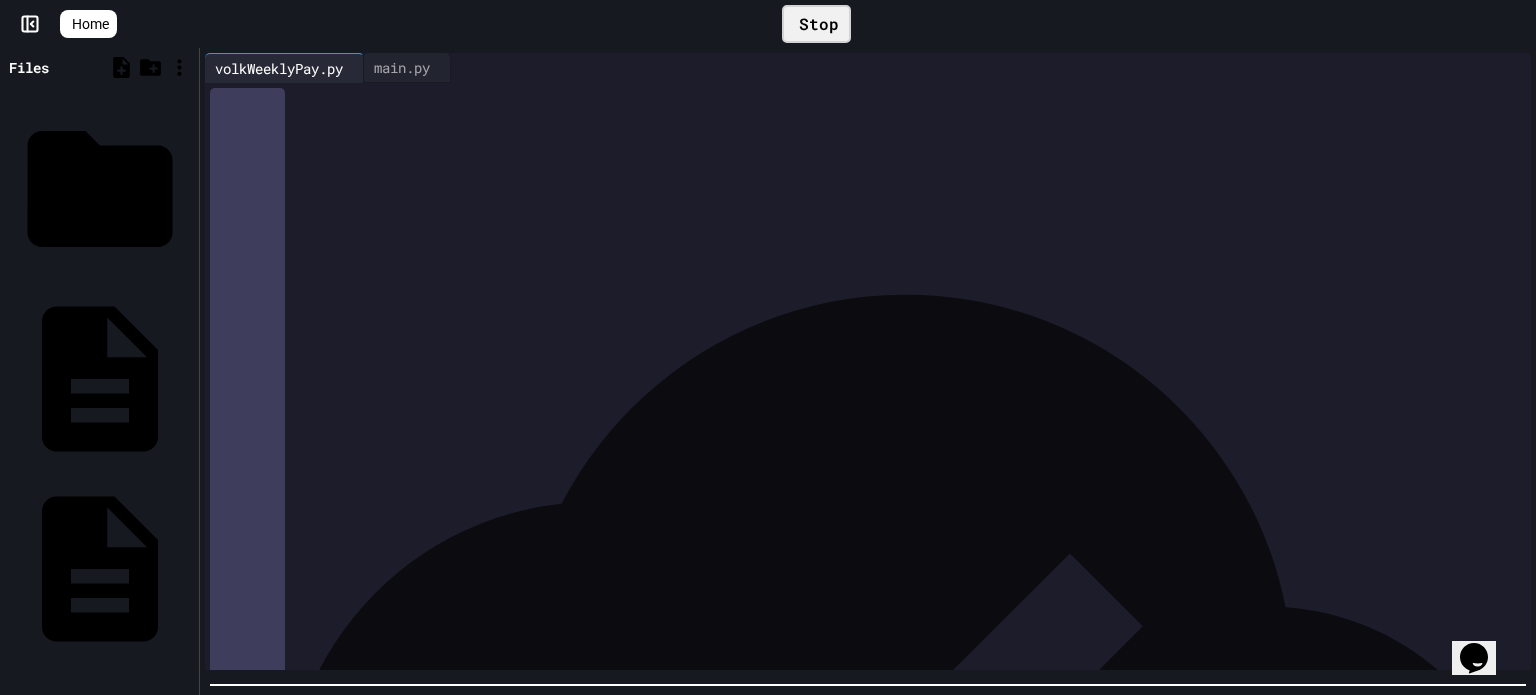 scroll, scrollTop: 0, scrollLeft: 0, axis: both 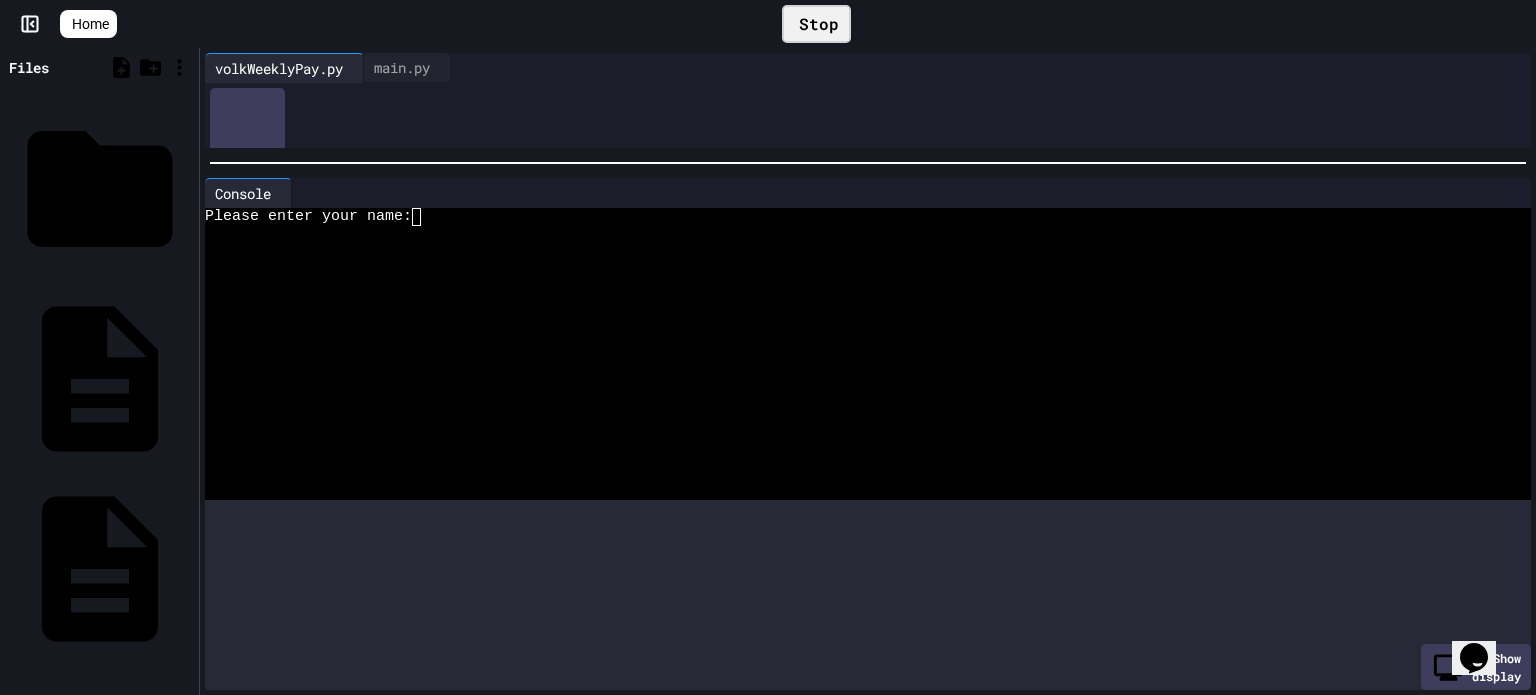 click on "**********" at bounding box center [868, 371] 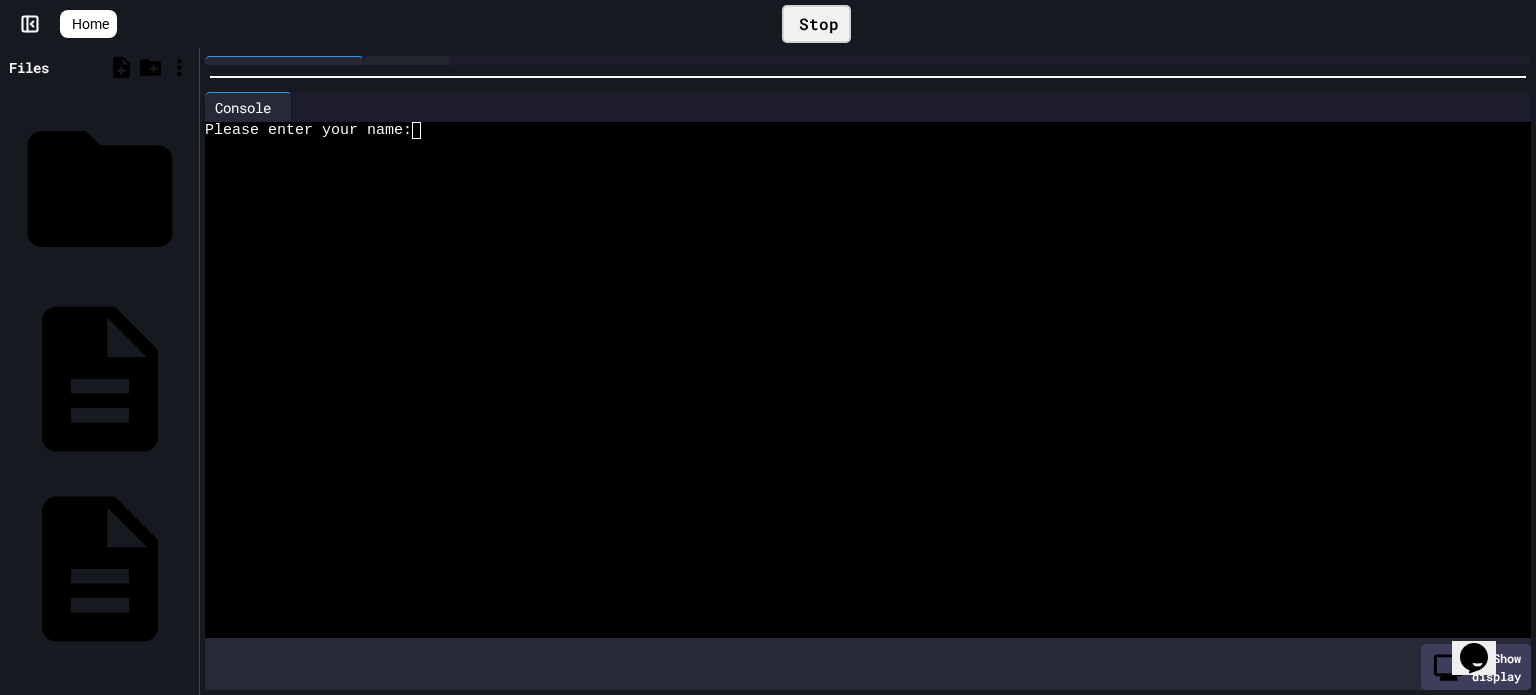 click on "Please enter your name:" at bounding box center (848, 130) 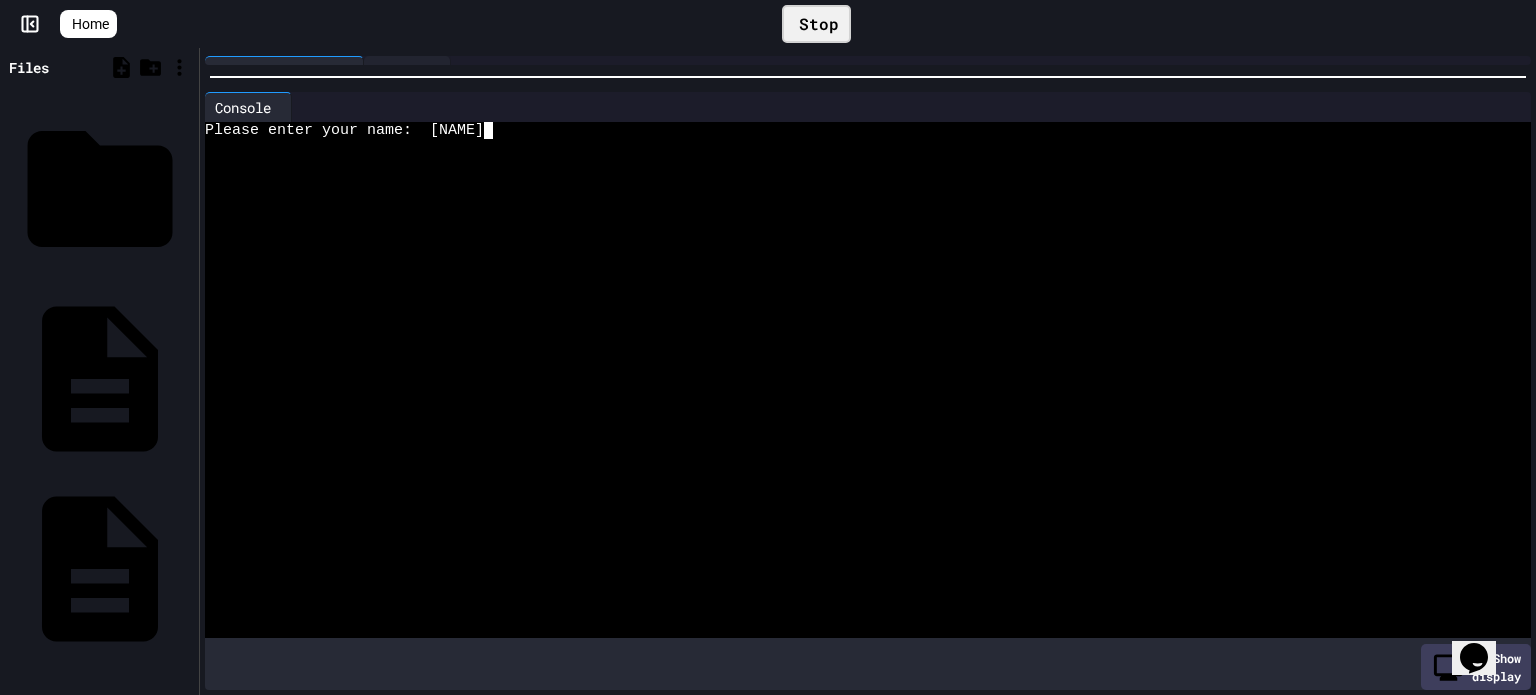 type 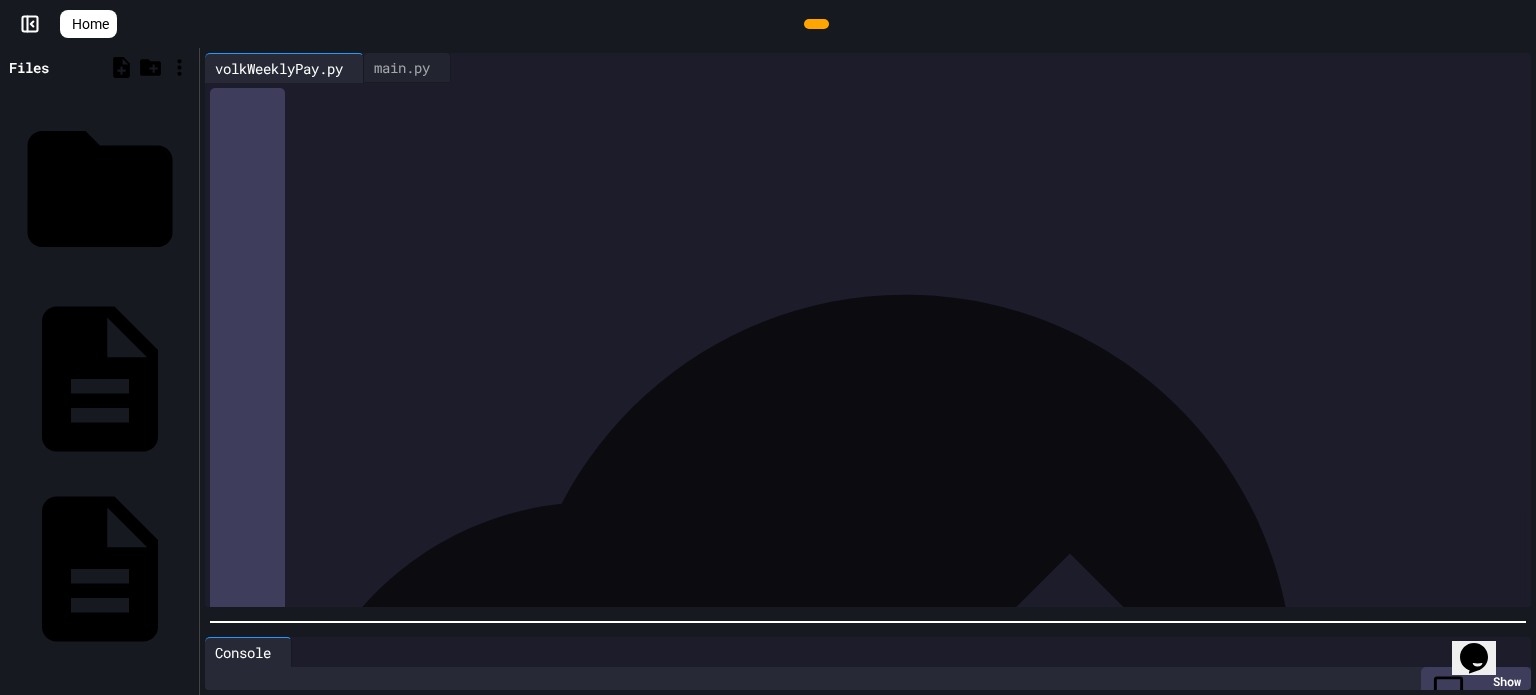 click on "Please enter your name:  pizz the hut Please enter your rate of pay:  16.50 please enter the number of hours you worked this week:15 pizz the hut, your weekly pay is $248    Show display" at bounding box center [868, 371] 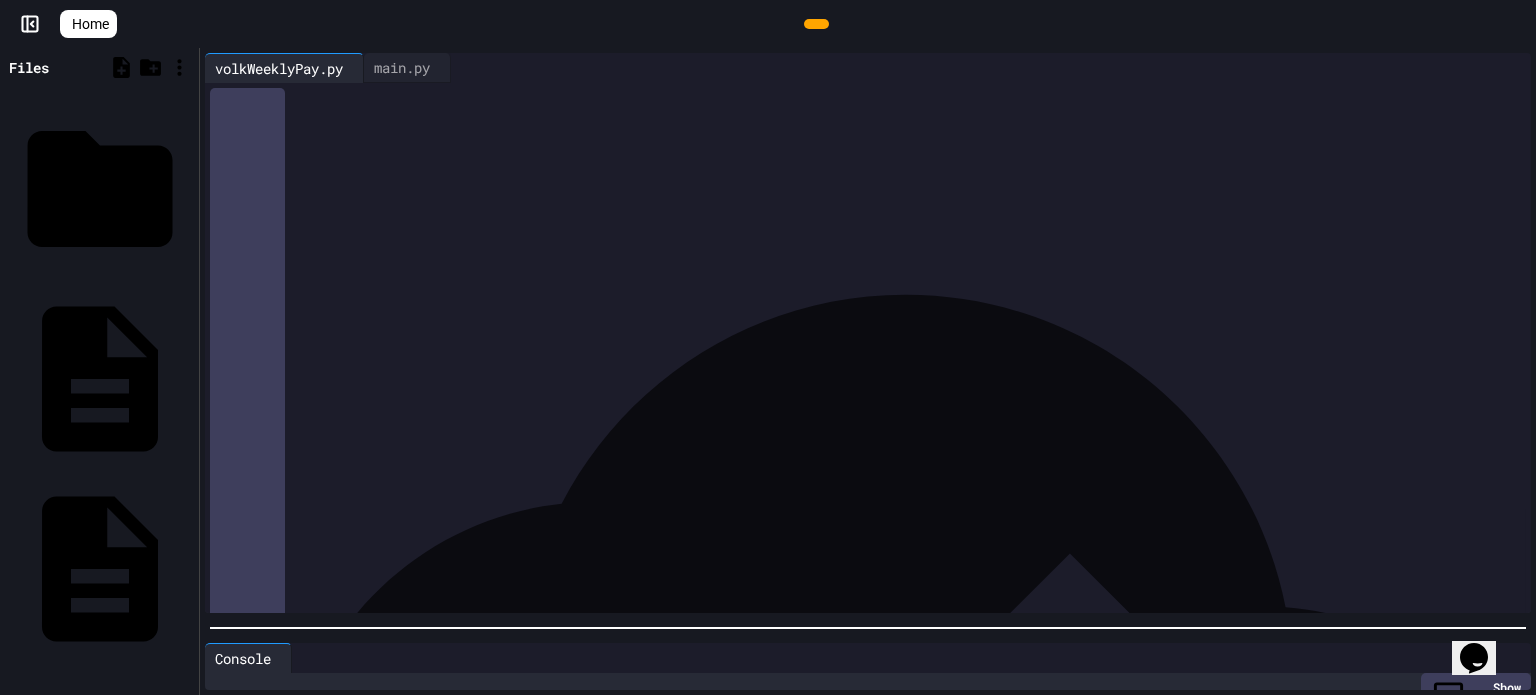click on "*" at bounding box center (668, 460) 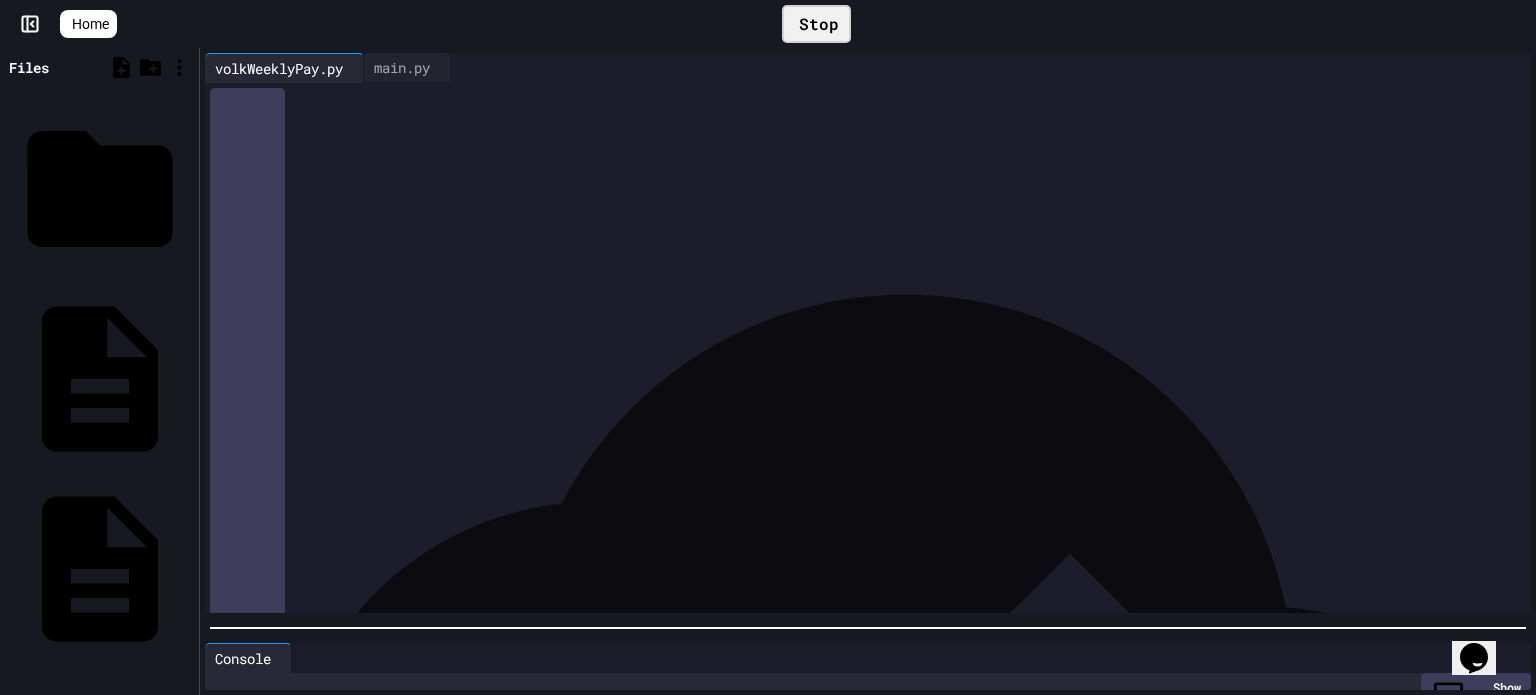 click at bounding box center (868, 628) 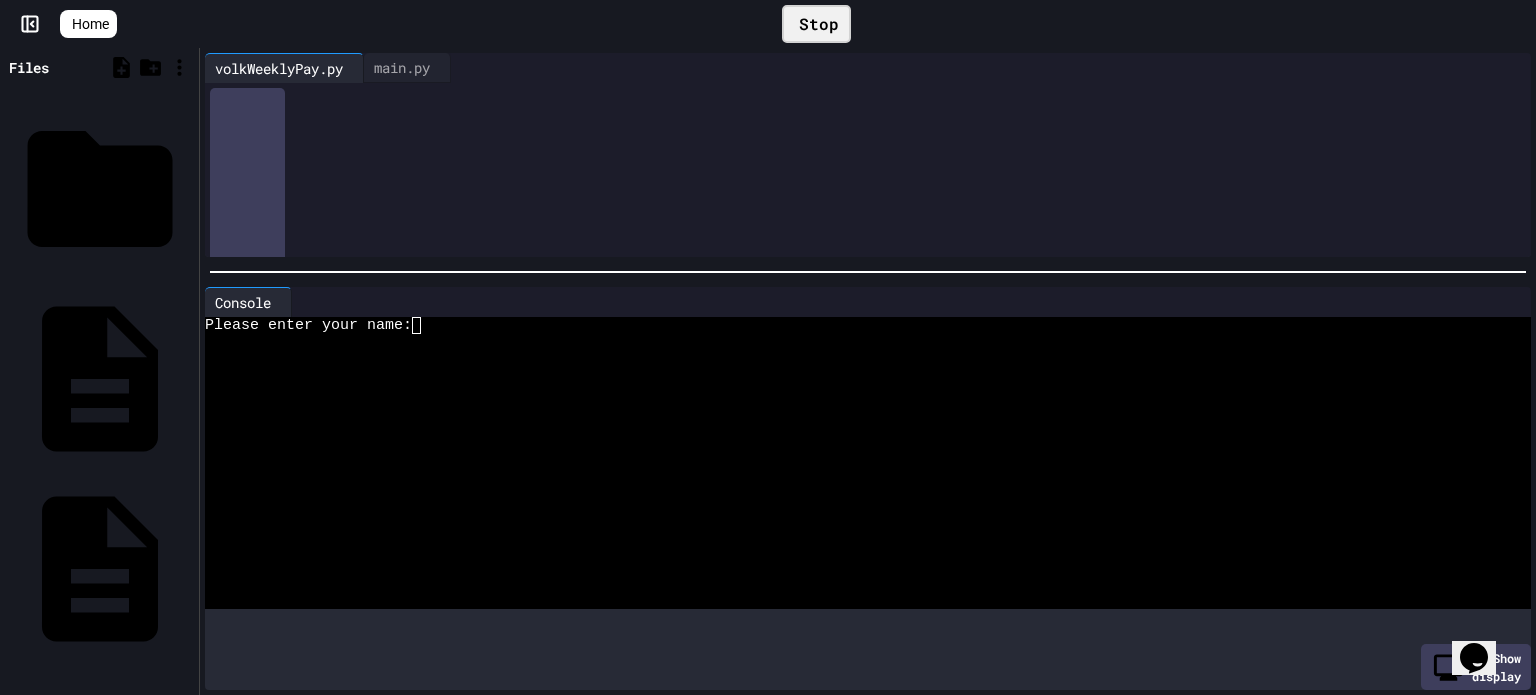 click on "**********" at bounding box center (868, 371) 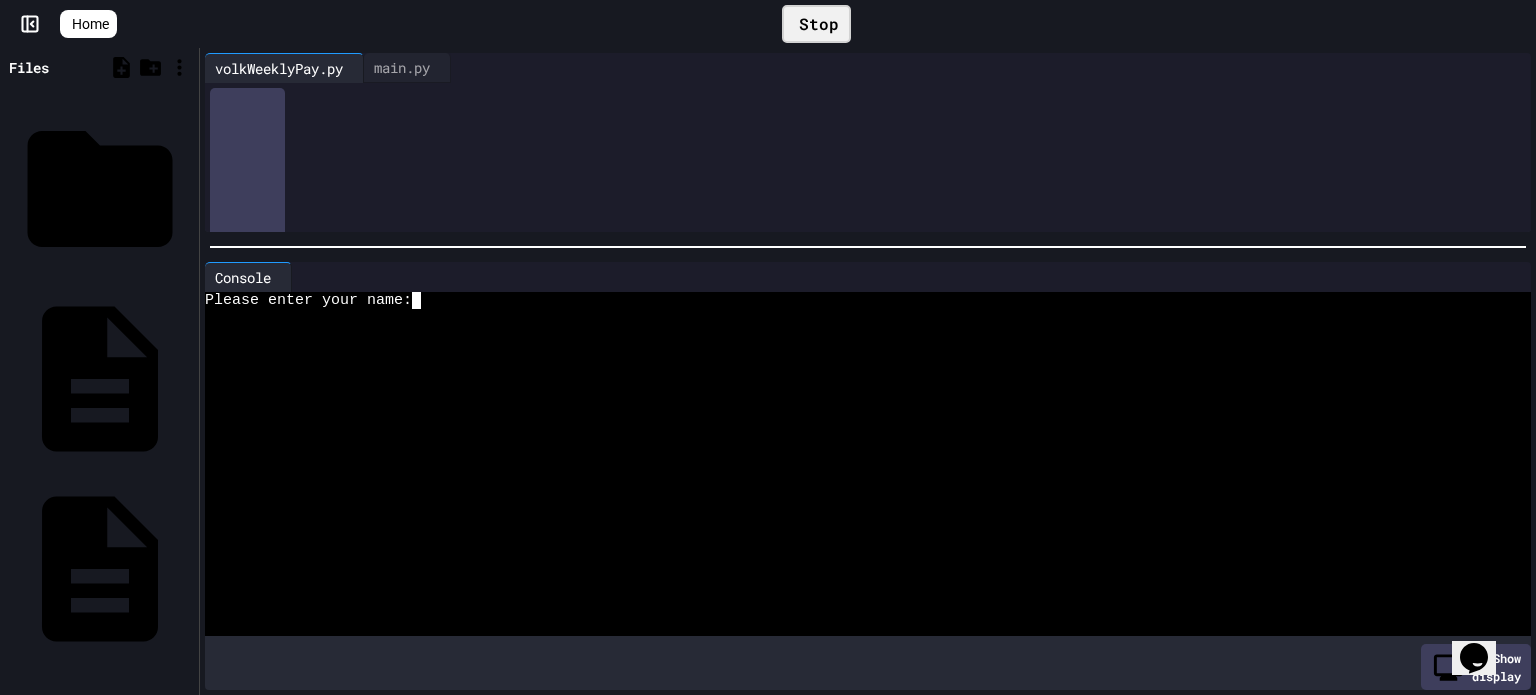 click at bounding box center [848, 317] 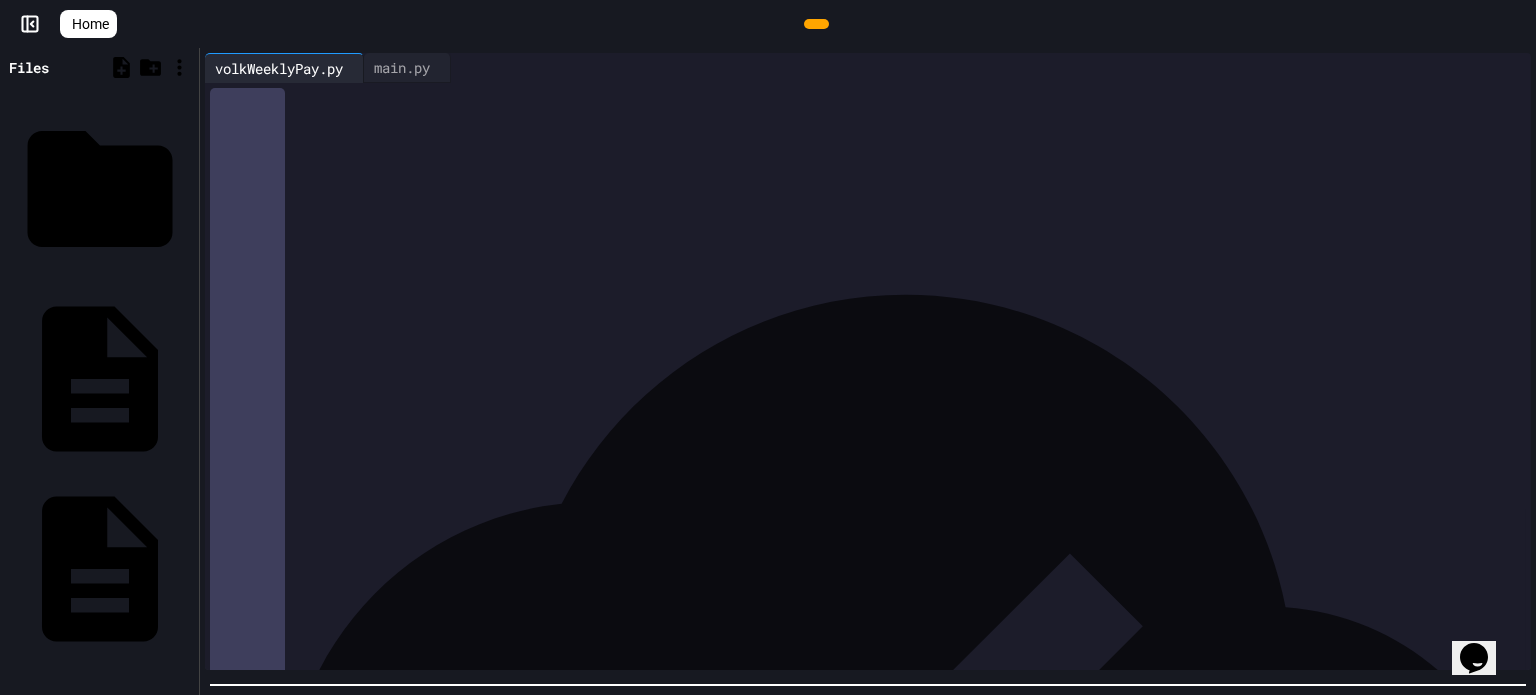 click on "**********" at bounding box center [868, 371] 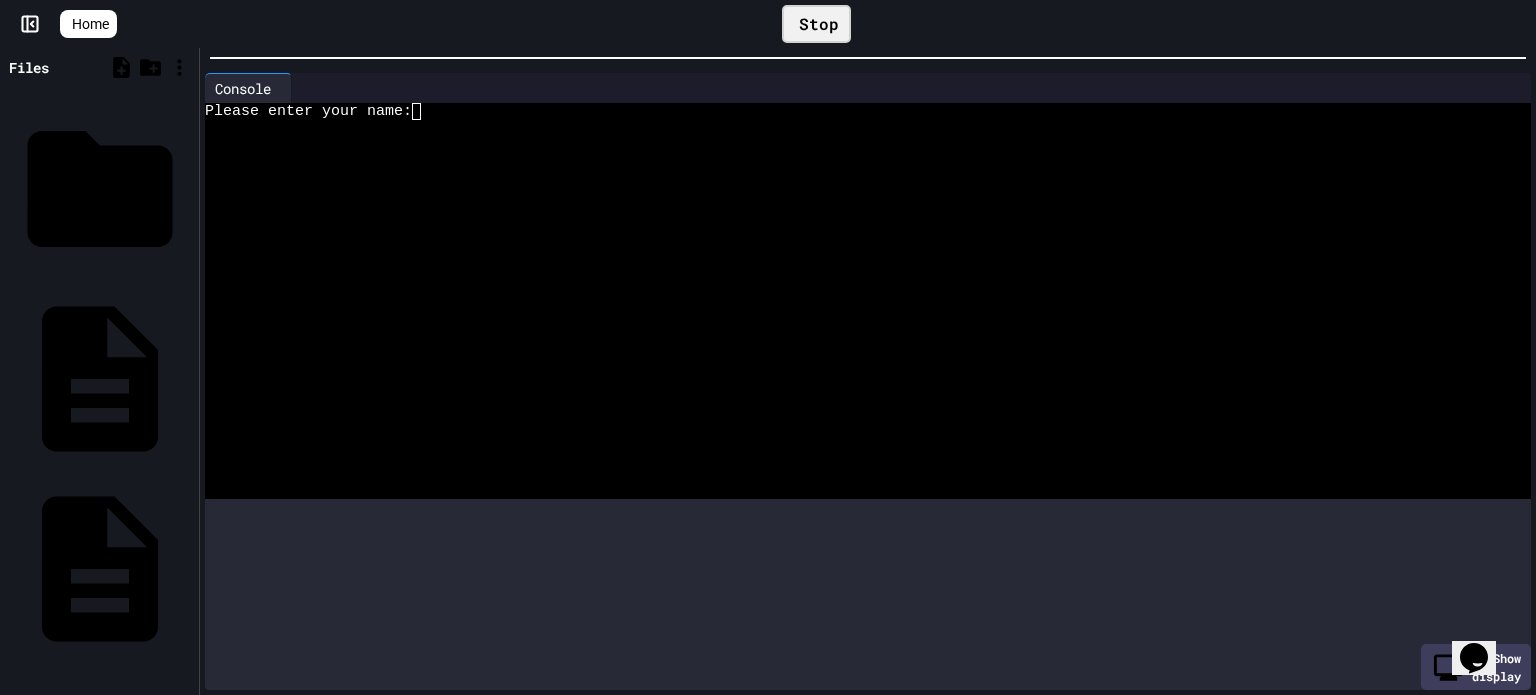 click on "**********" at bounding box center (768, 347) 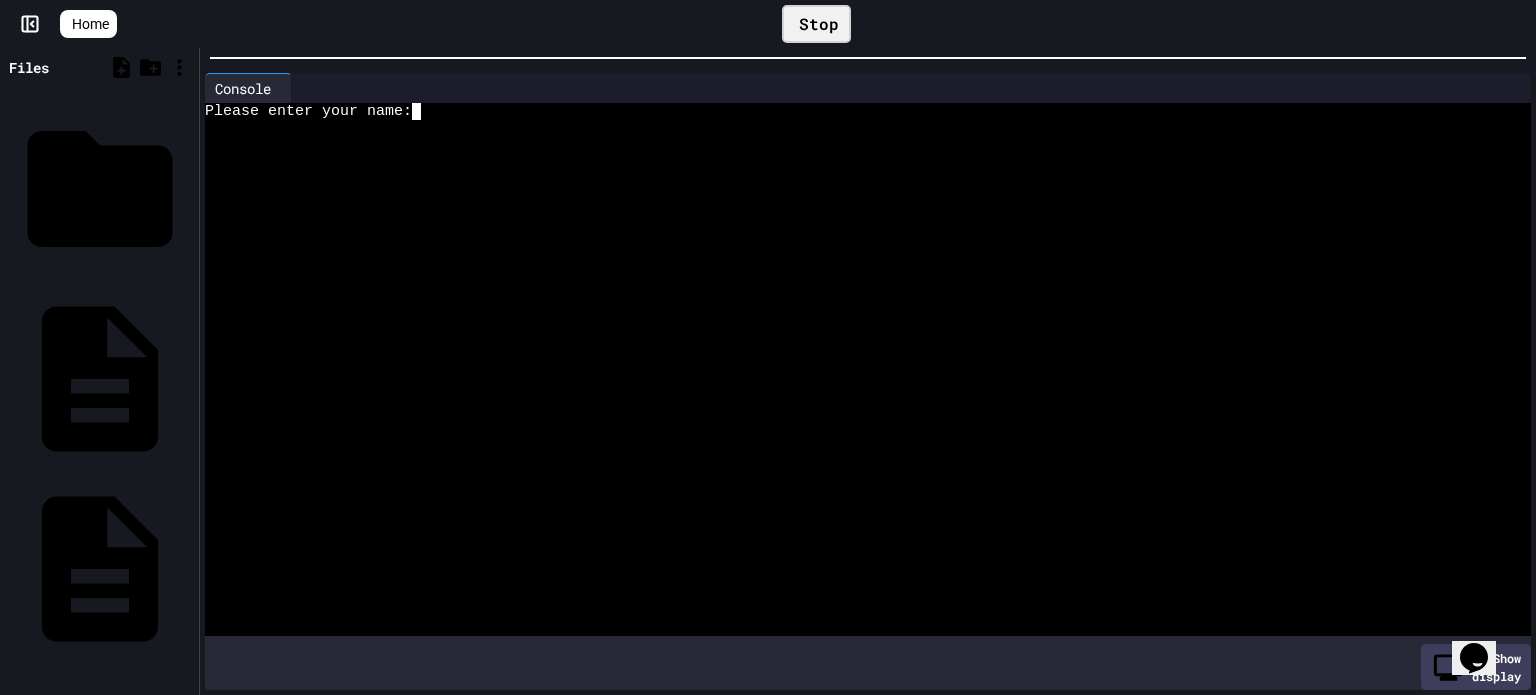 click at bounding box center [848, 180] 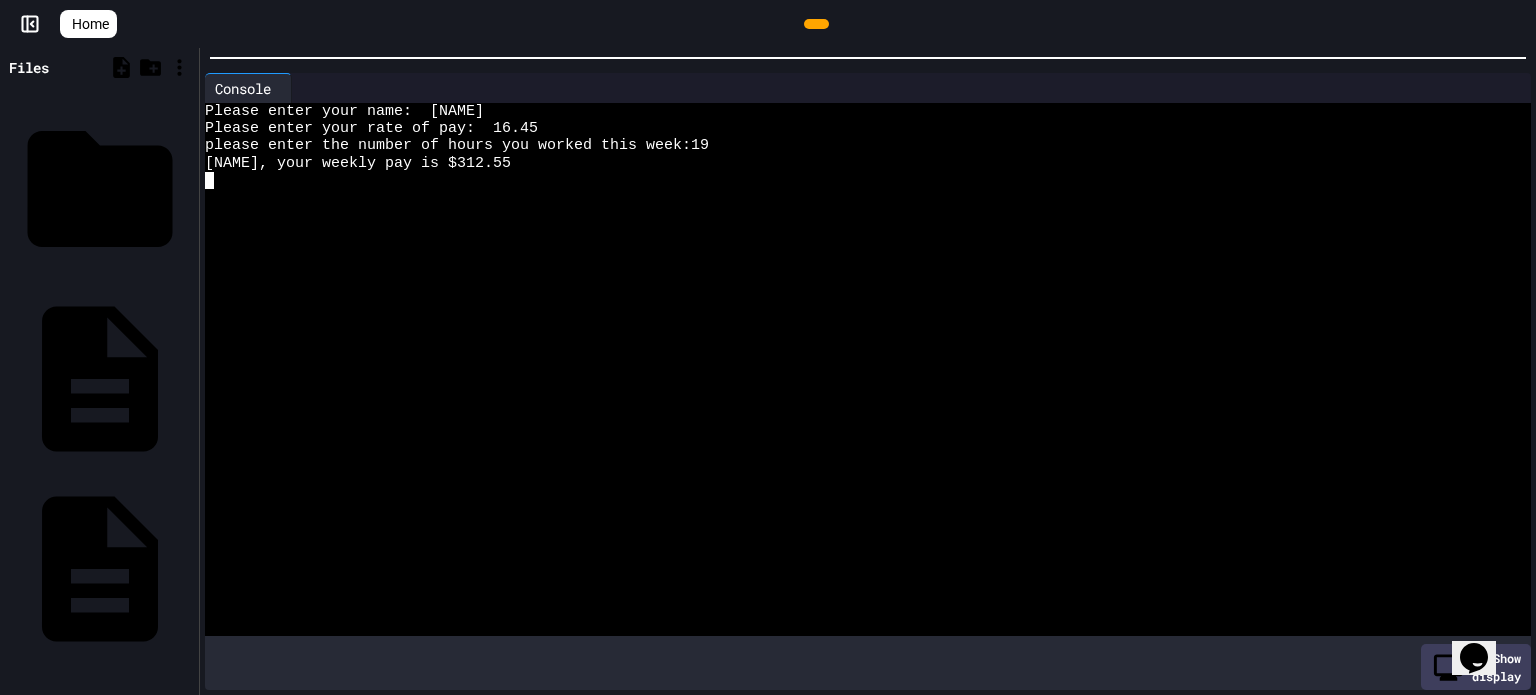 click at bounding box center (816, 24) 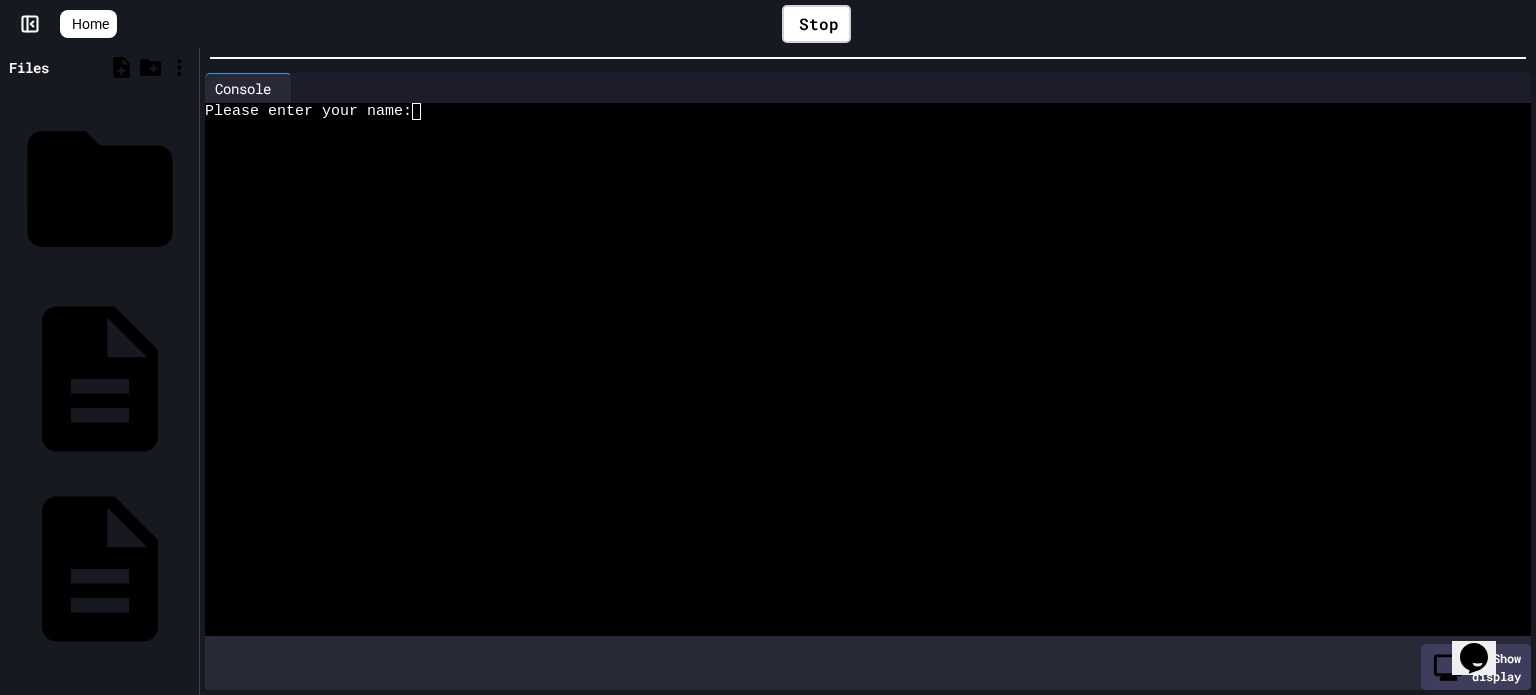 click at bounding box center (848, 163) 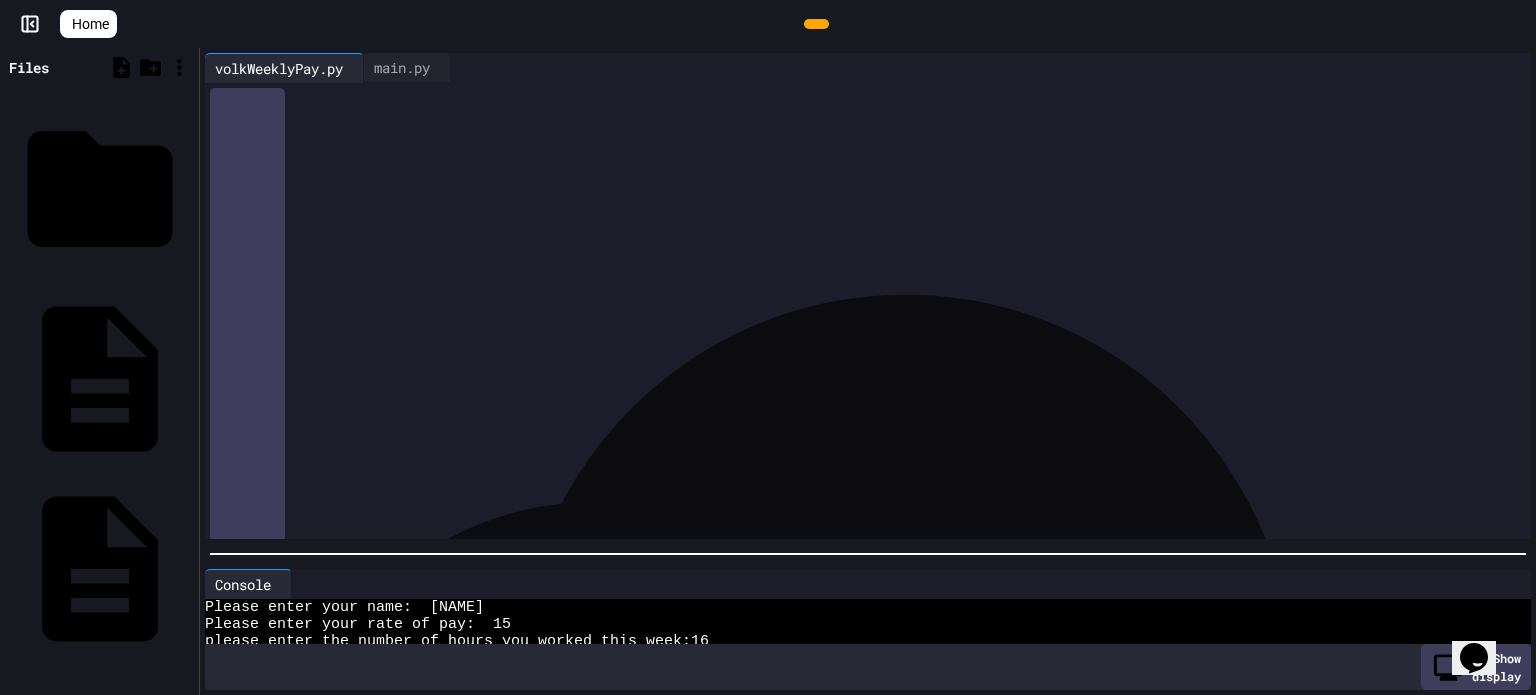 click on "Please enter your name:  [NAME] Please enter your rate of pay:  15 please enter the number of hours you worked this week:16 [NAME], your weekly pay is $240.0    Show display" at bounding box center (868, 371) 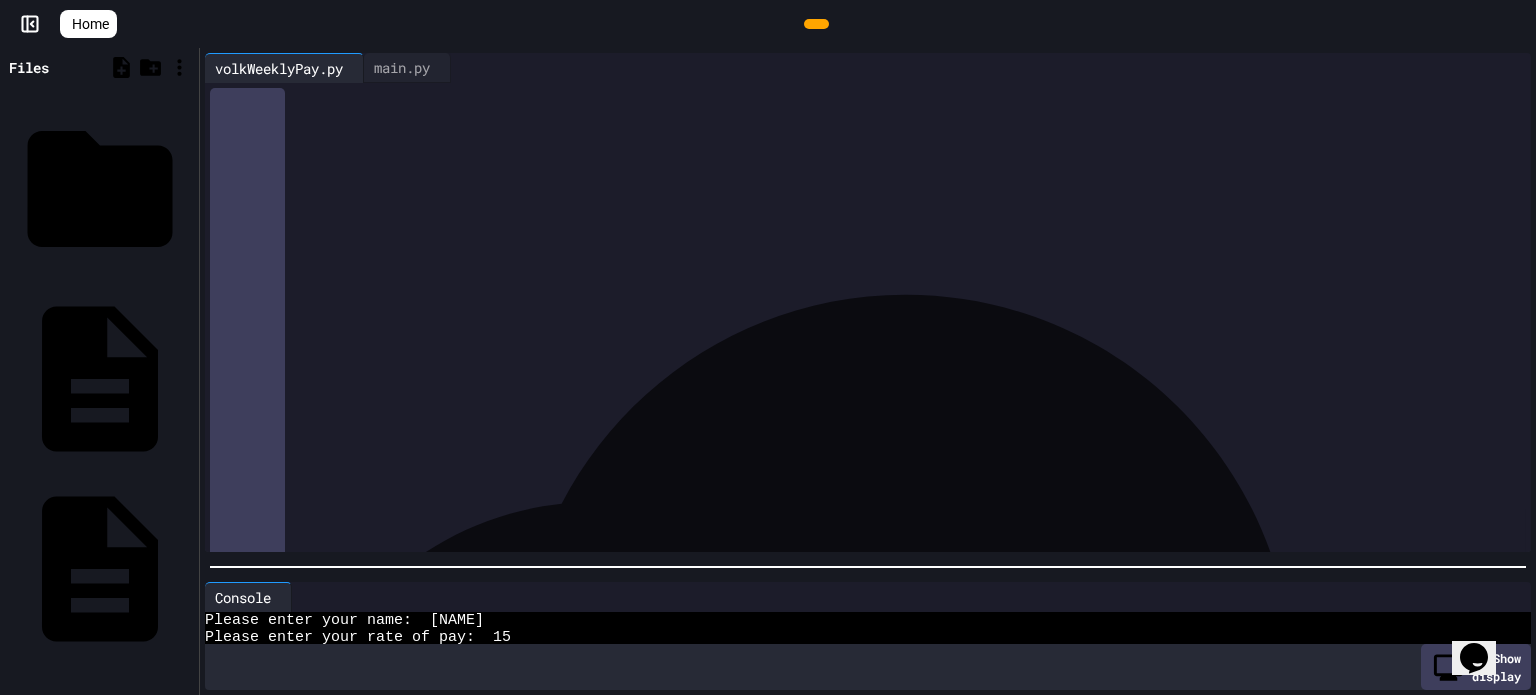 scroll, scrollTop: 51, scrollLeft: 0, axis: vertical 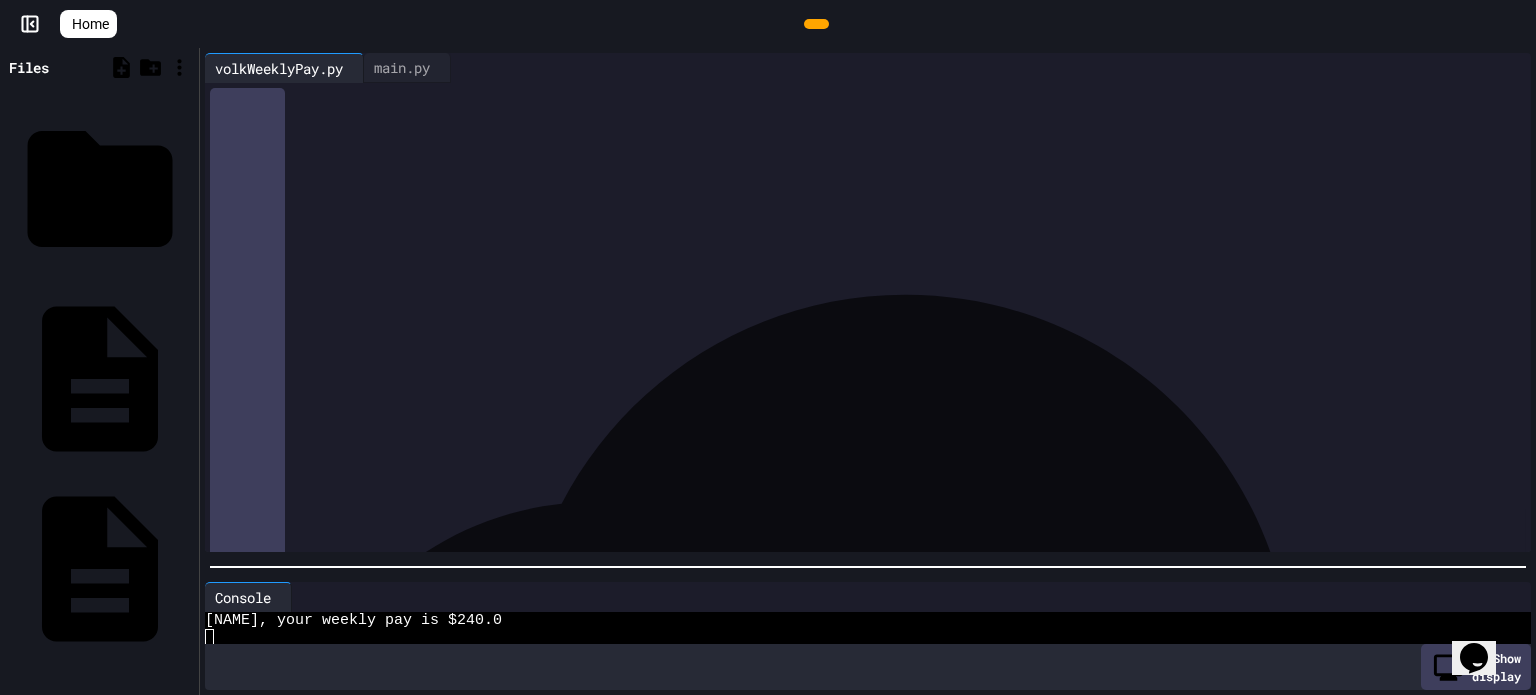 click on "**********" at bounding box center (857, 427) 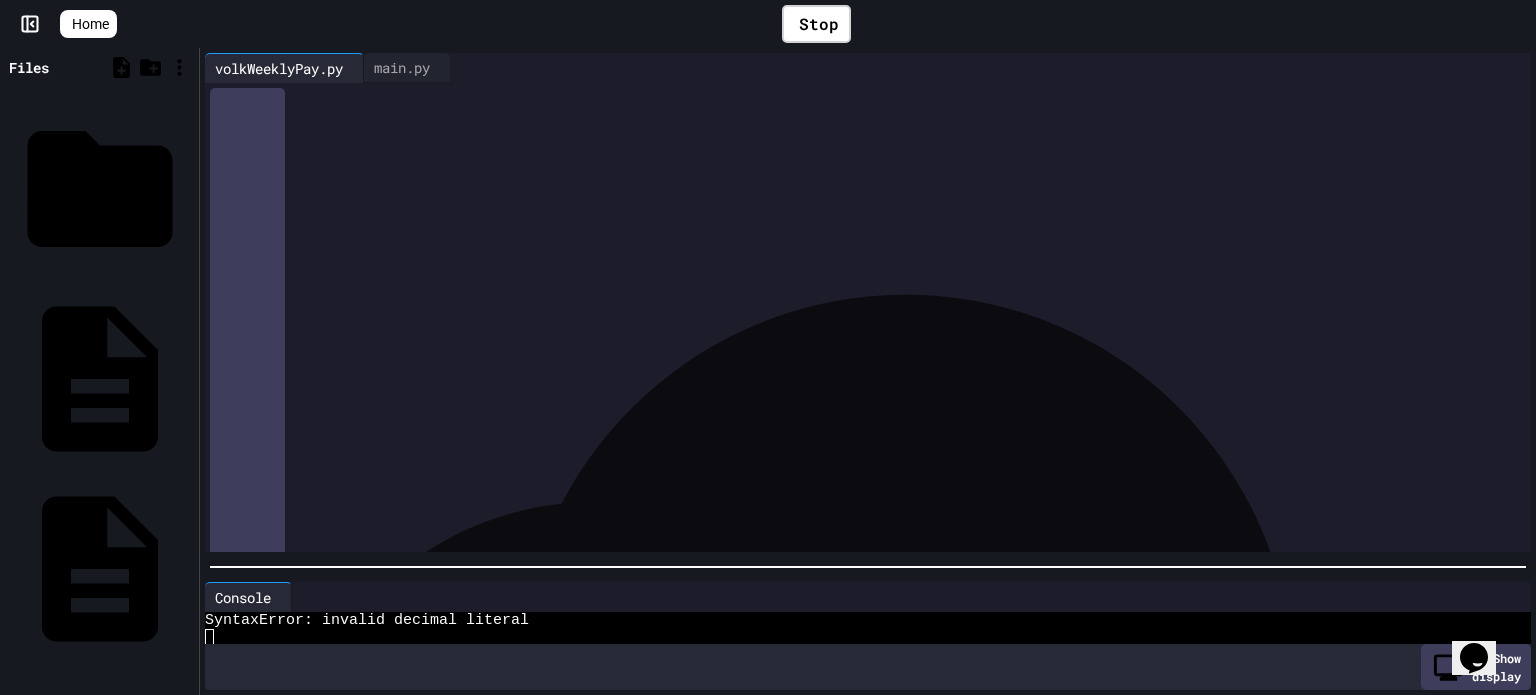 scroll, scrollTop: 103, scrollLeft: 0, axis: vertical 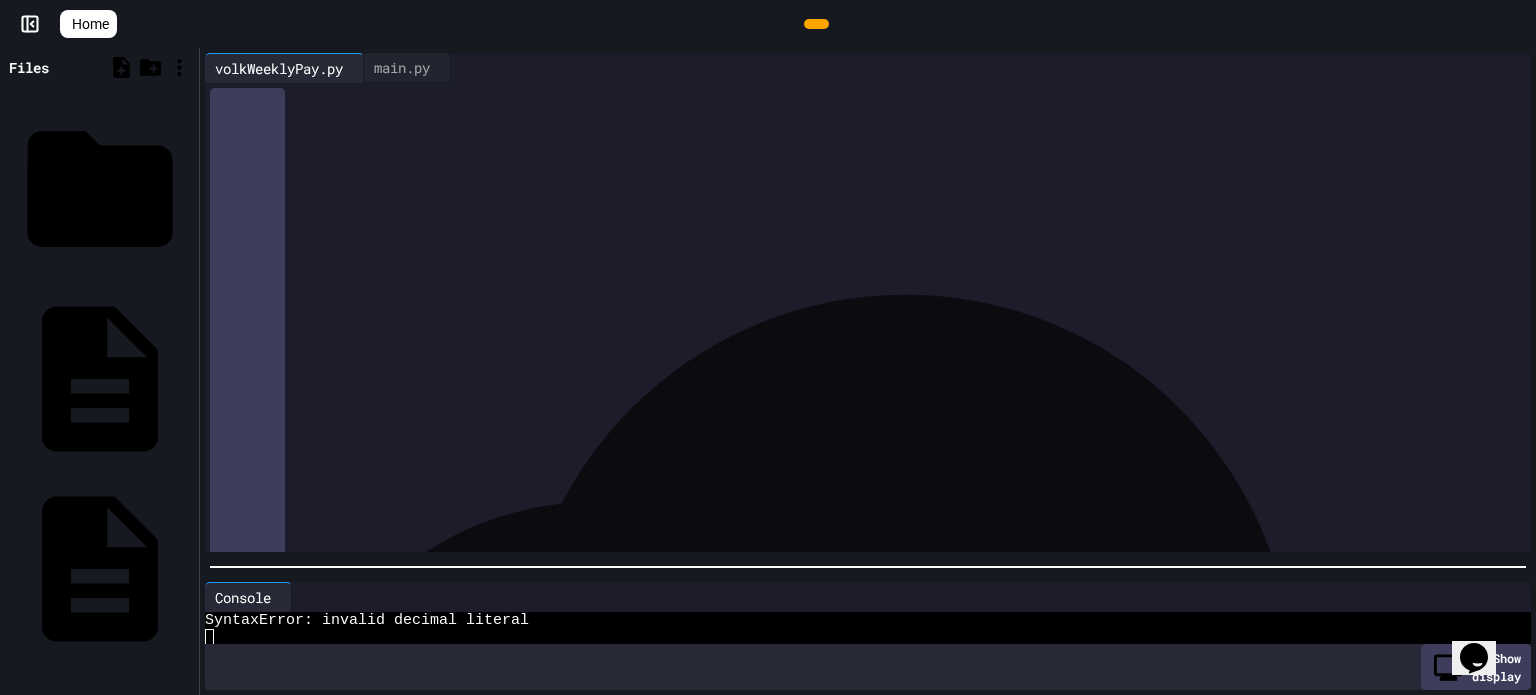 click at bounding box center (868, 567) 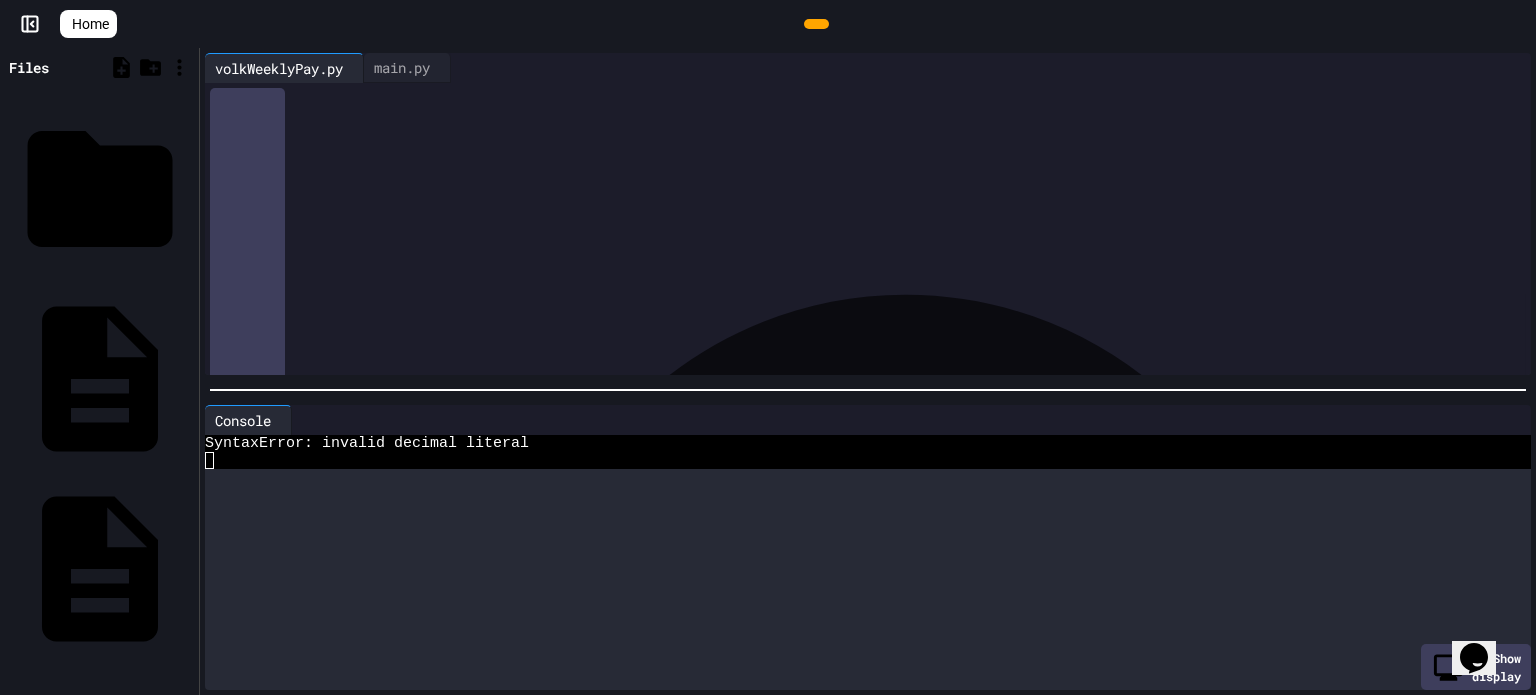 click at bounding box center [868, 390] 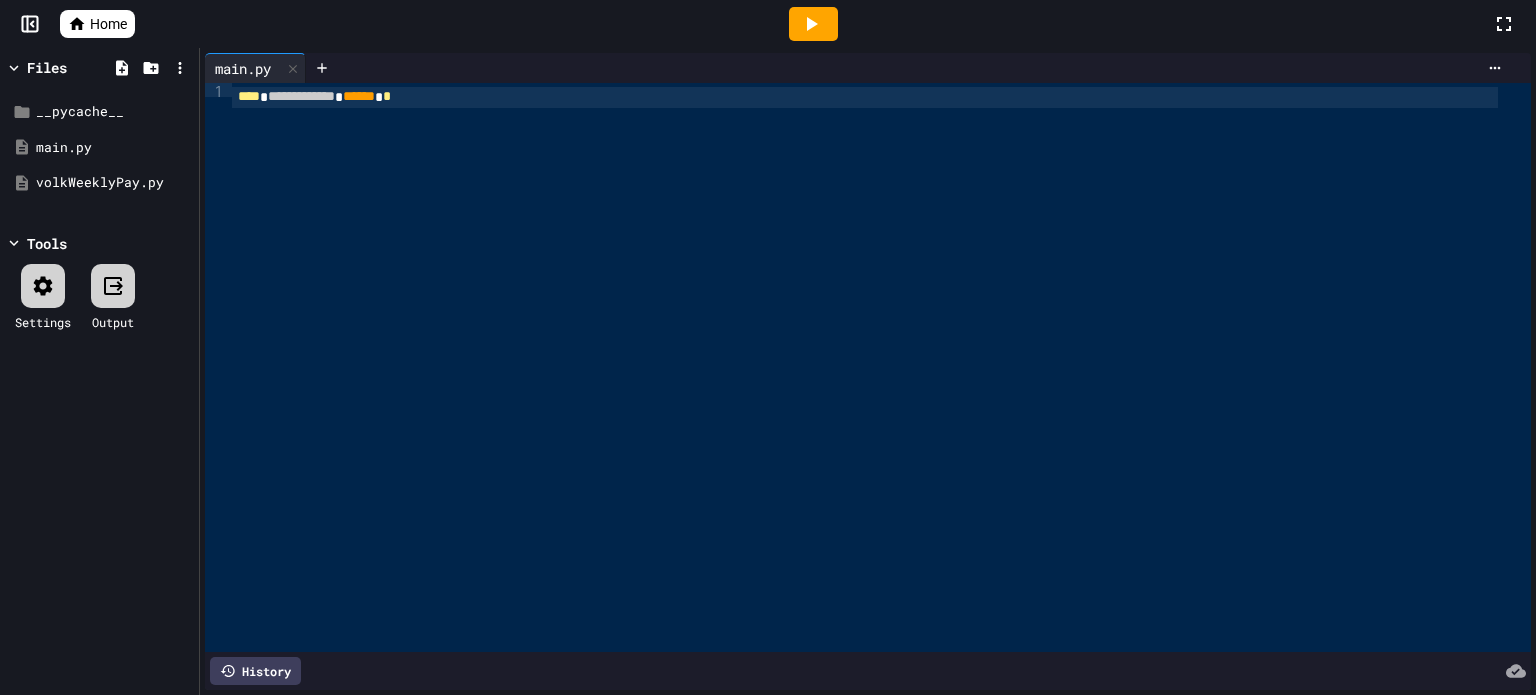 scroll, scrollTop: 0, scrollLeft: 0, axis: both 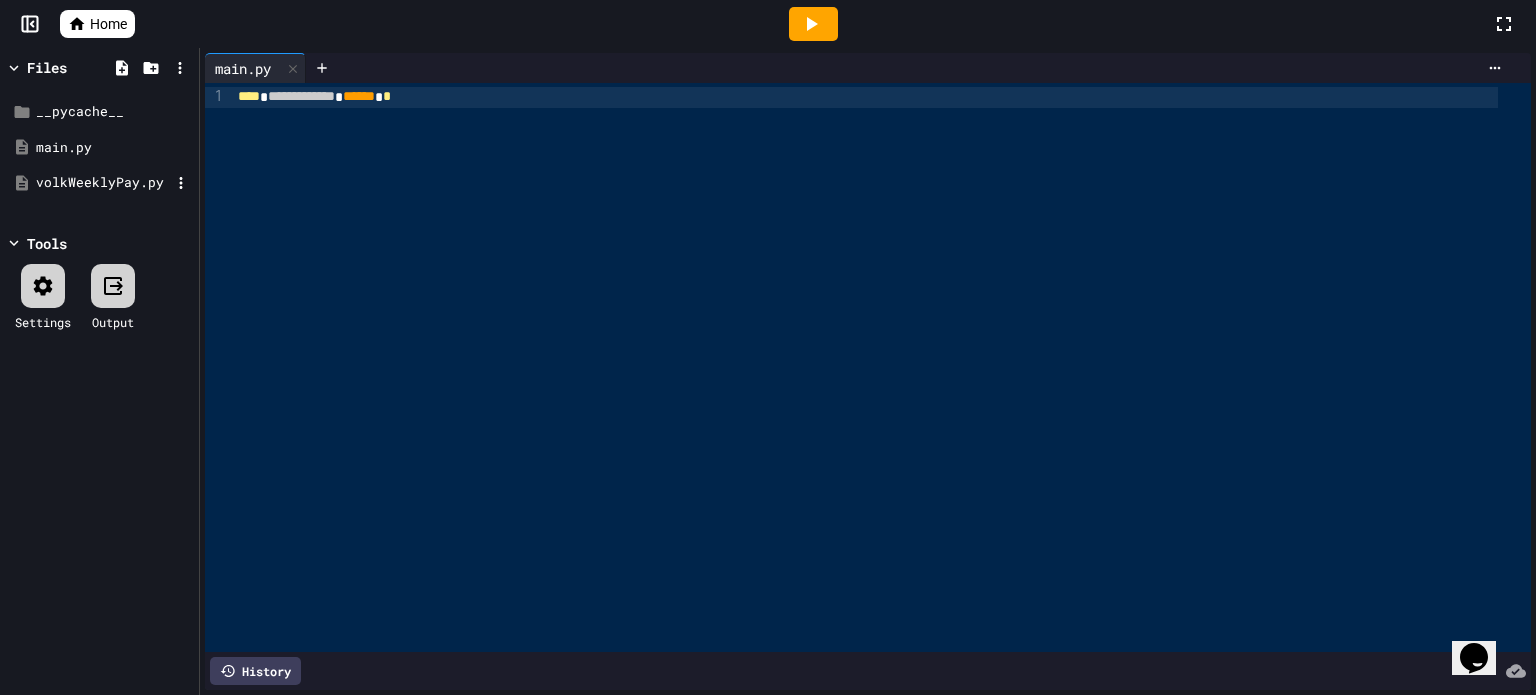 click on "volkWeeklyPay.py" at bounding box center (103, 183) 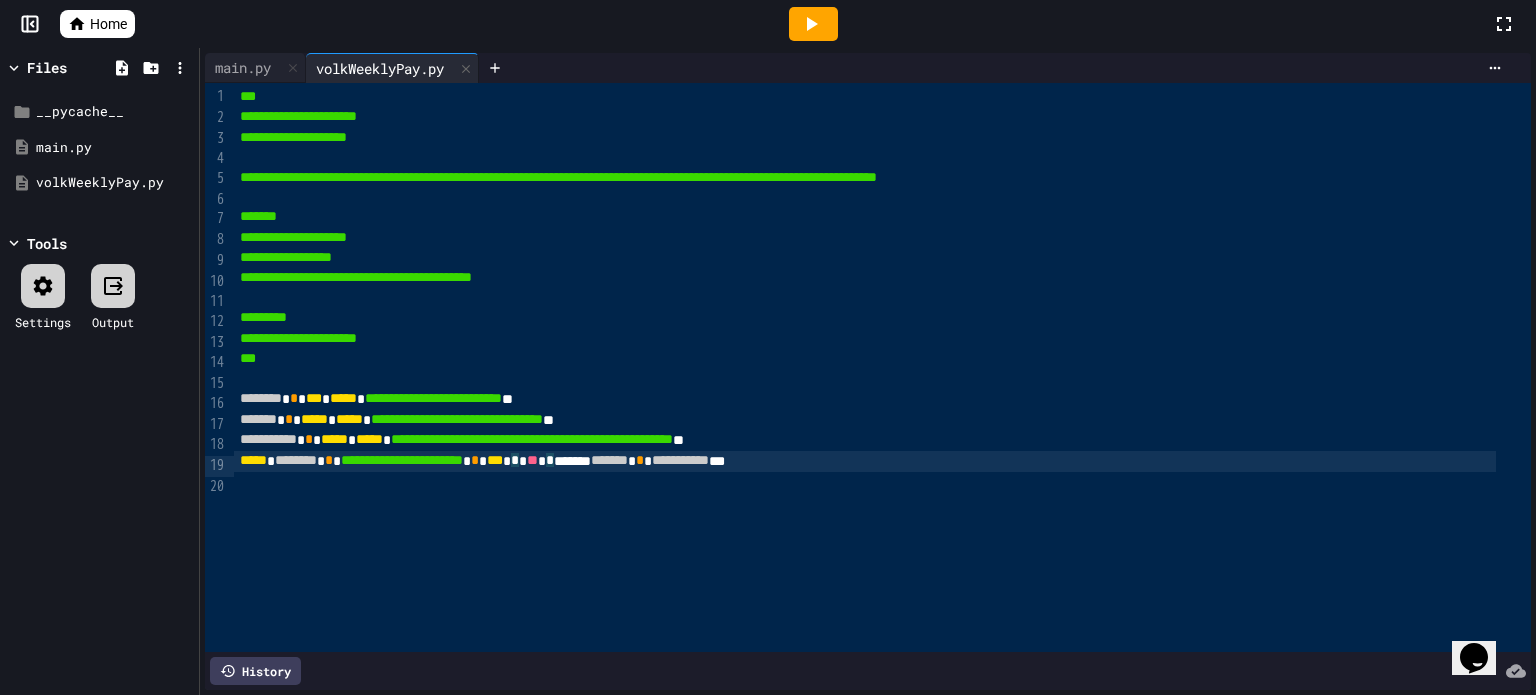 click on "**********" at bounding box center [865, 461] 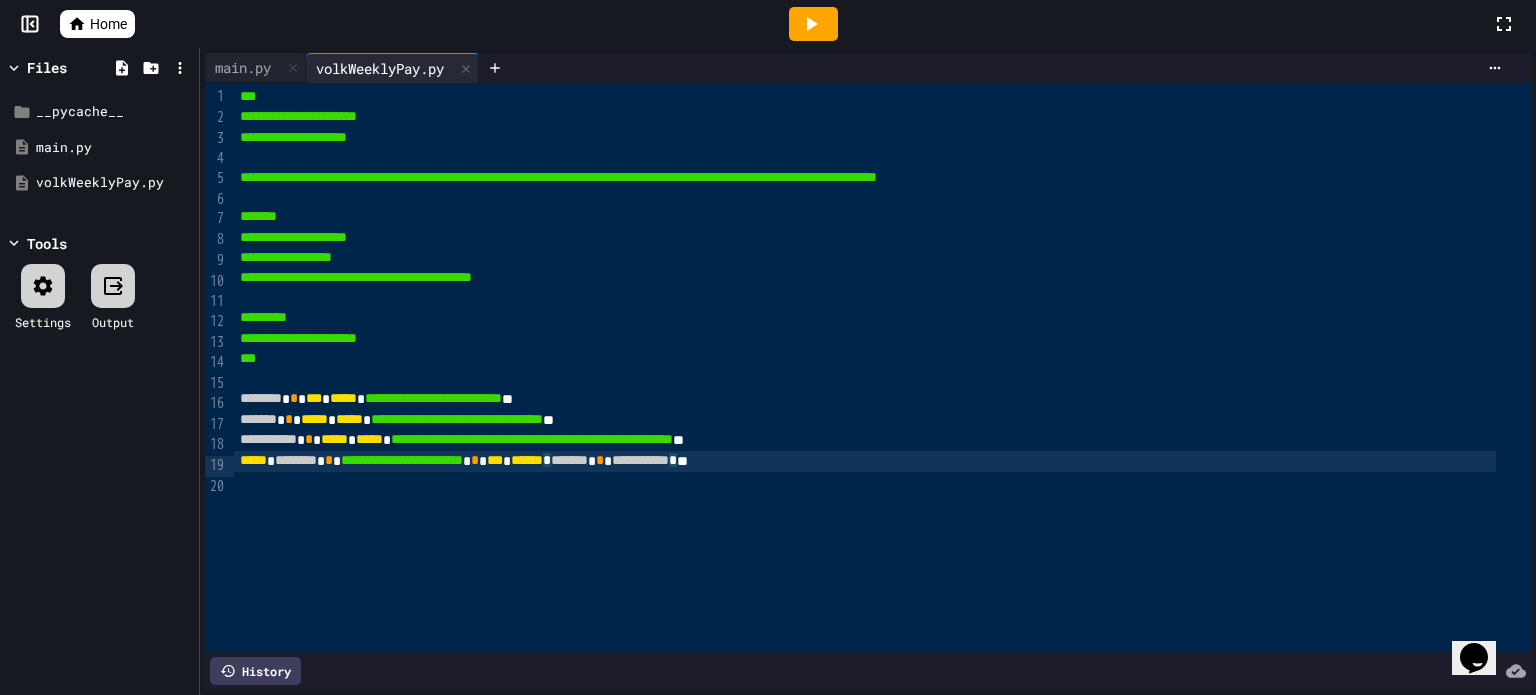click on "**********" at bounding box center (640, 460) 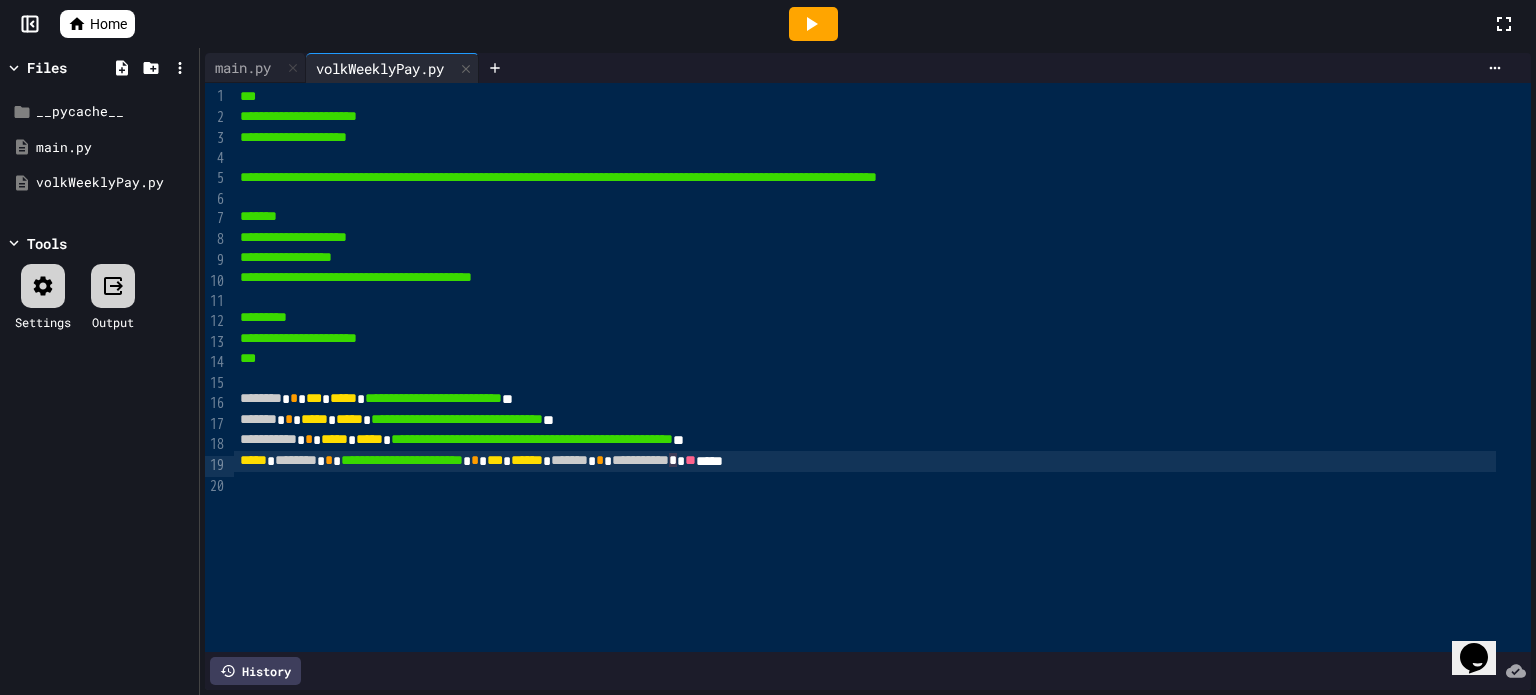 click on "**********" at bounding box center [865, 461] 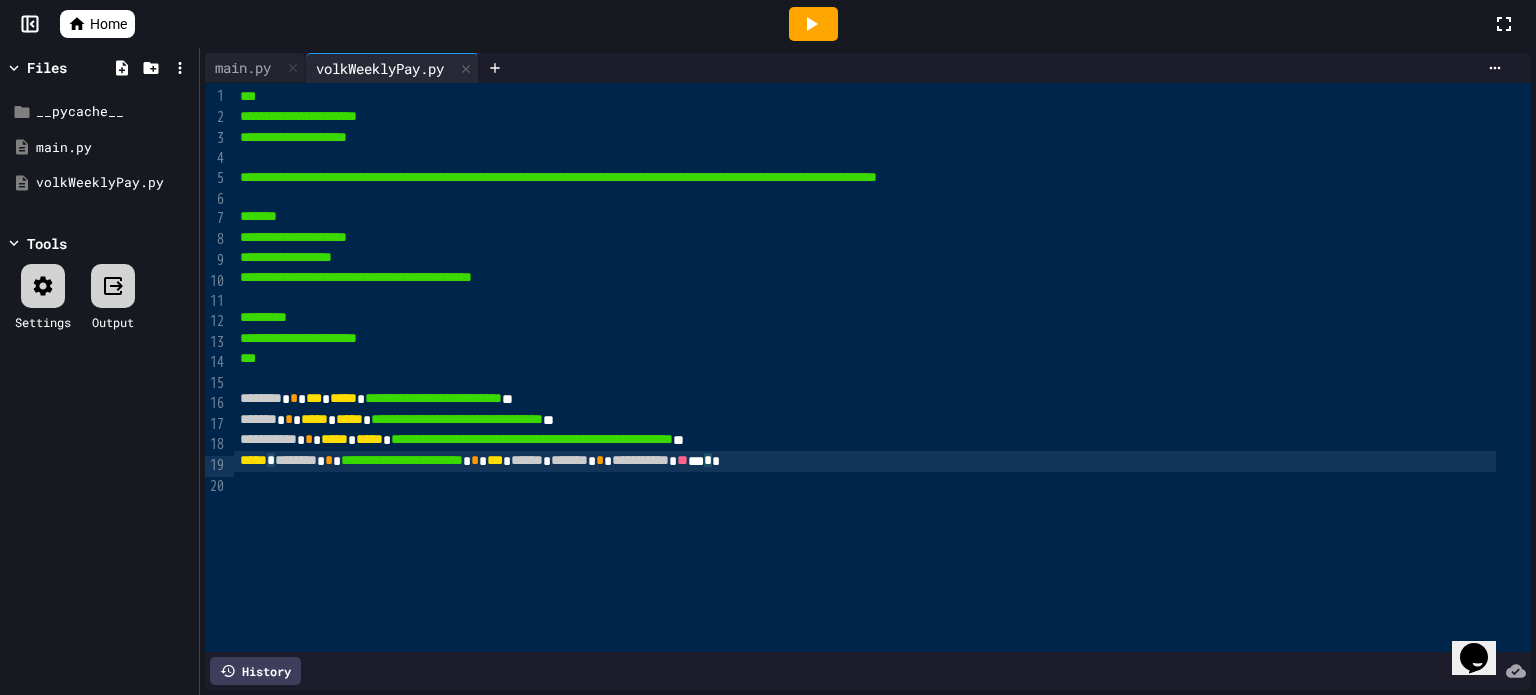 click on "**********" at bounding box center [865, 461] 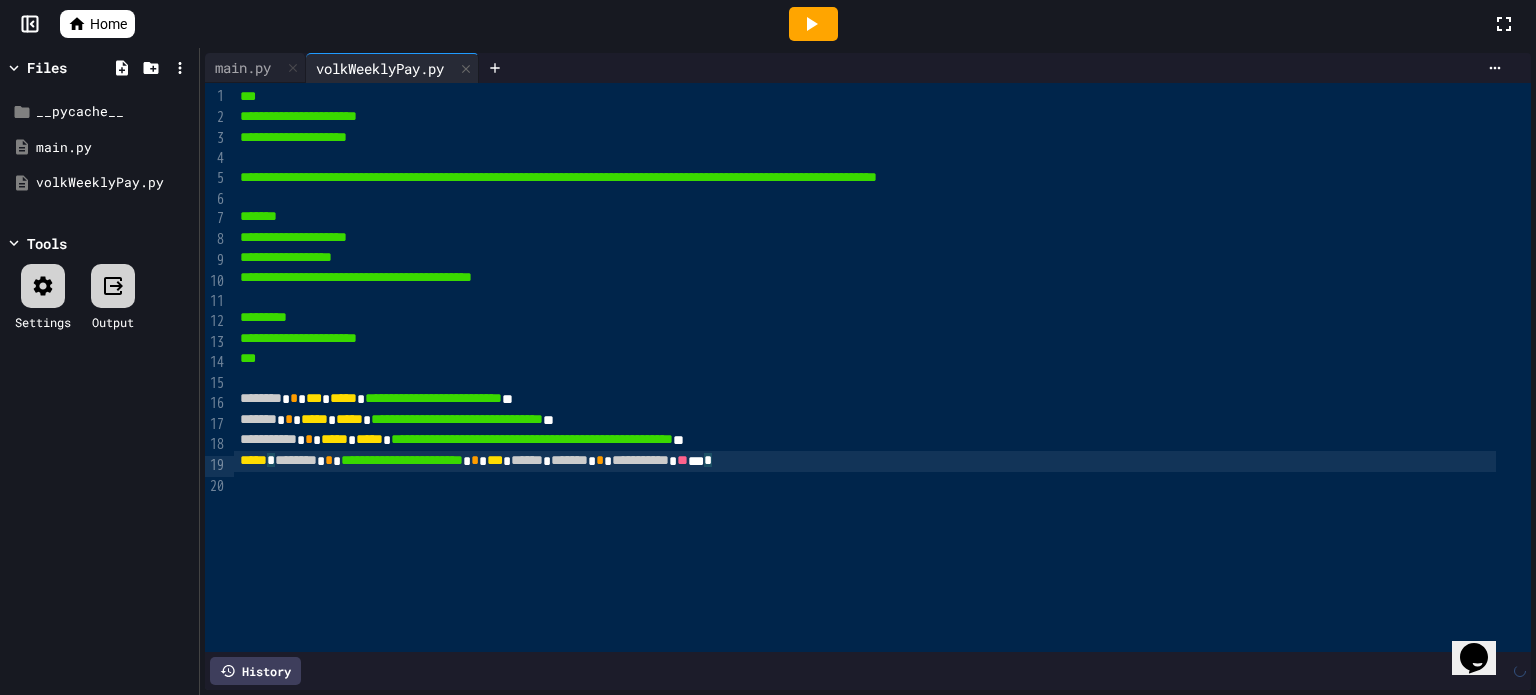 click 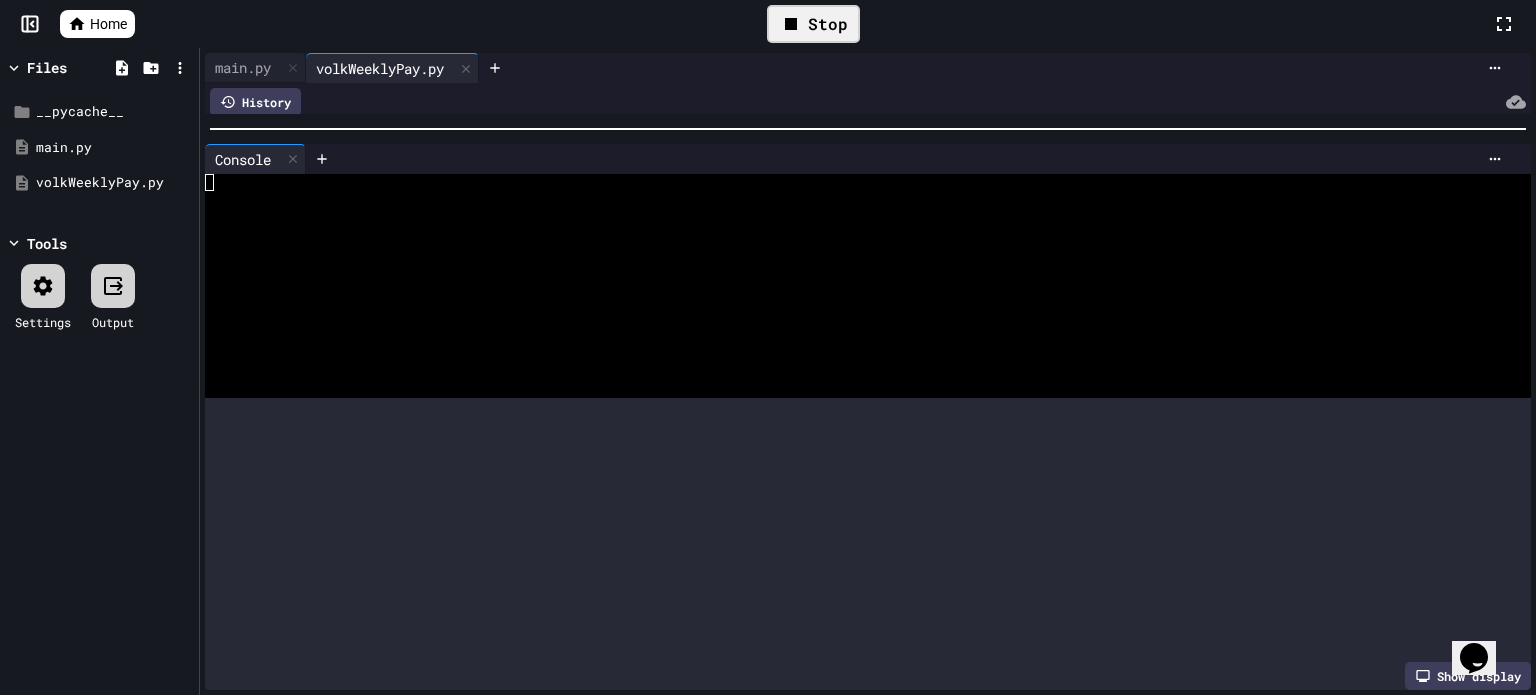 click on "**********" at bounding box center (868, 371) 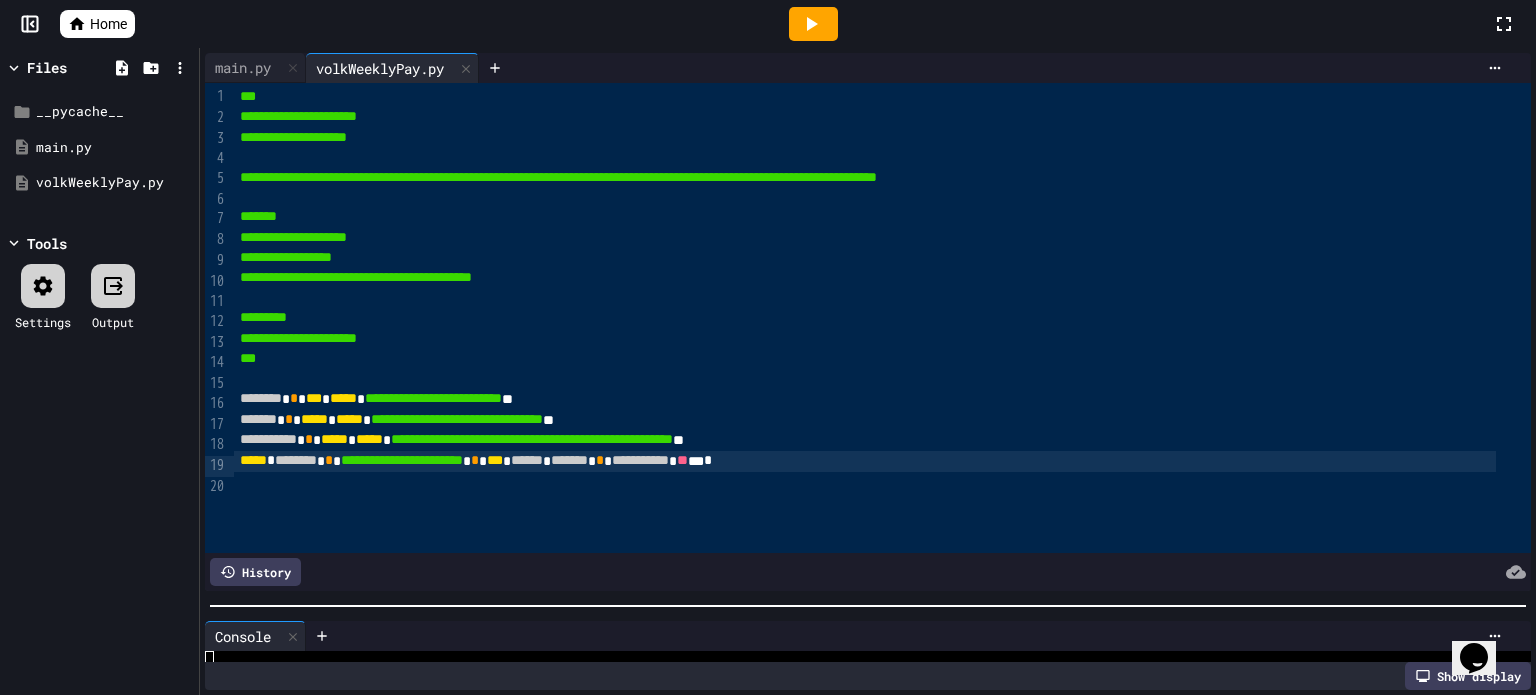 scroll, scrollTop: 120, scrollLeft: 0, axis: vertical 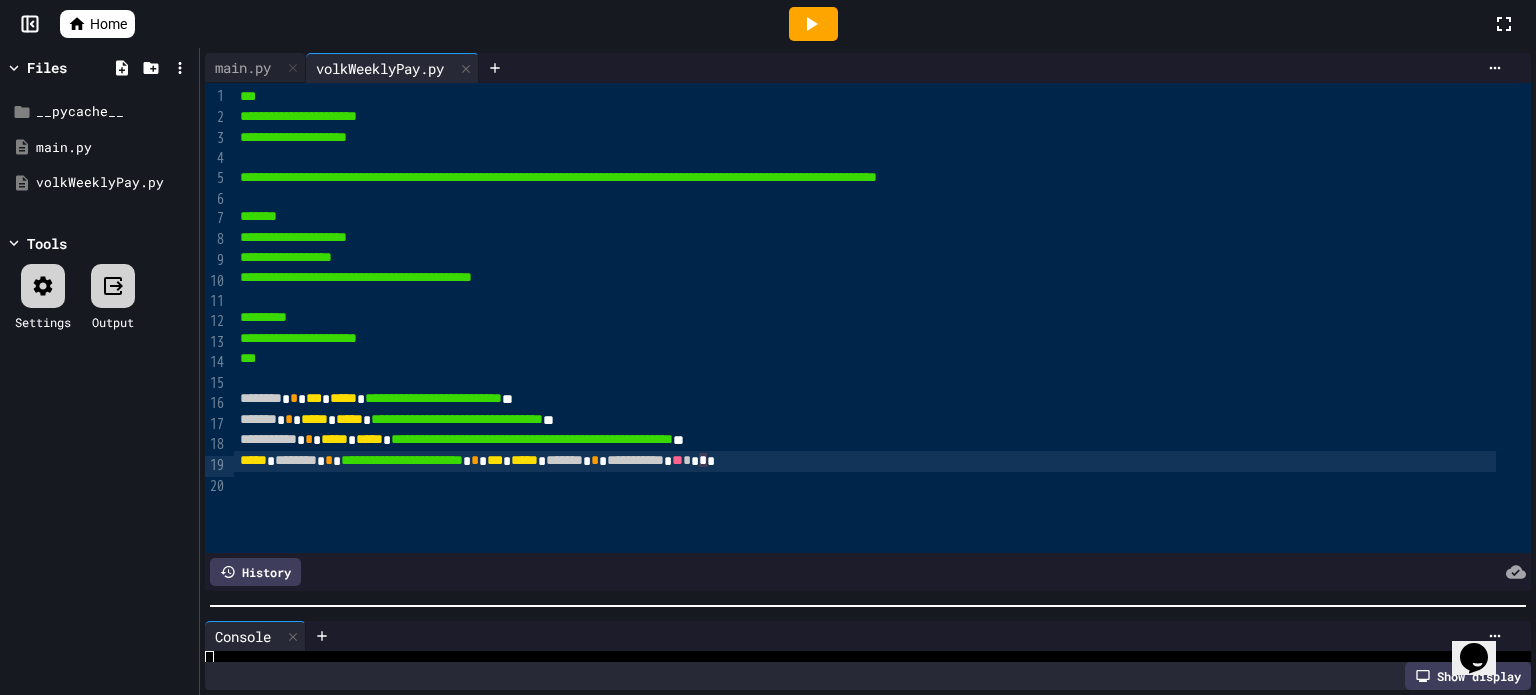 click on "**********" at bounding box center (865, 461) 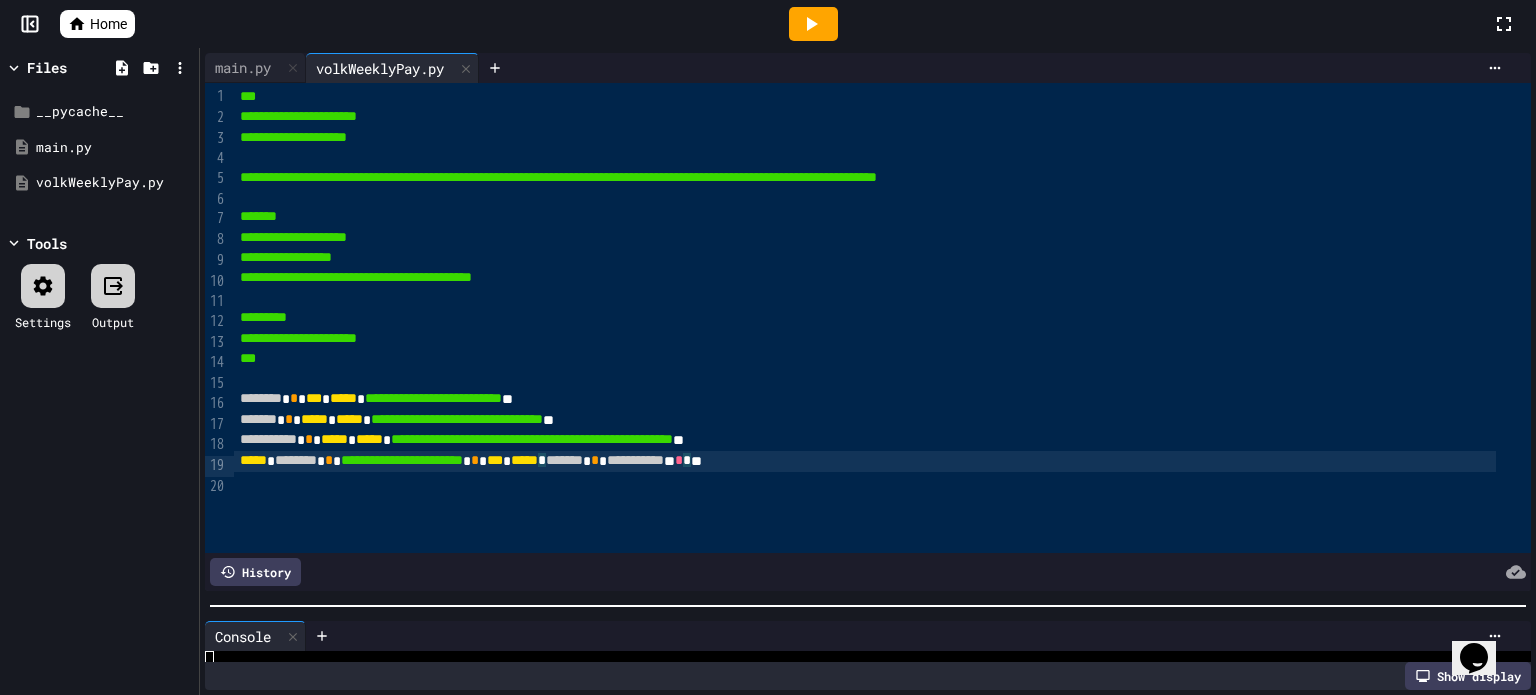 click 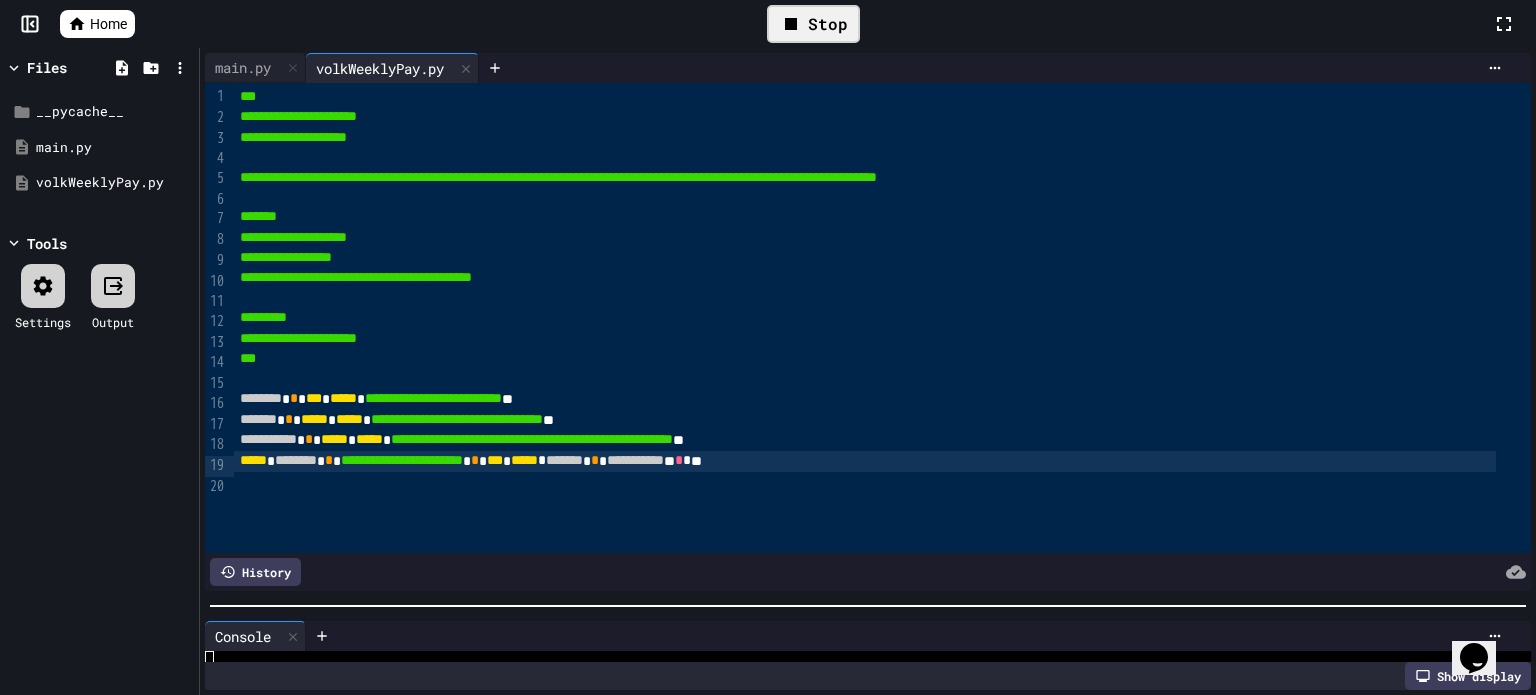 scroll, scrollTop: 0, scrollLeft: 0, axis: both 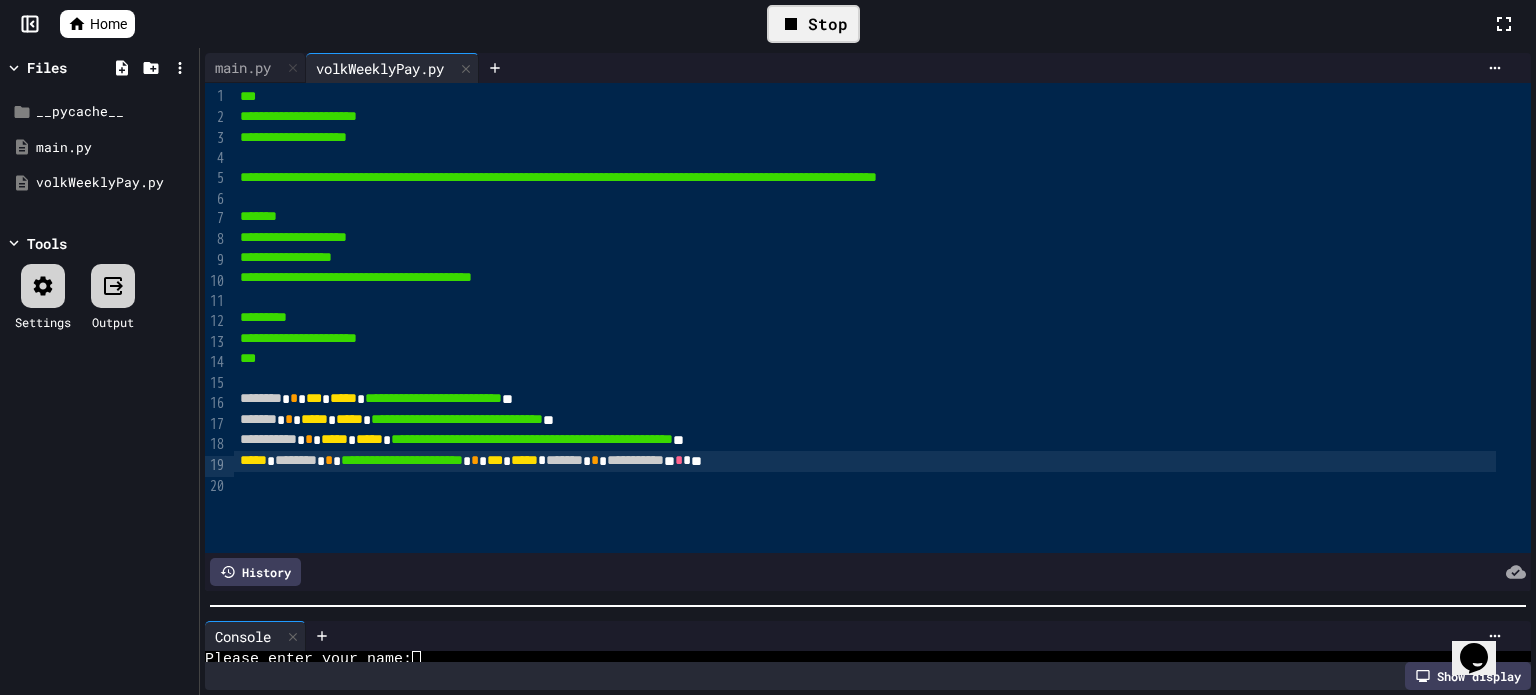 click at bounding box center (868, 606) 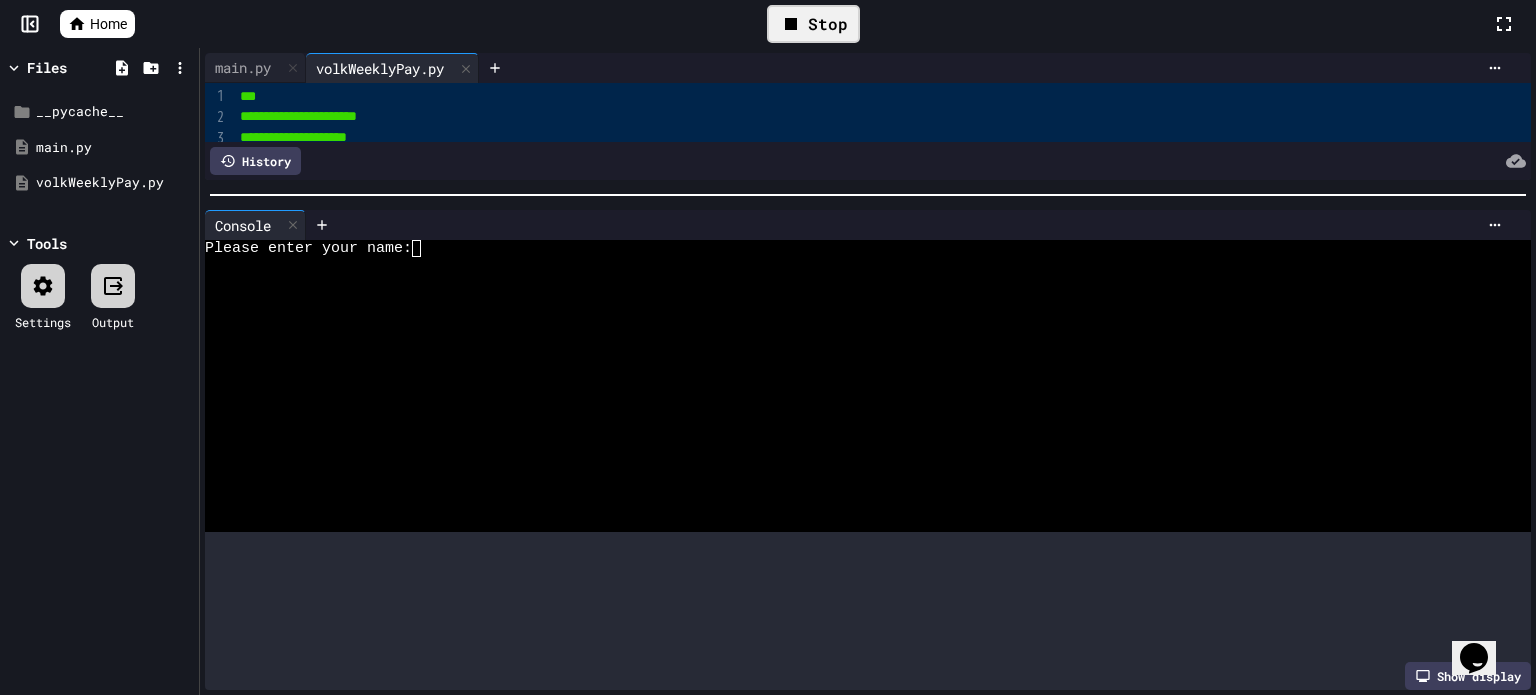 click on "**********" at bounding box center (868, 371) 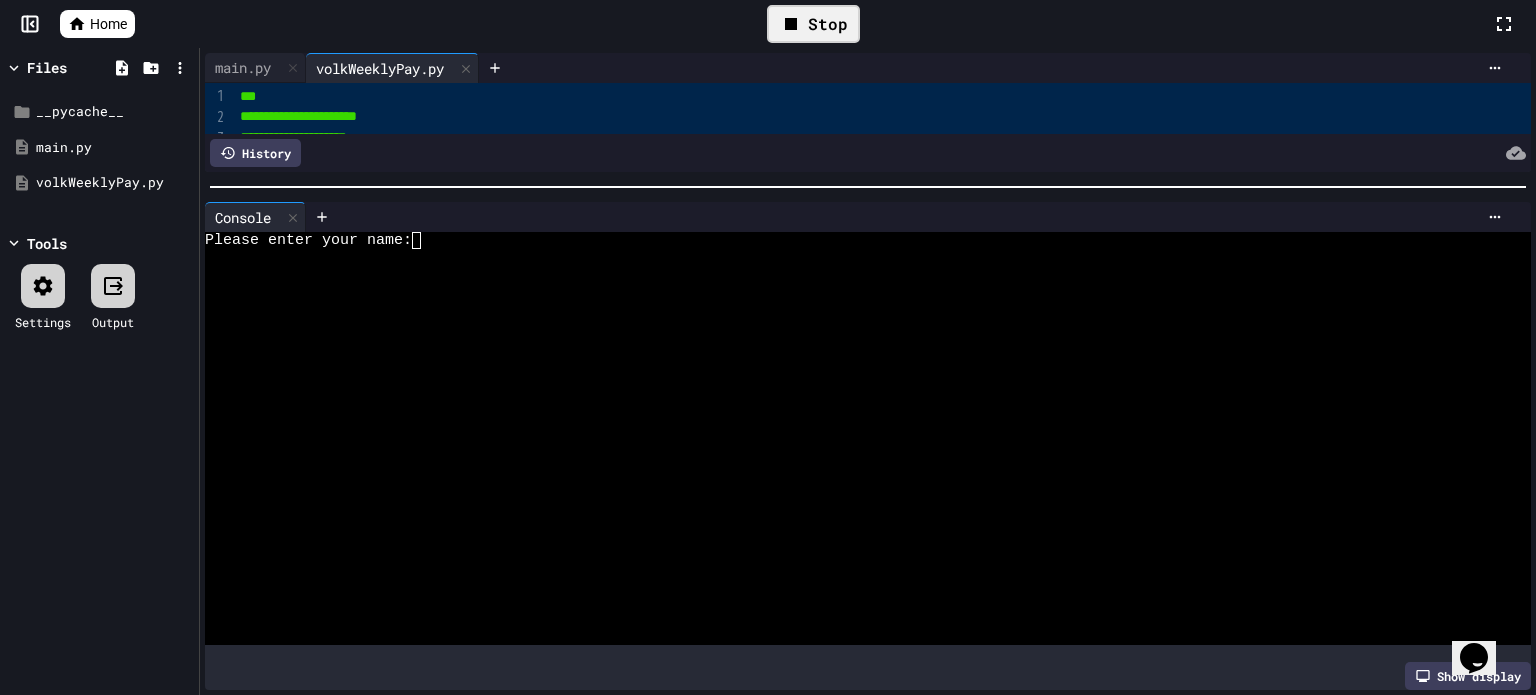 click at bounding box center (908, 217) 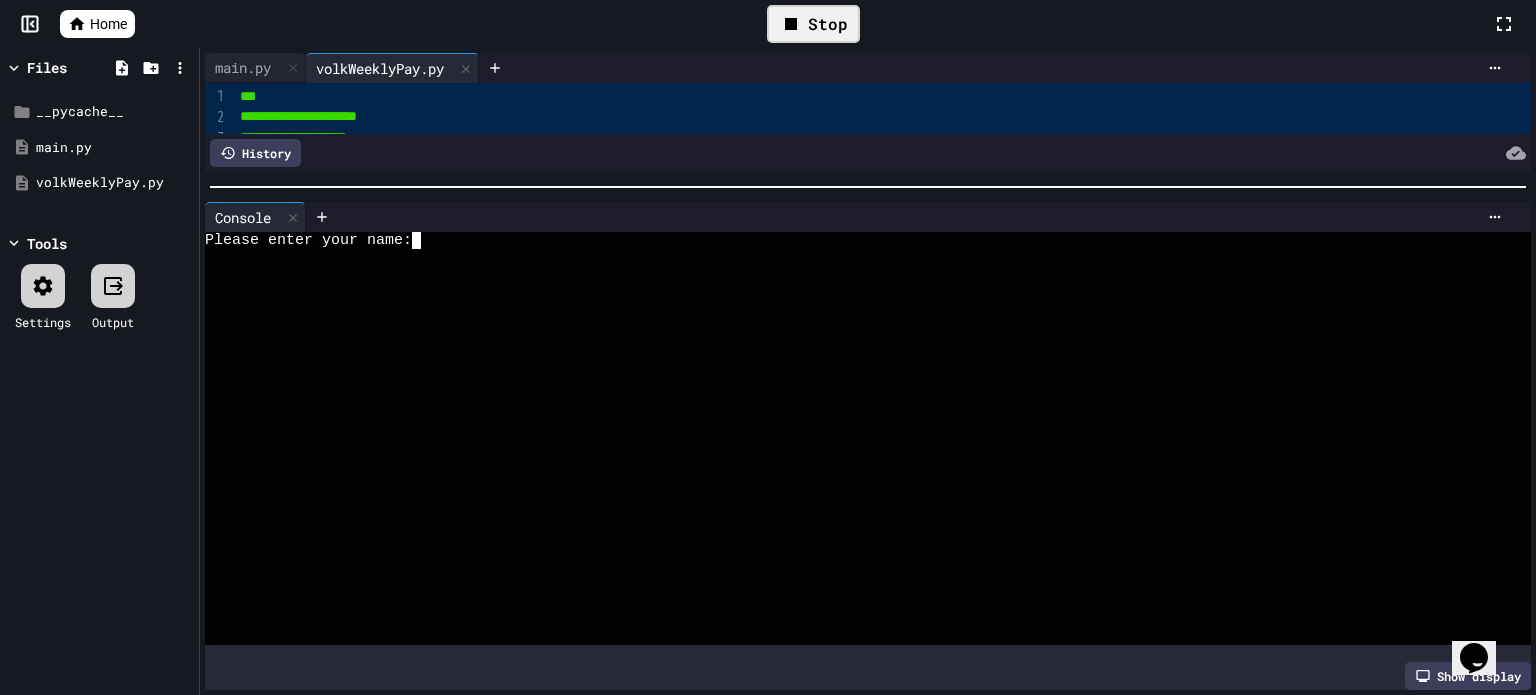 click at bounding box center (848, 275) 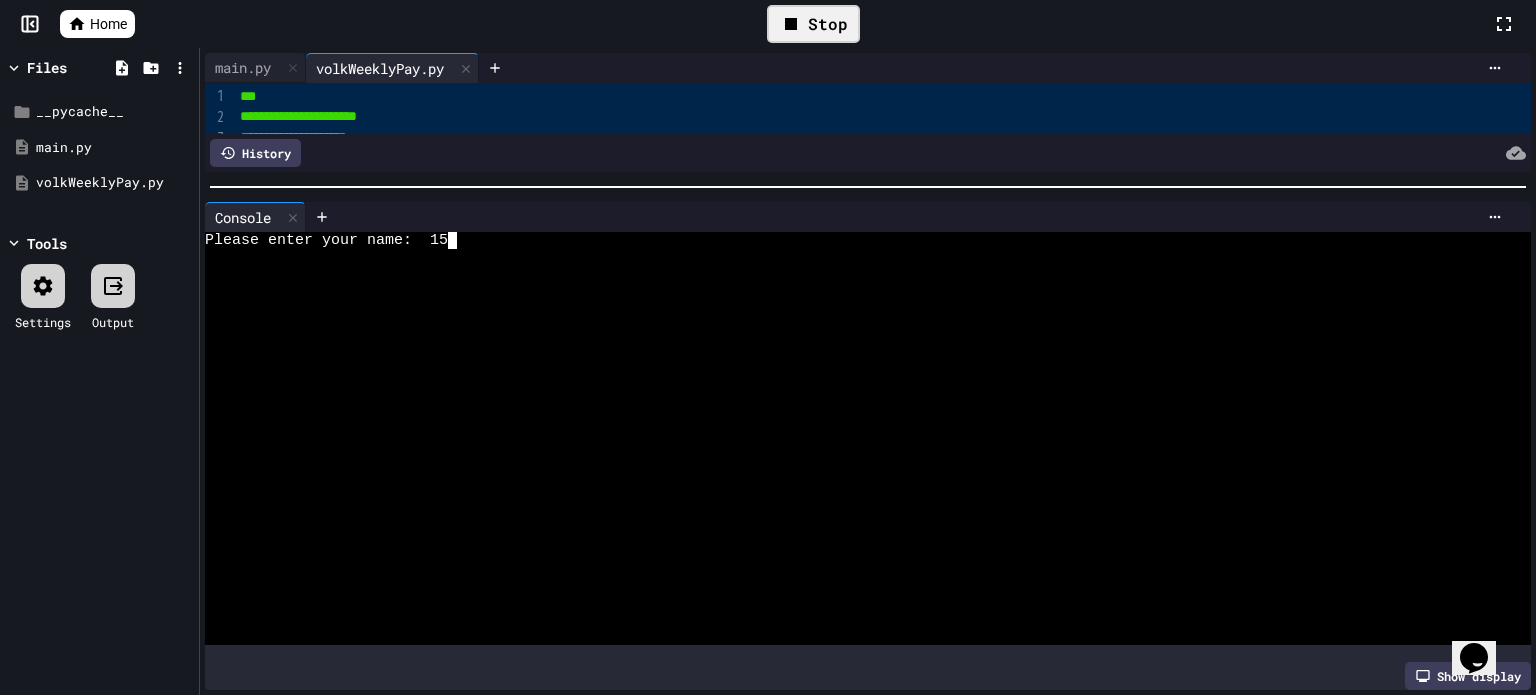 click at bounding box center [848, 275] 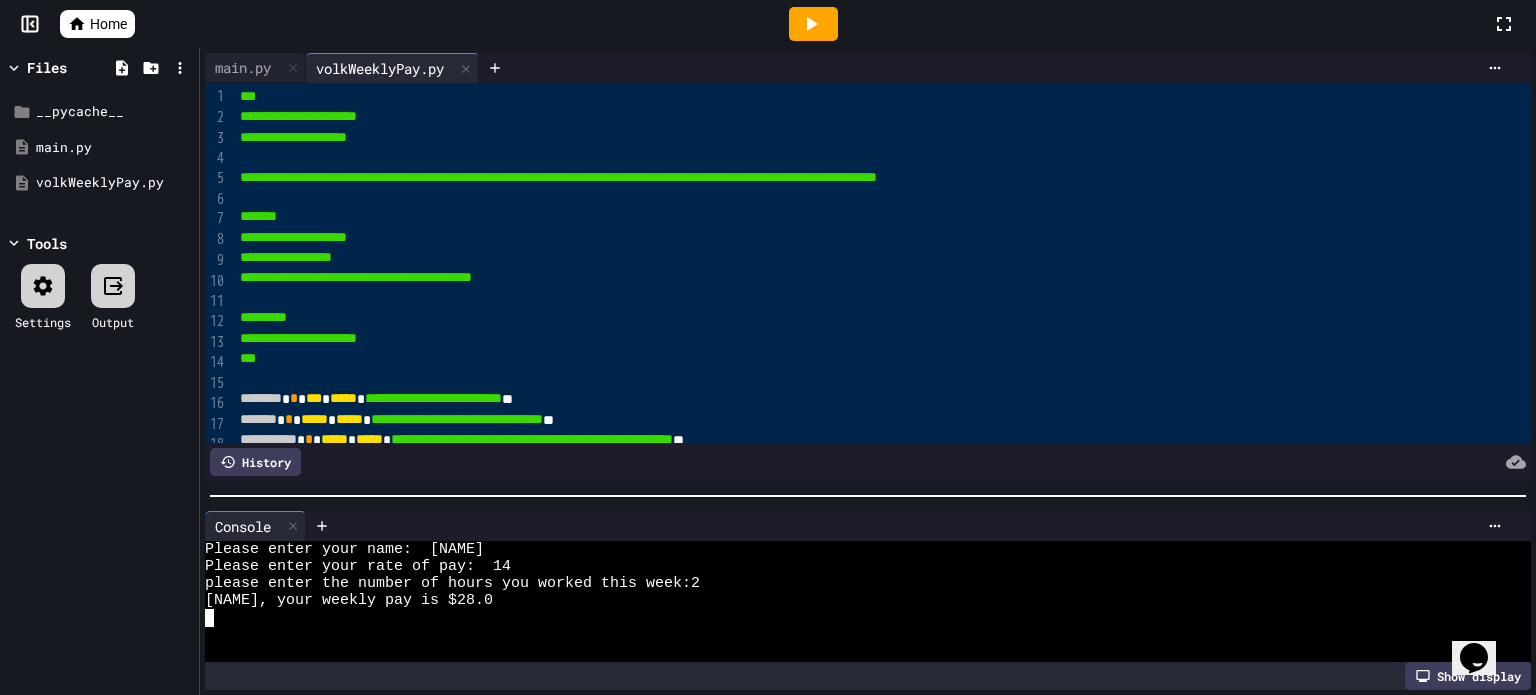 click on "**********" at bounding box center (868, 371) 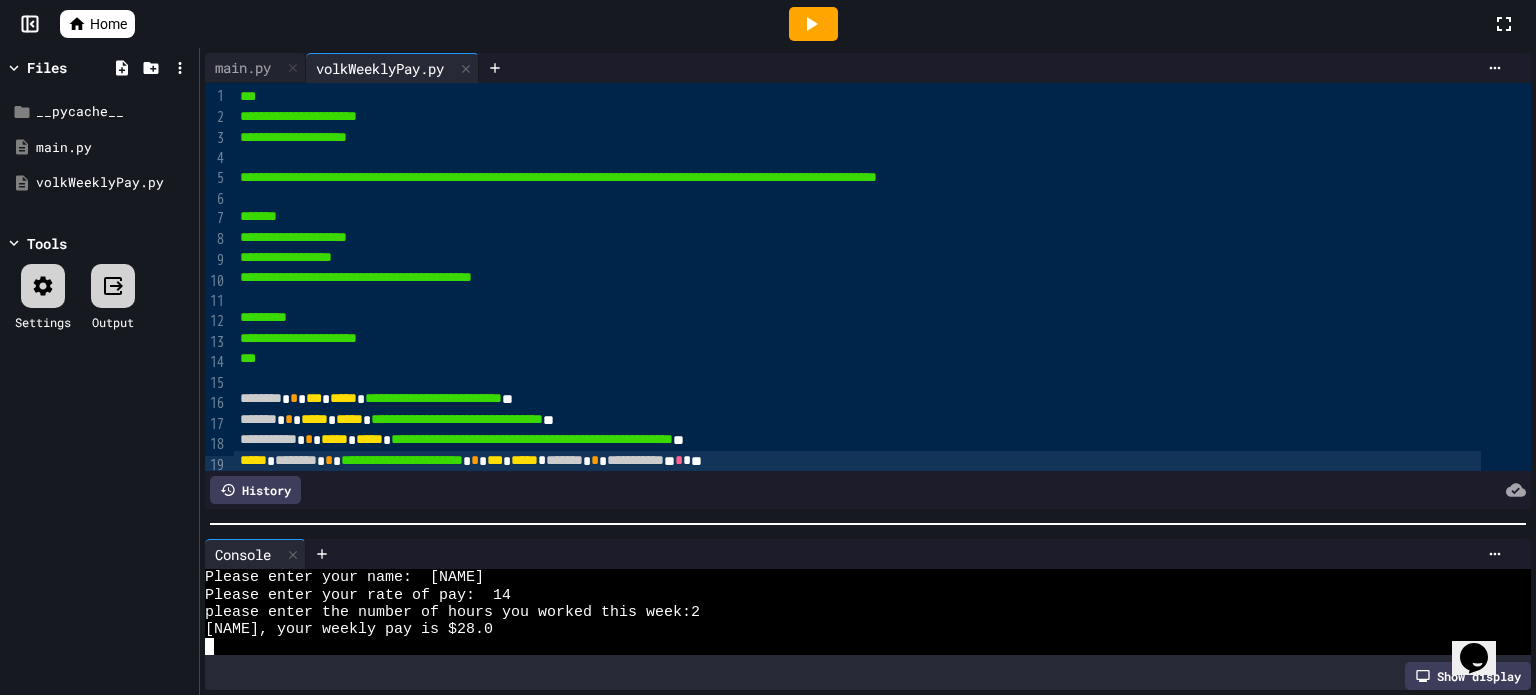 scroll, scrollTop: 55, scrollLeft: 0, axis: vertical 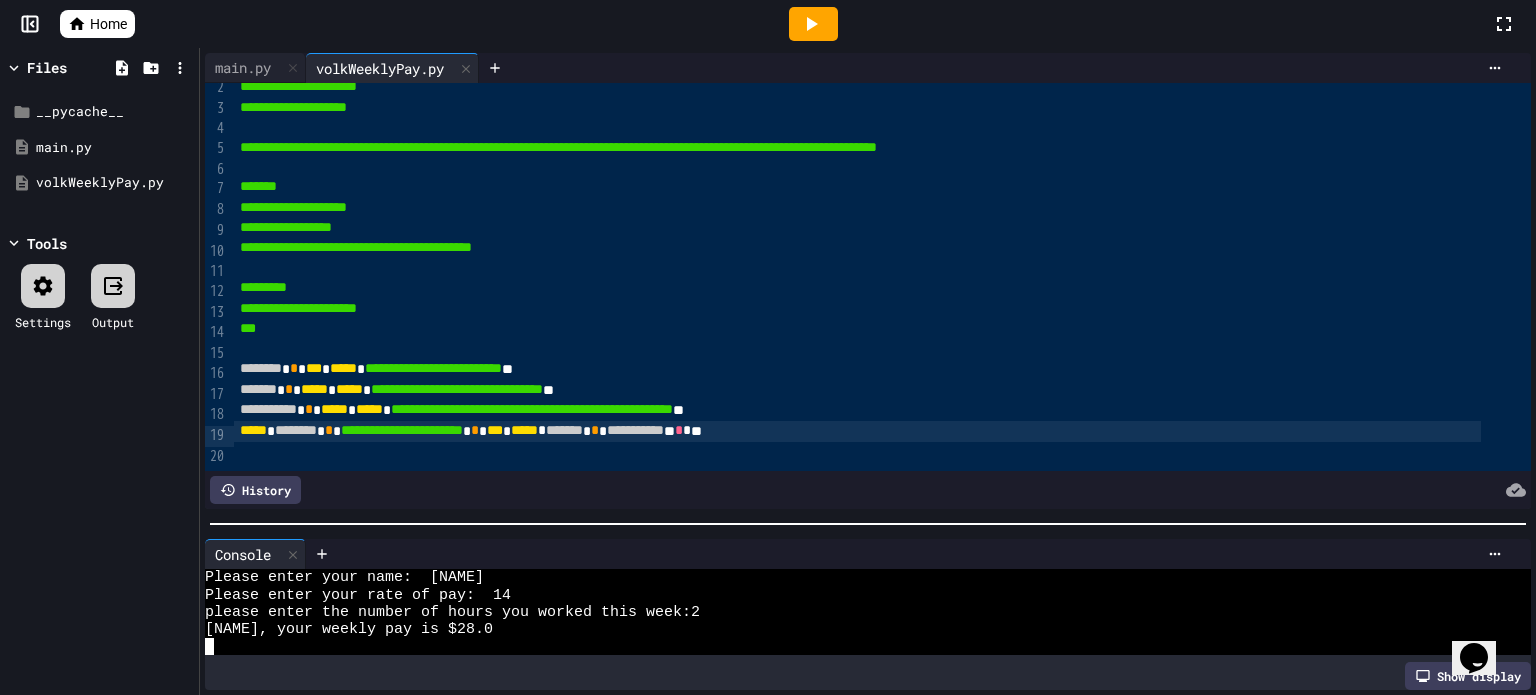 click on "*" at bounding box center (679, 430) 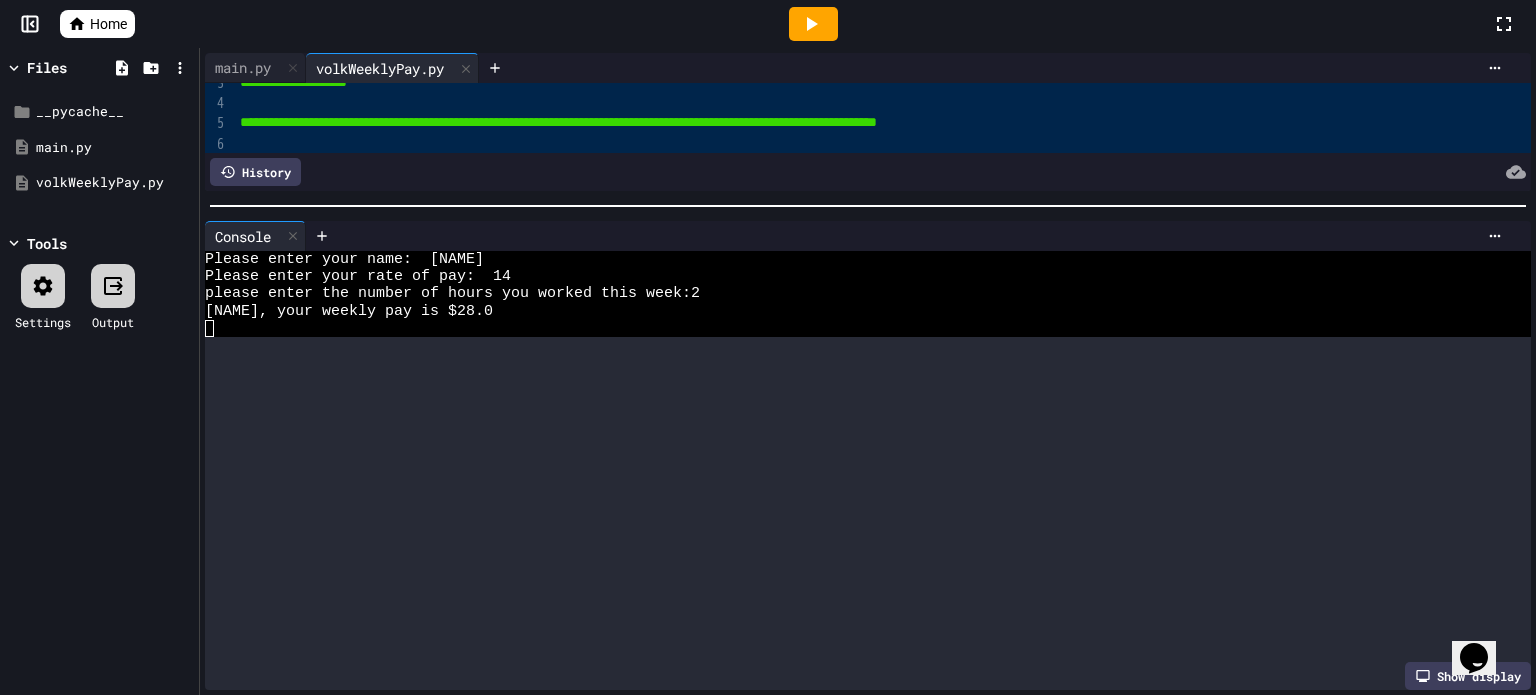 click on "**********" at bounding box center (868, 371) 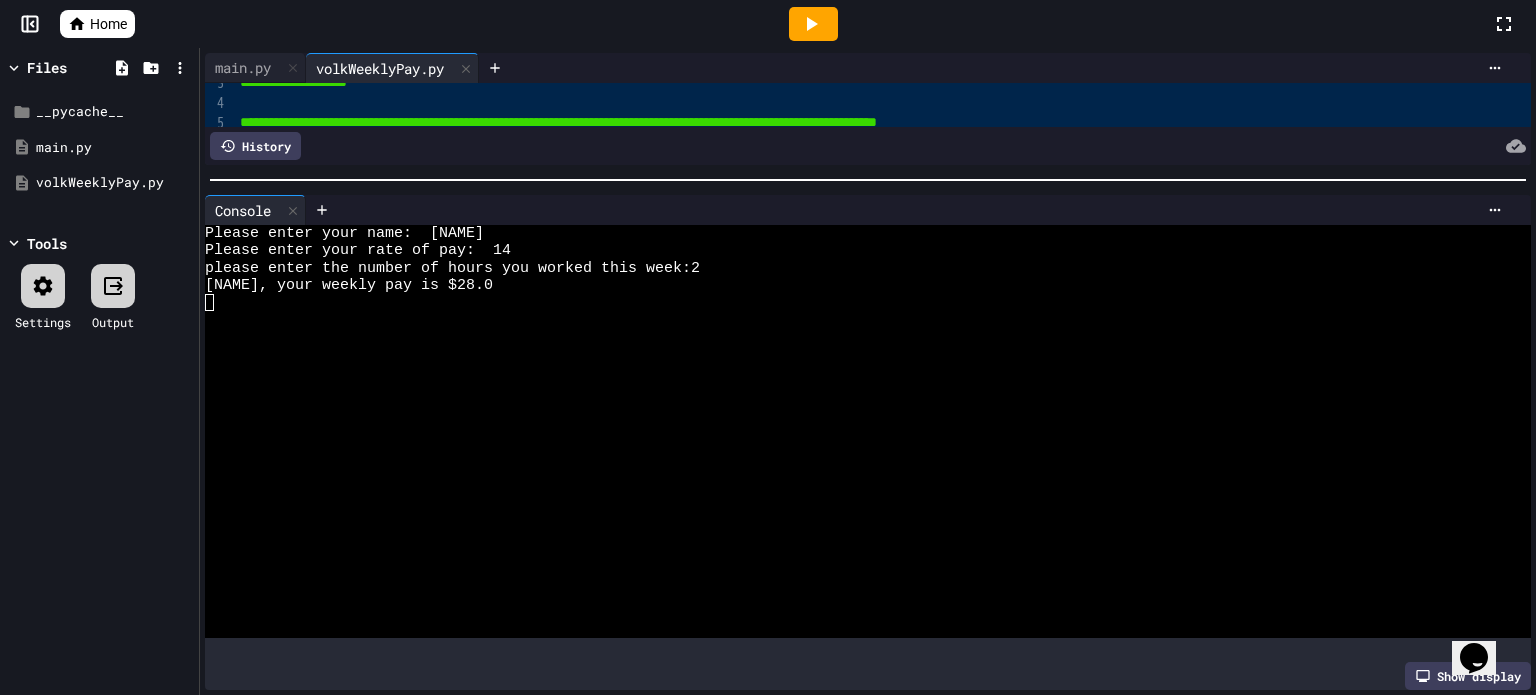 click 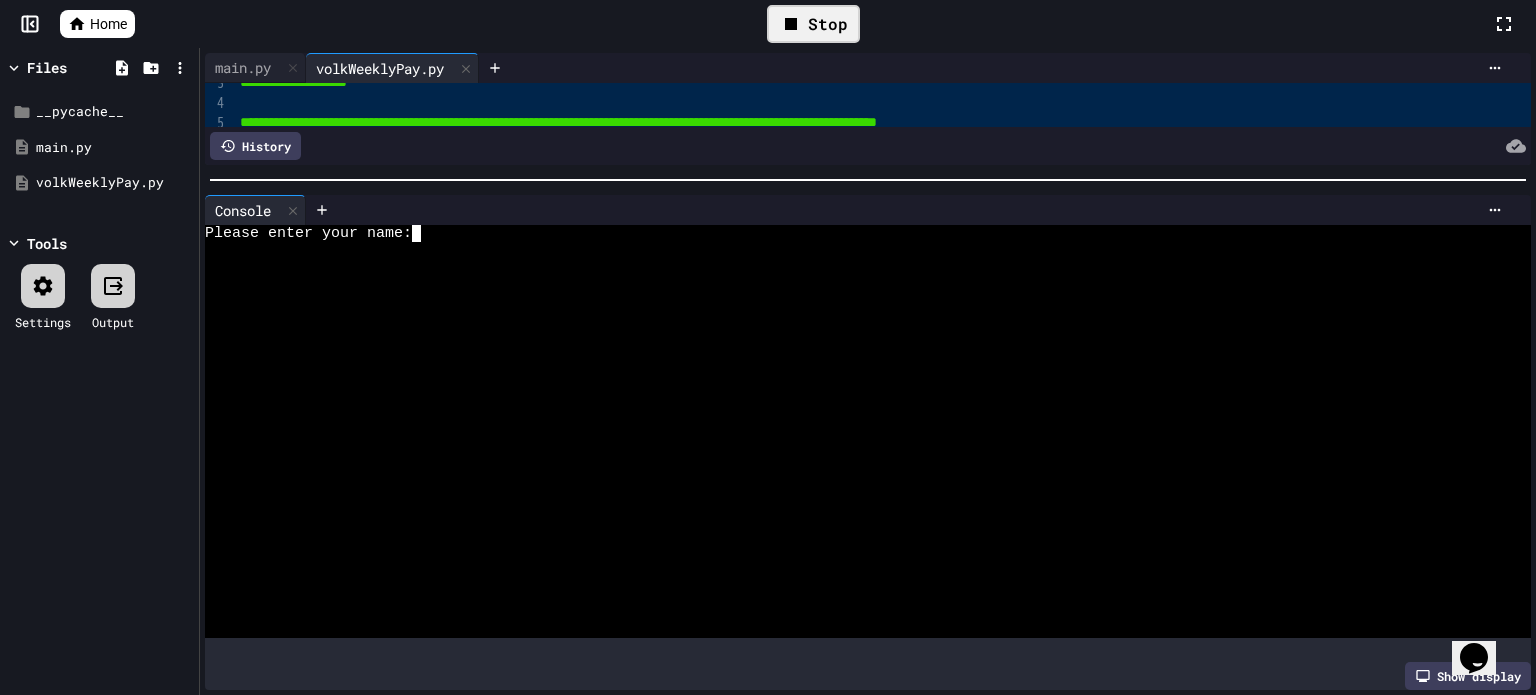 click at bounding box center (848, 285) 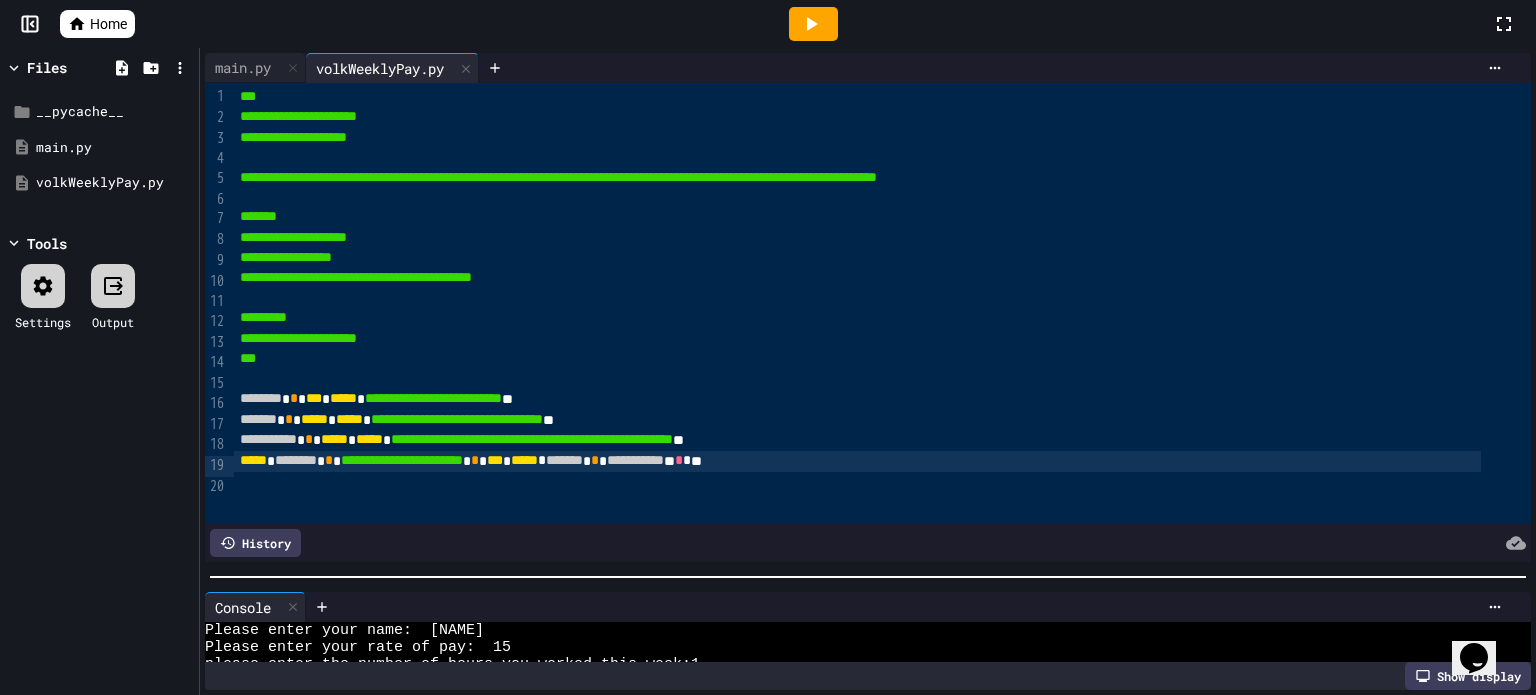 scroll, scrollTop: 0, scrollLeft: 0, axis: both 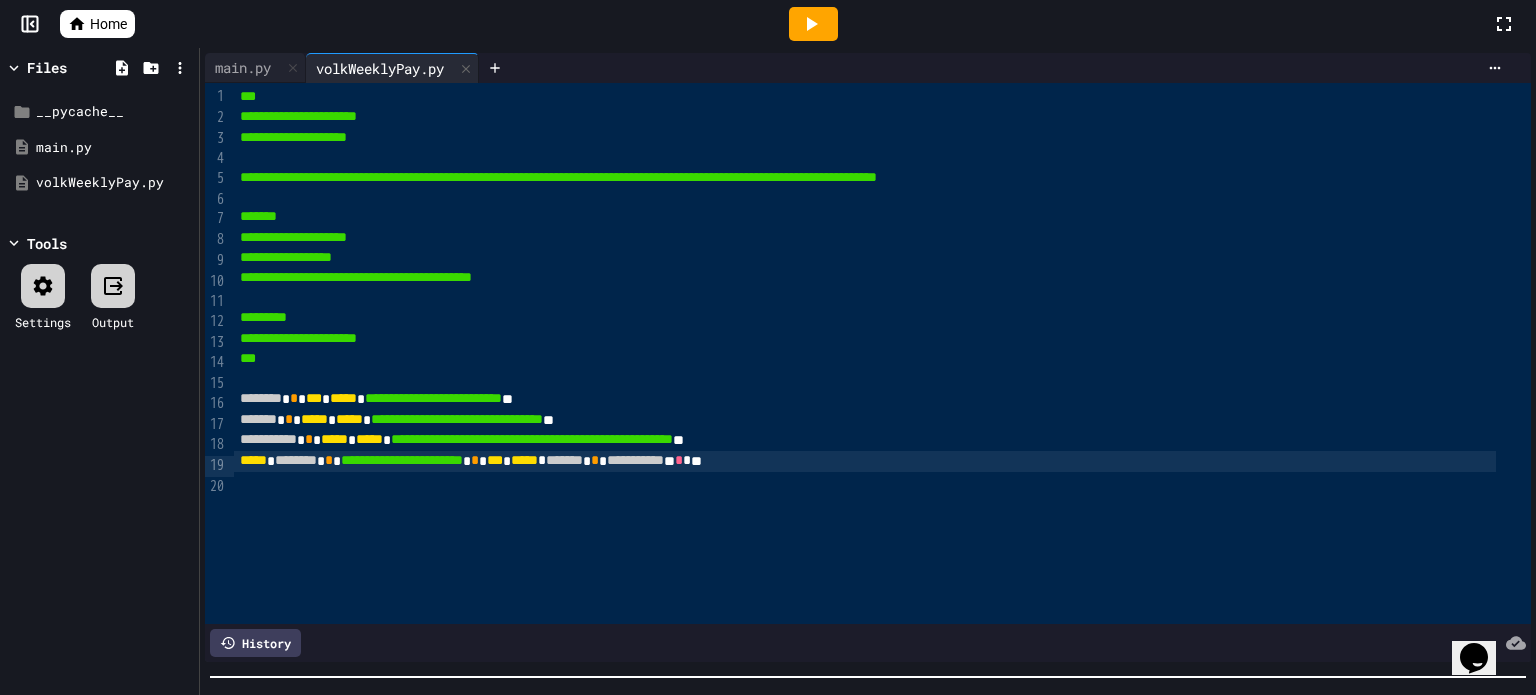 click on "********" at bounding box center (296, 460) 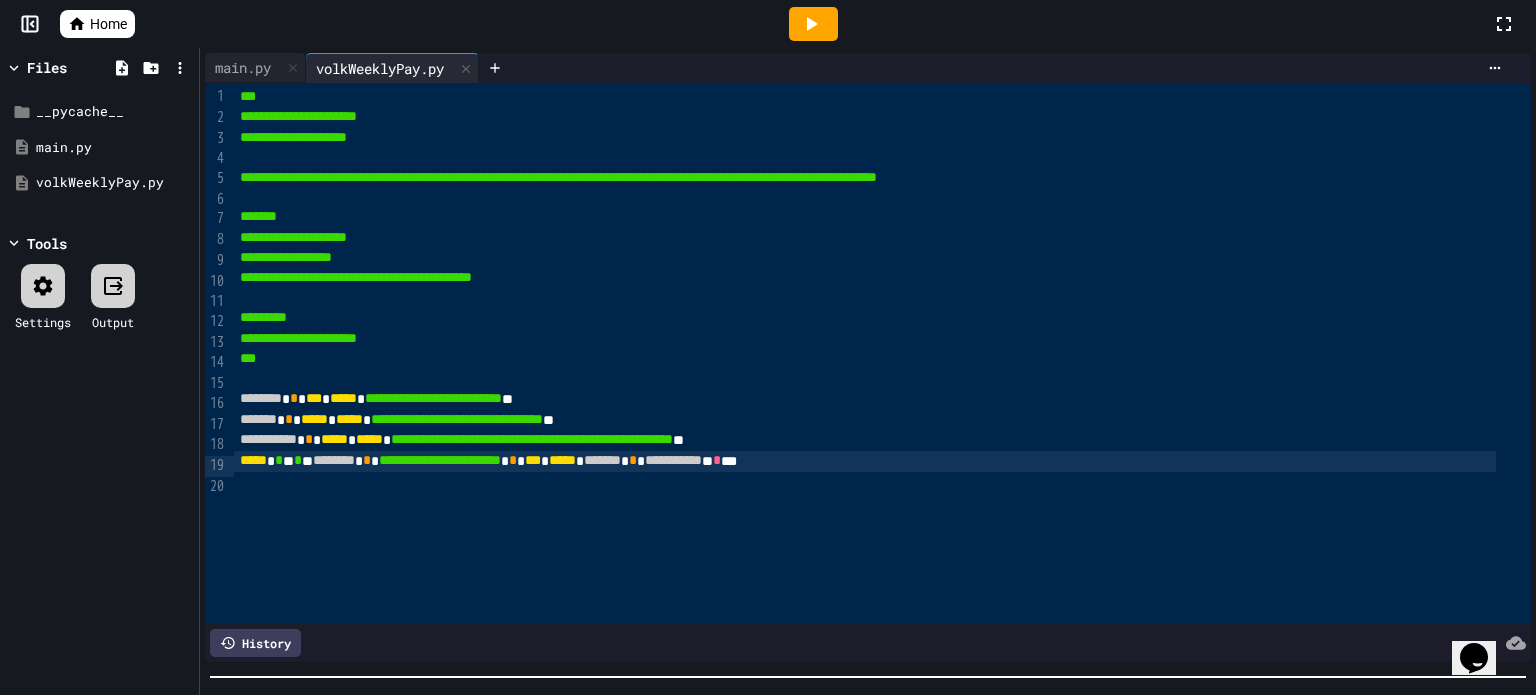 click on "**********" at bounding box center (440, 460) 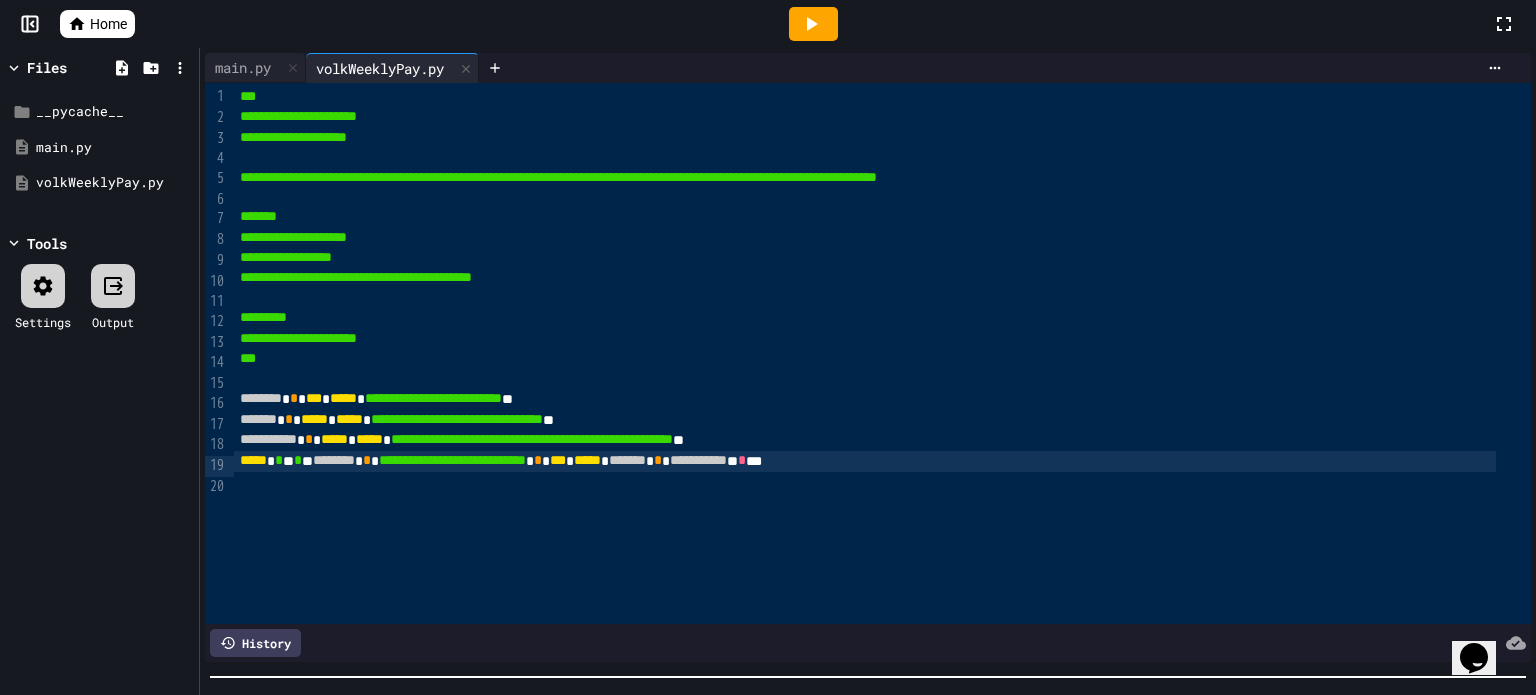 click on "***" at bounding box center [558, 460] 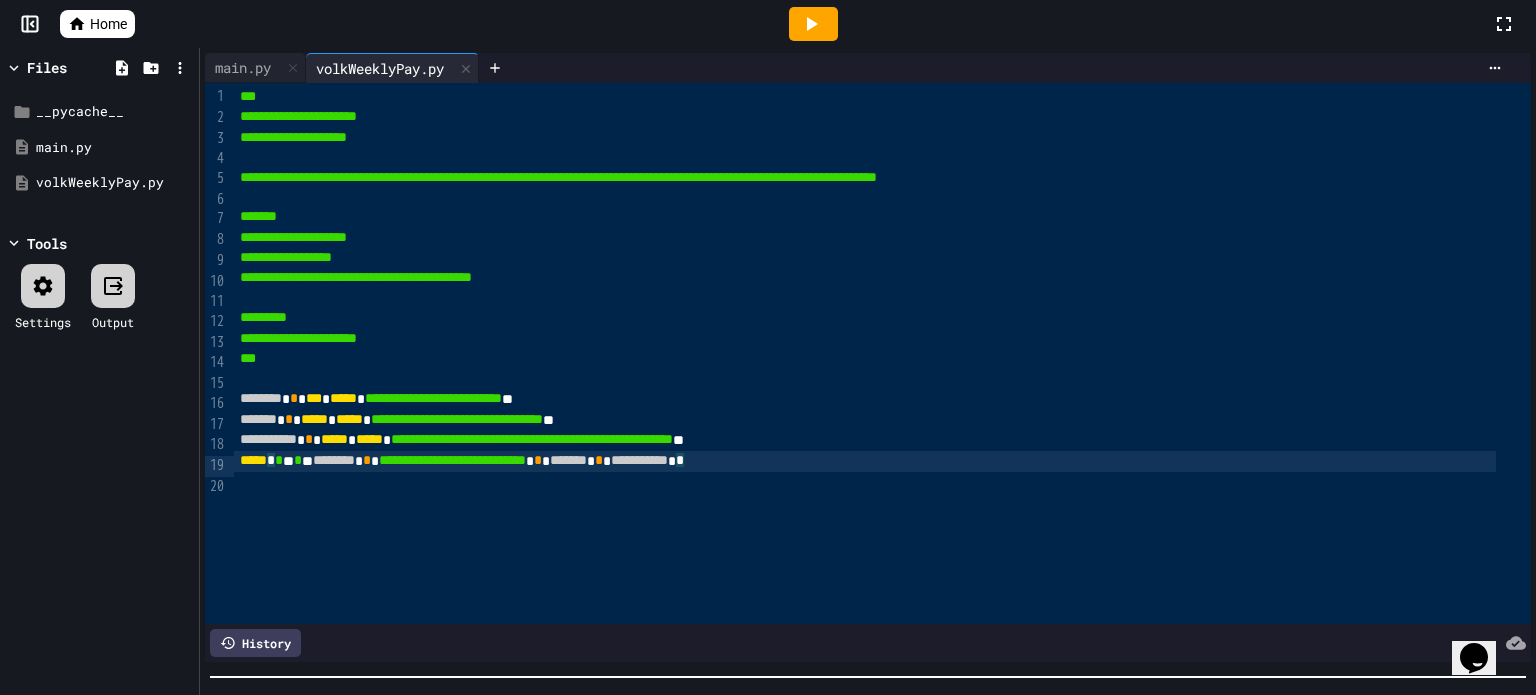 click 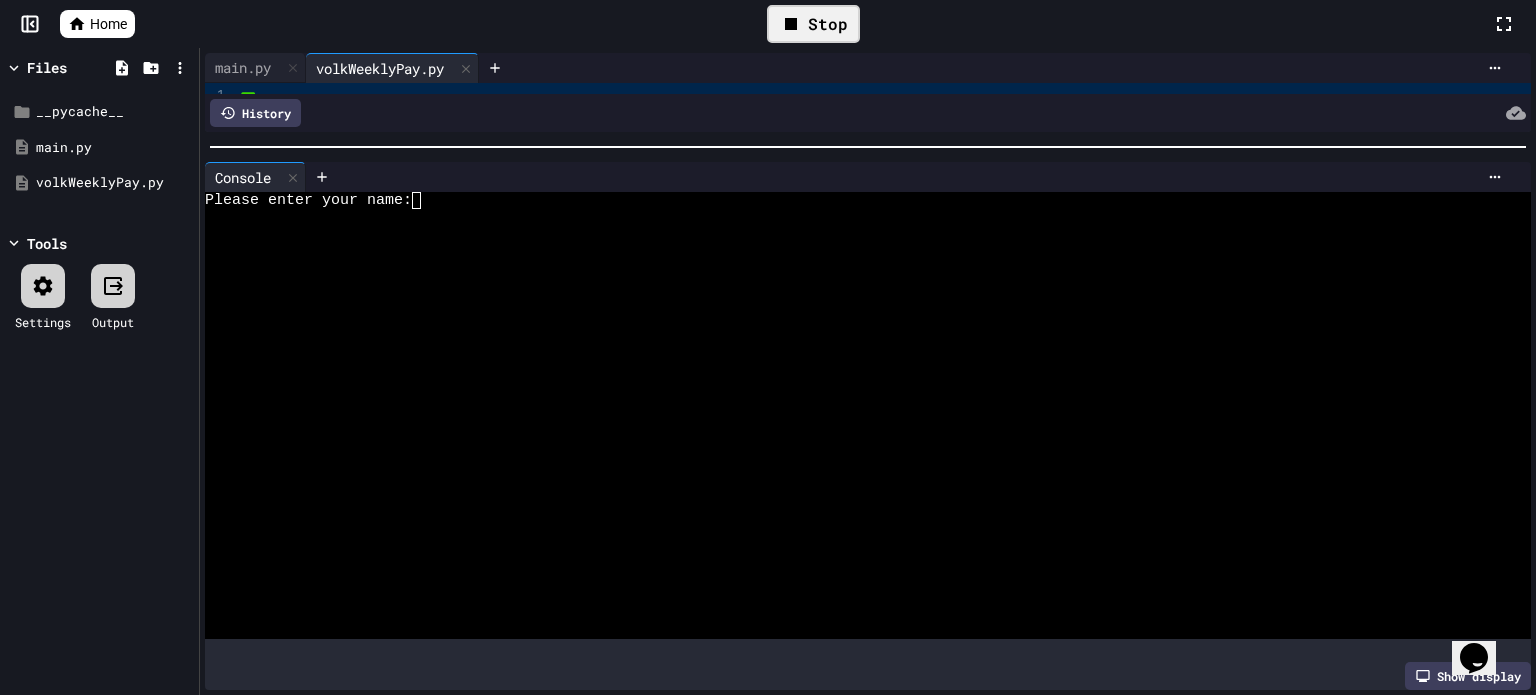 click on "**********" at bounding box center [768, 347] 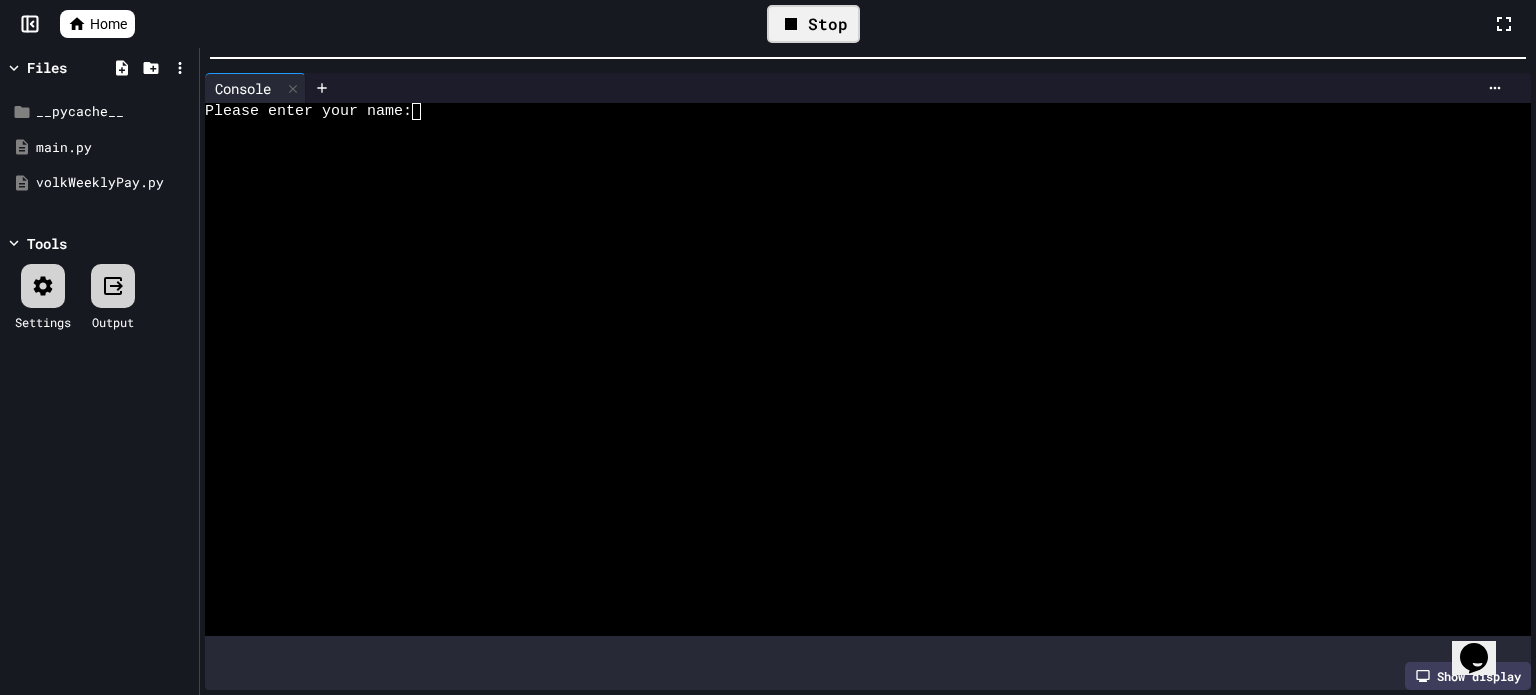 click at bounding box center [848, 163] 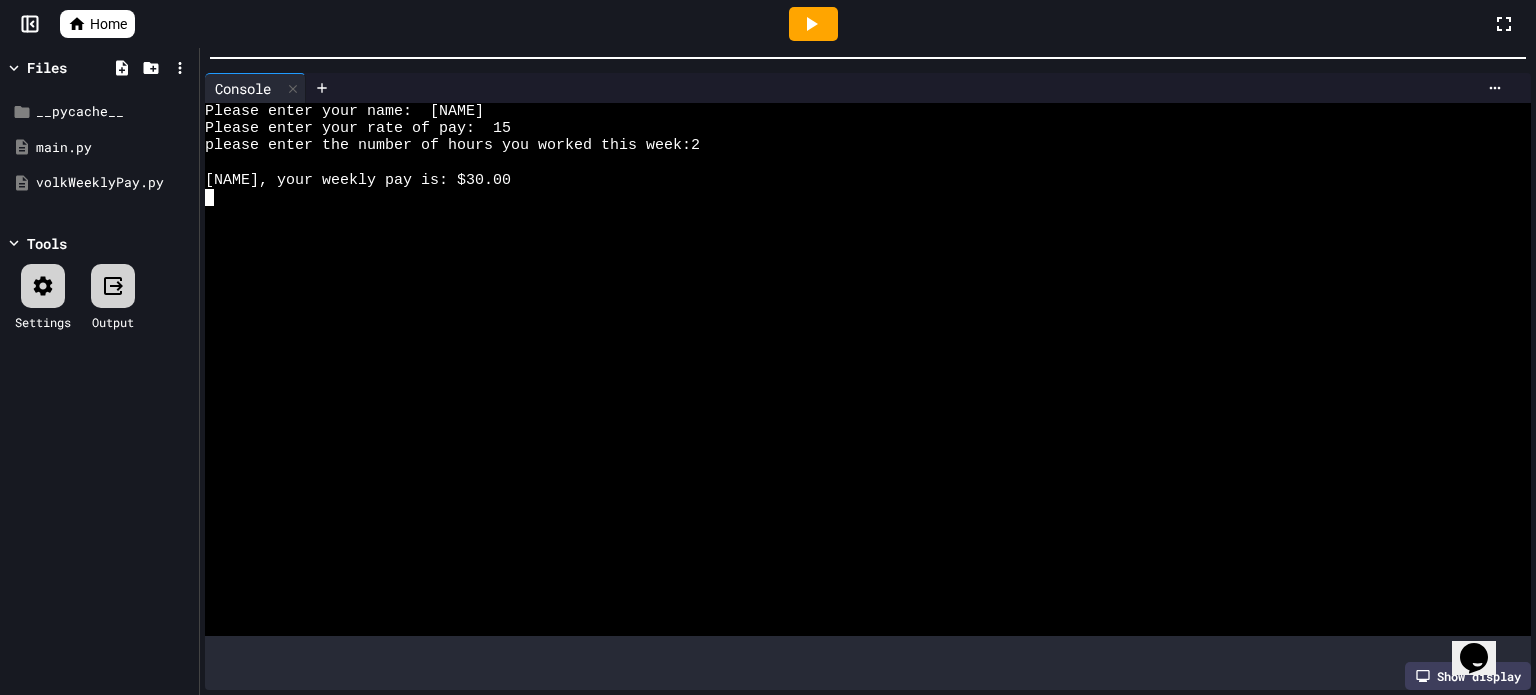 click 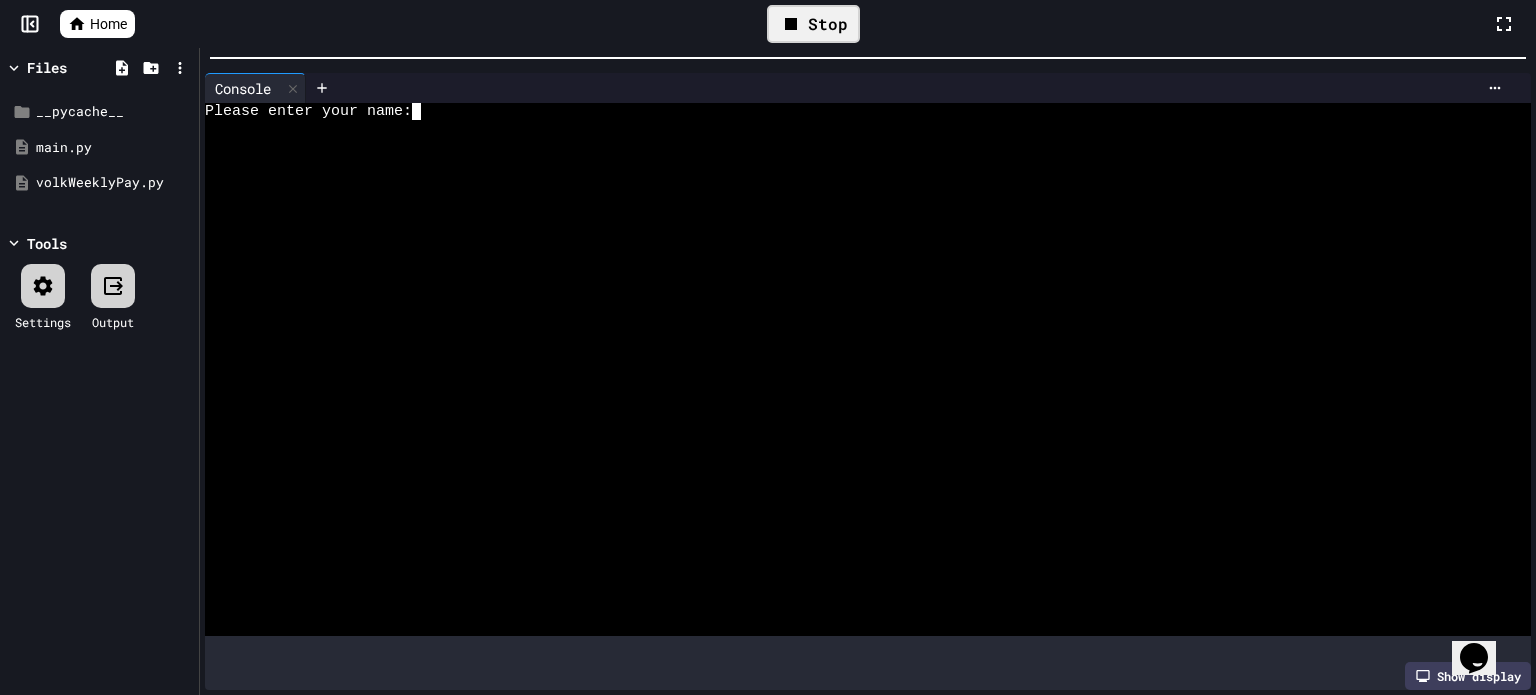 click at bounding box center [848, 197] 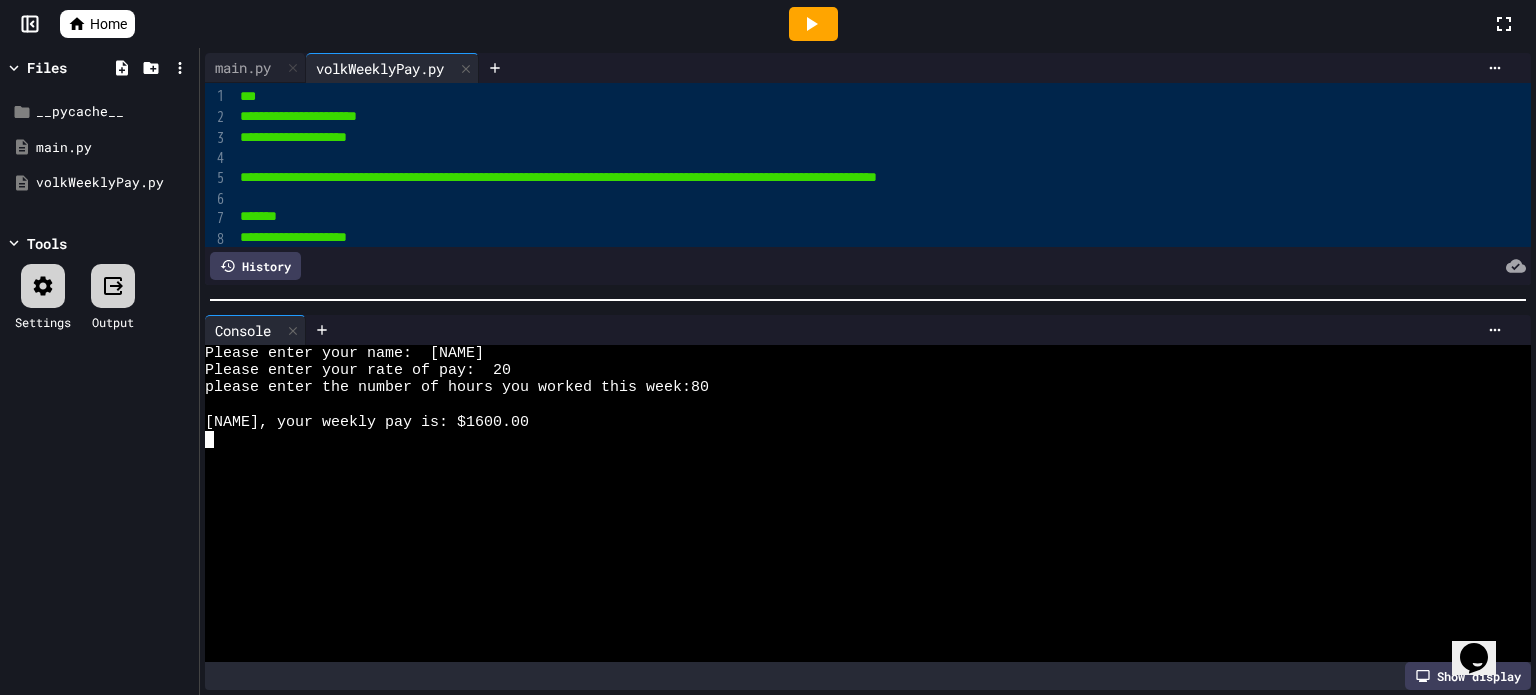 click on "**********" at bounding box center (868, 371) 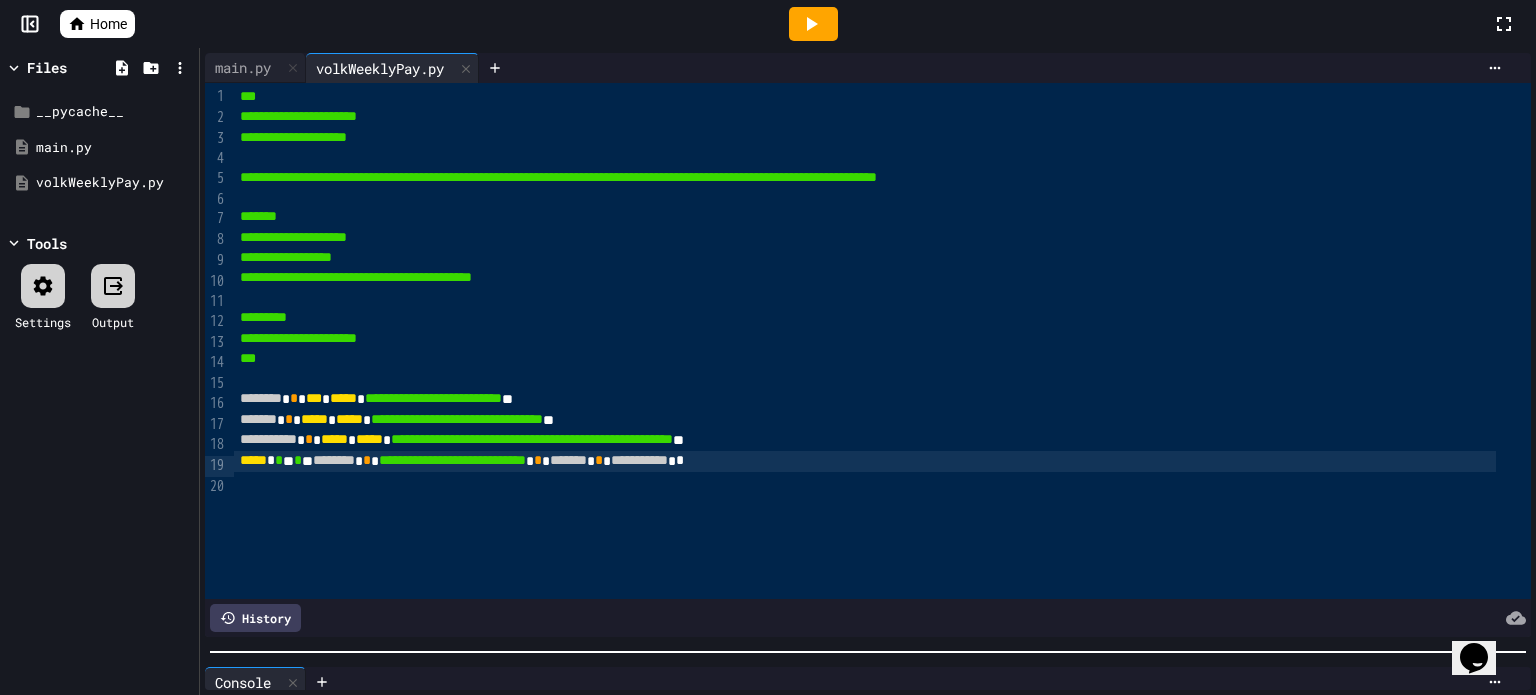 click on "**********" at bounding box center [882, 117] 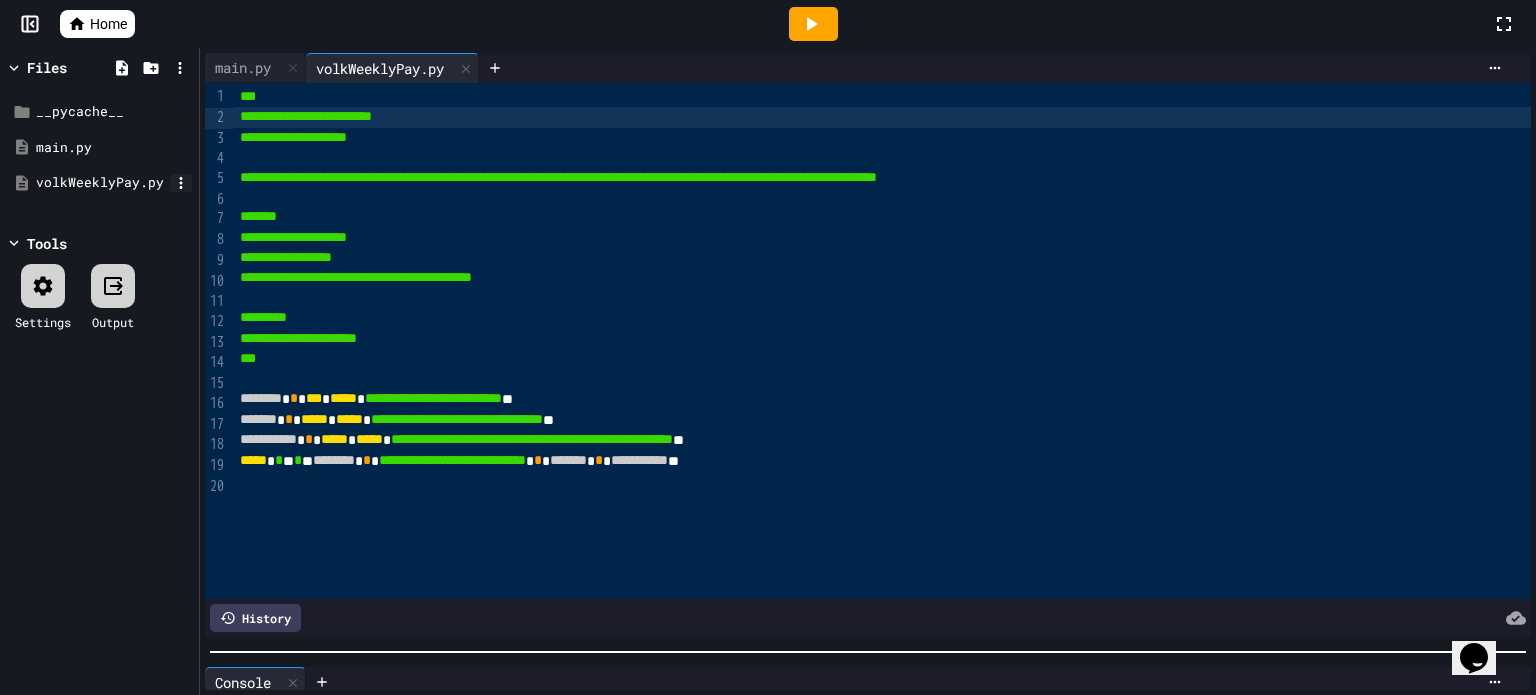 click 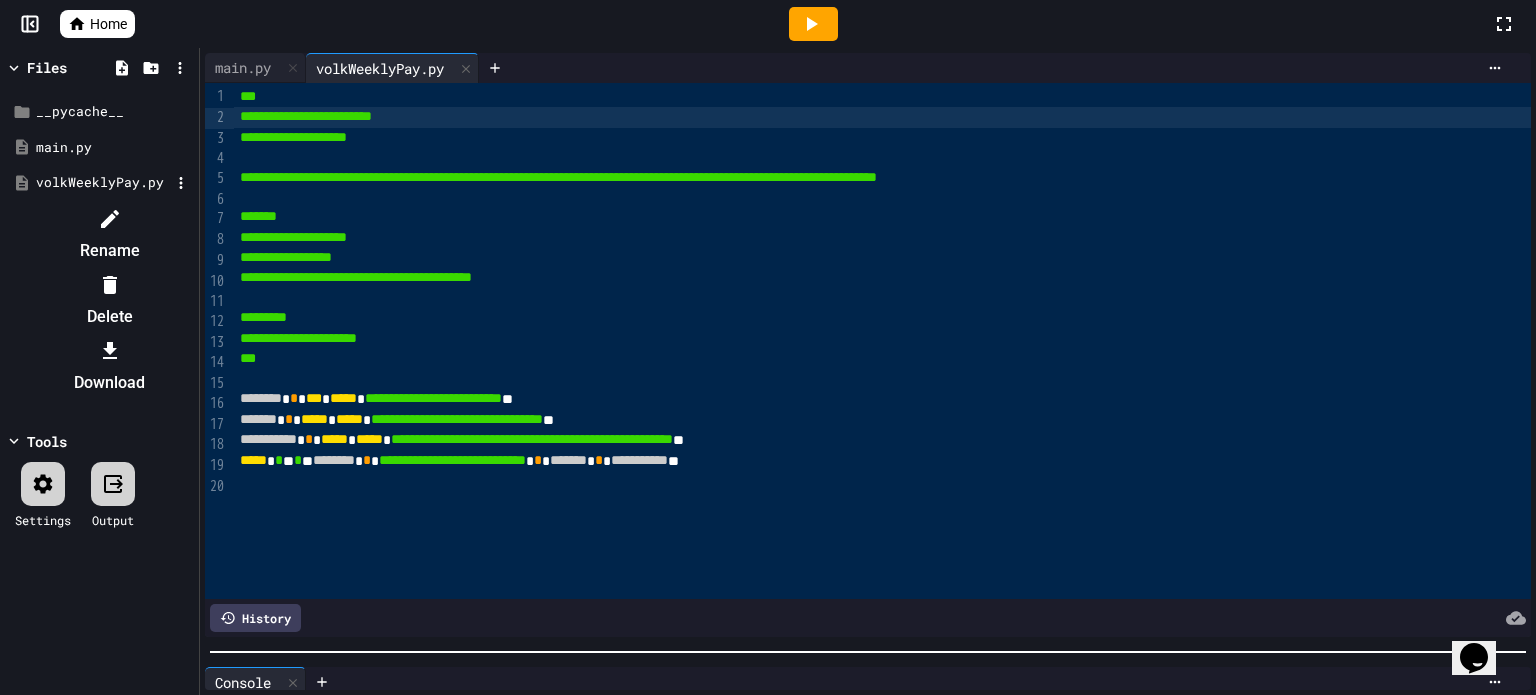 click on "Download" at bounding box center [109, 367] 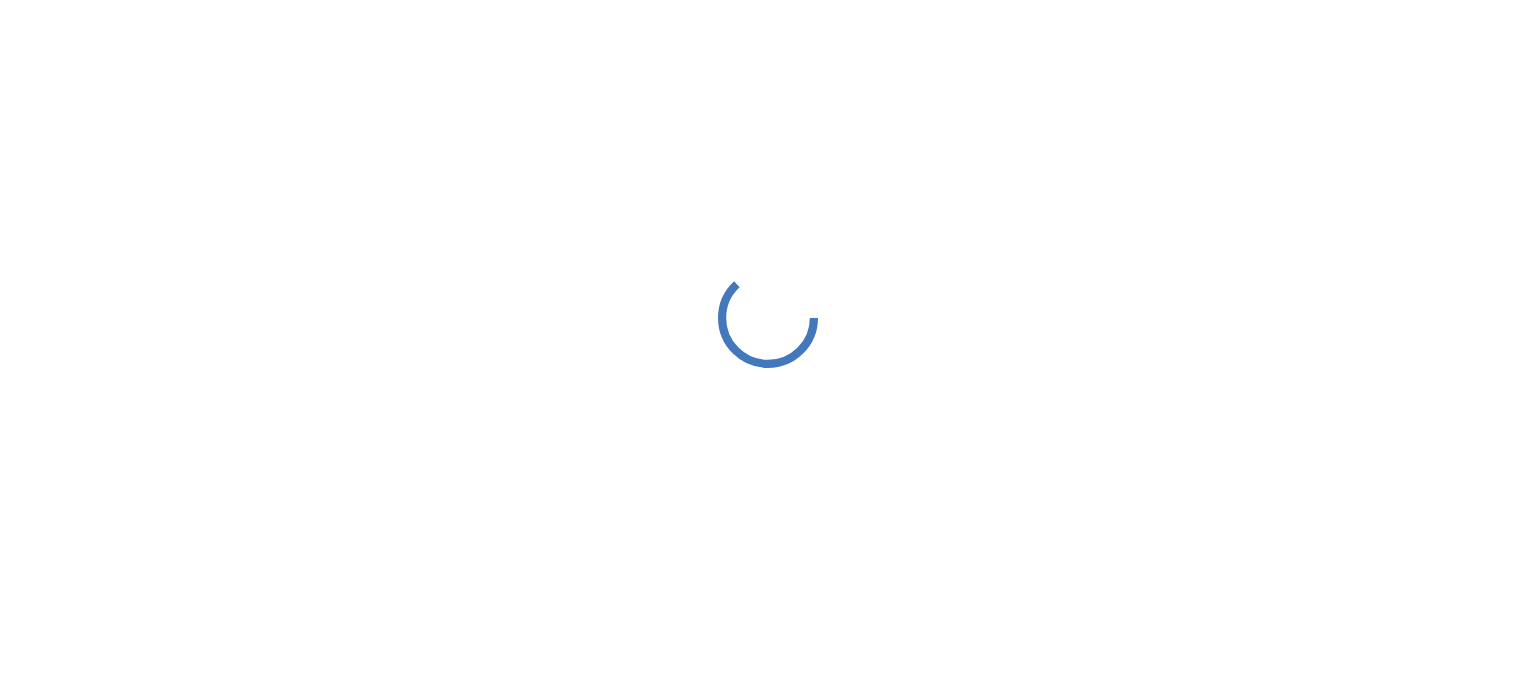 scroll, scrollTop: 0, scrollLeft: 0, axis: both 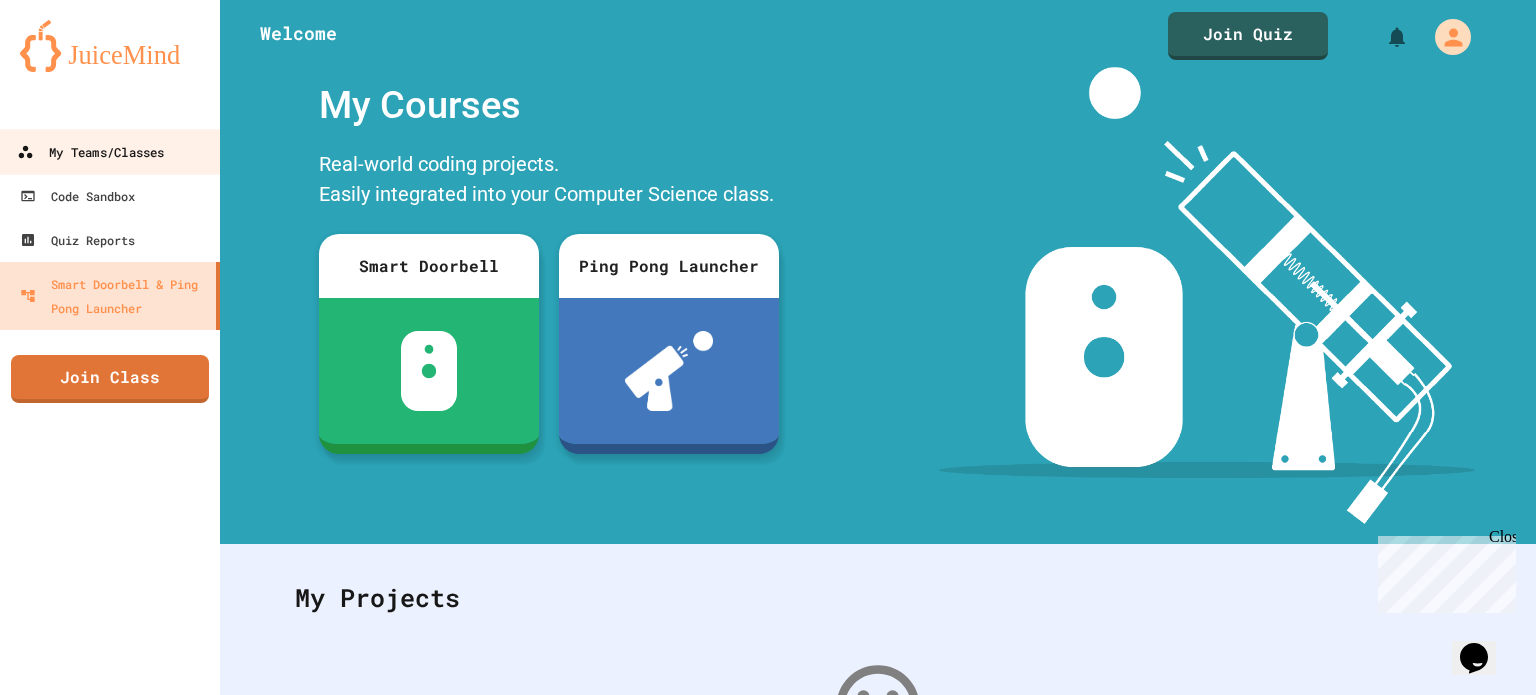 click on "My Teams/Classes" at bounding box center [90, 152] 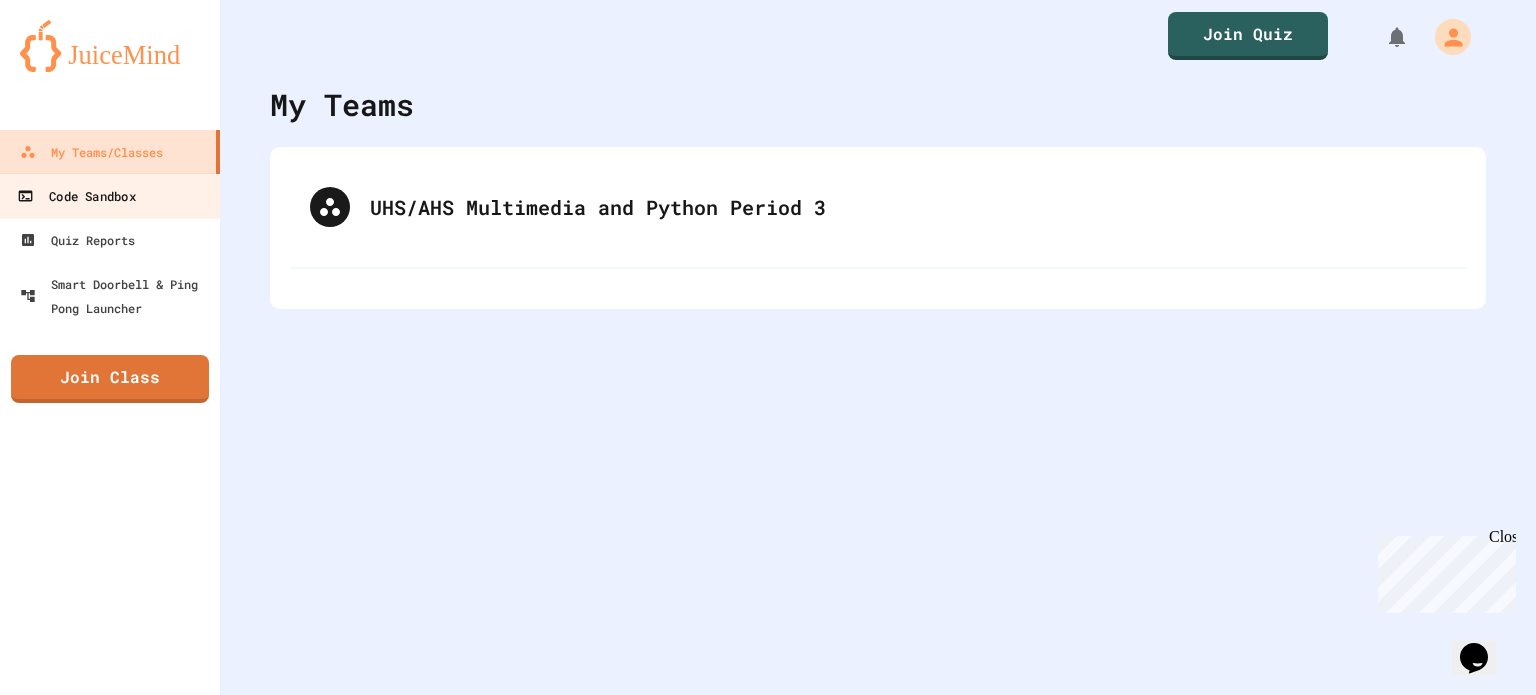click on "Code Sandbox" at bounding box center [110, 195] 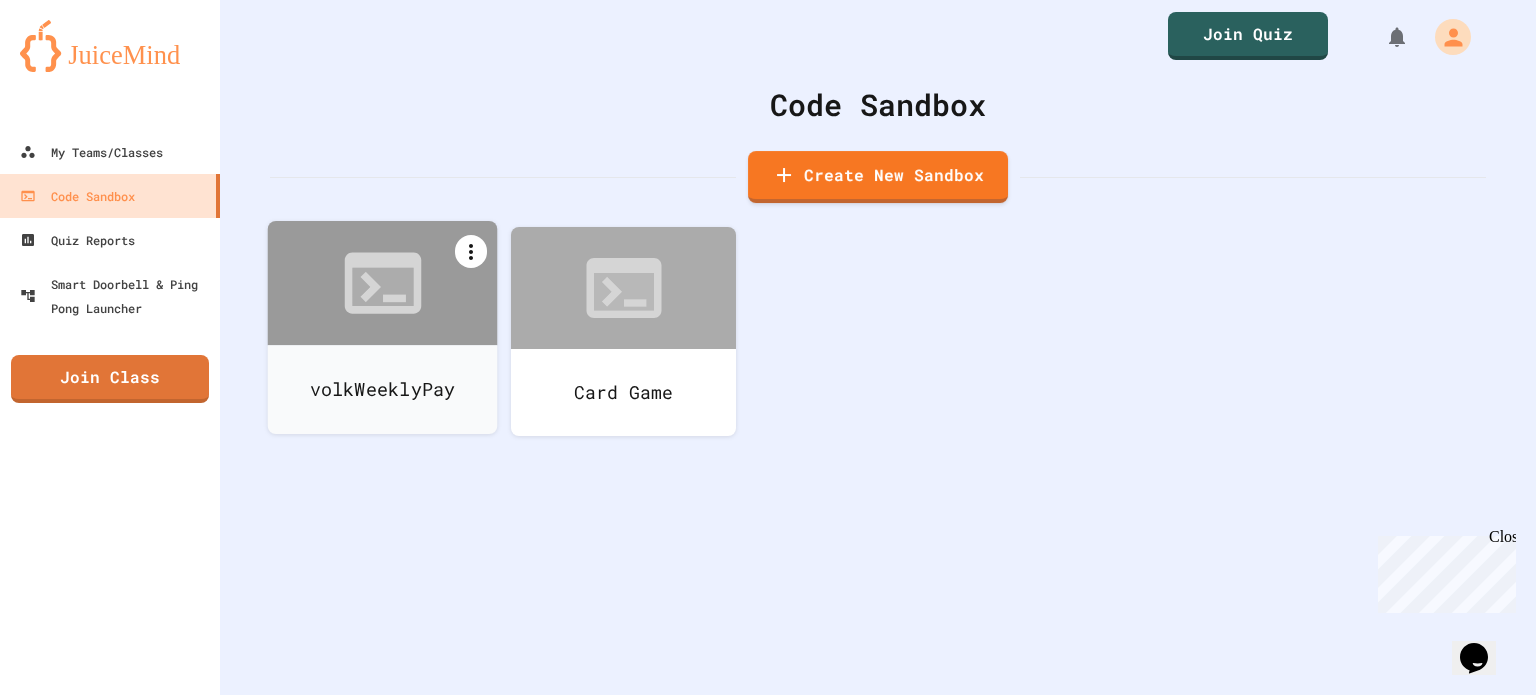 click 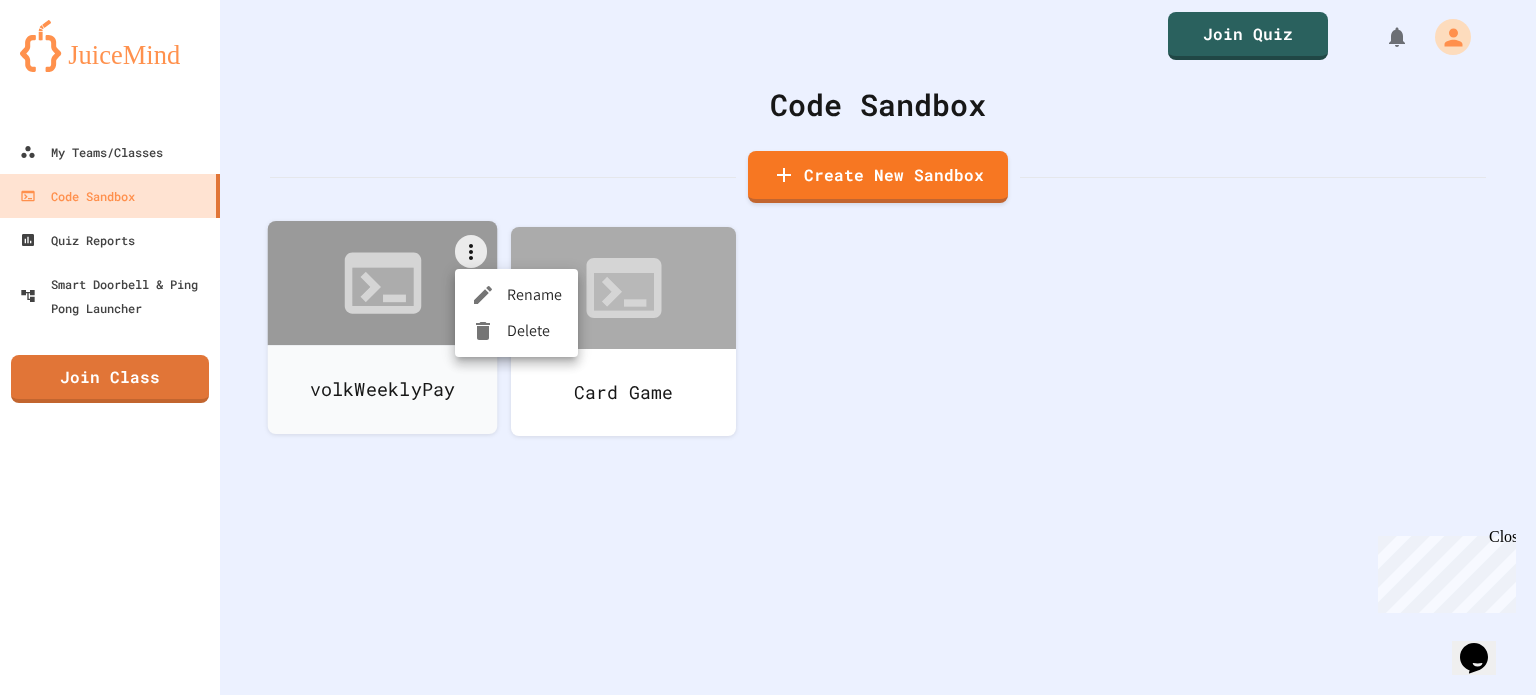 click on "Delete" at bounding box center [516, 331] 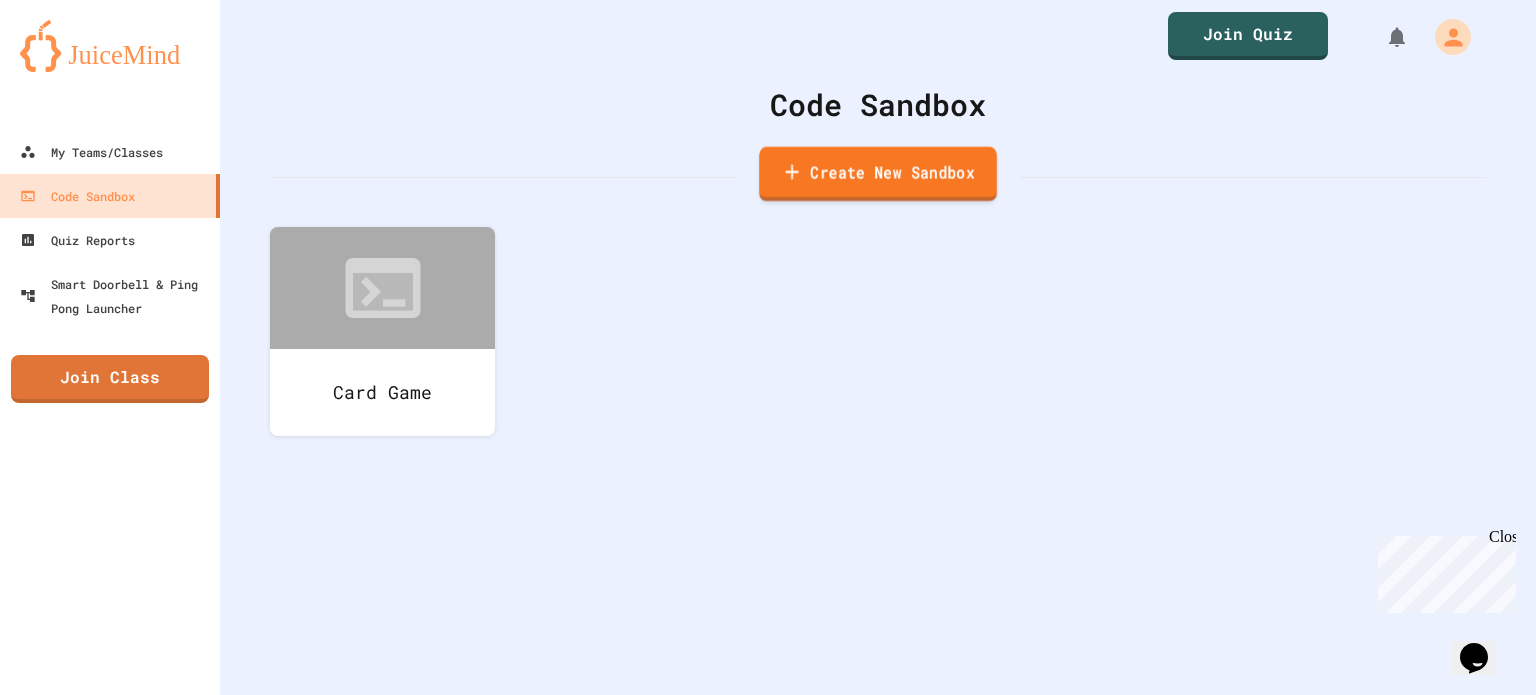 click on "Create New Sandbox" at bounding box center [878, 174] 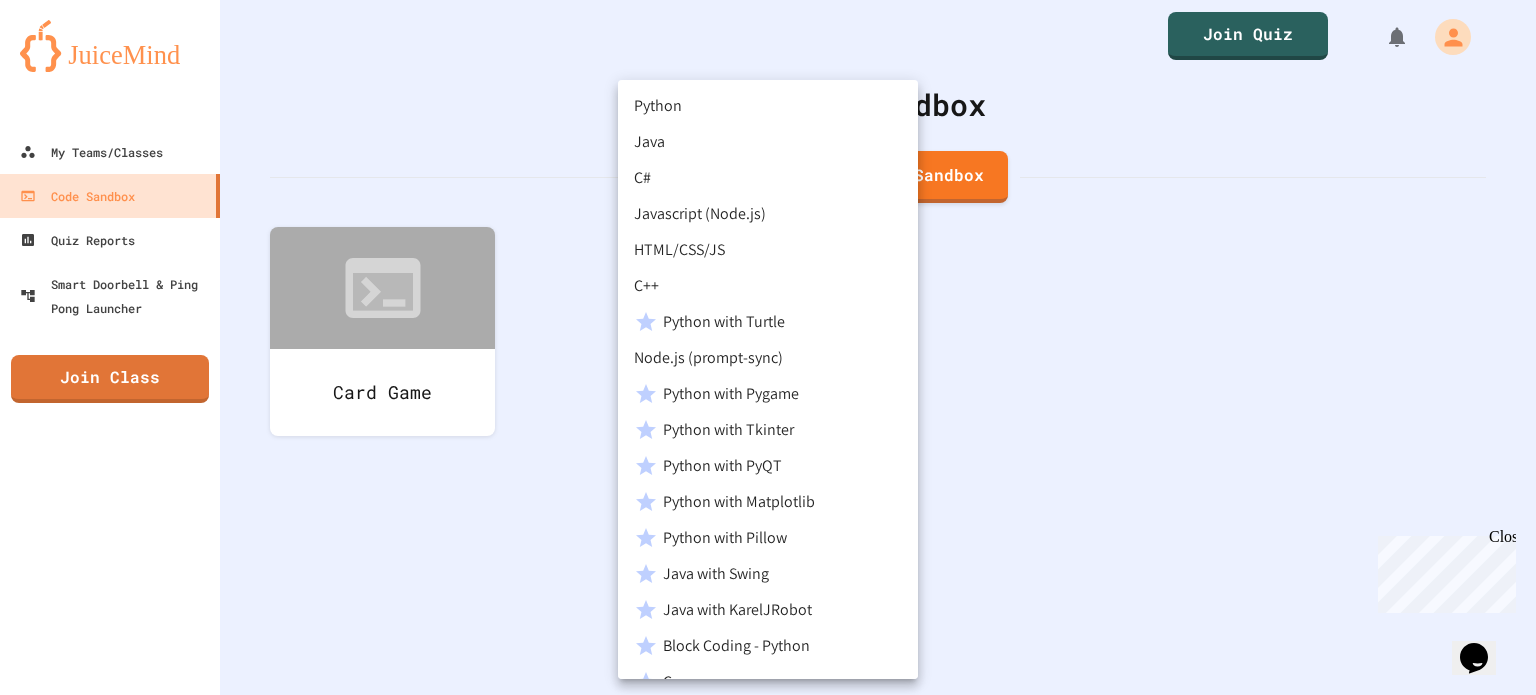 click on "We are updating our servers at 7PM EST on 3/11/2025. JuiceMind should continue to work as expected, but if you experience any issues, please chat with us. My Teams/Classes Code Sandbox Quiz Reports Smart Doorbell & Ping Pong Launcher Join Class Join Quiz Code Sandbox  Create New Sandbox Card Game
Create a new Sandbox Sandbox Language ​ Sandbox Language Create Sandbox Python Java C# Javascript (Node.js) HTML/CSS/JS C++ Python with Turtle Node.js (prompt-sync) Python with Pygame Python with Tkinter Python with PyQT Python with Matplotlib Python with Pillow Java with Swing Java with KarelJRobot Block Coding - Python C p5.js" at bounding box center (768, 347) 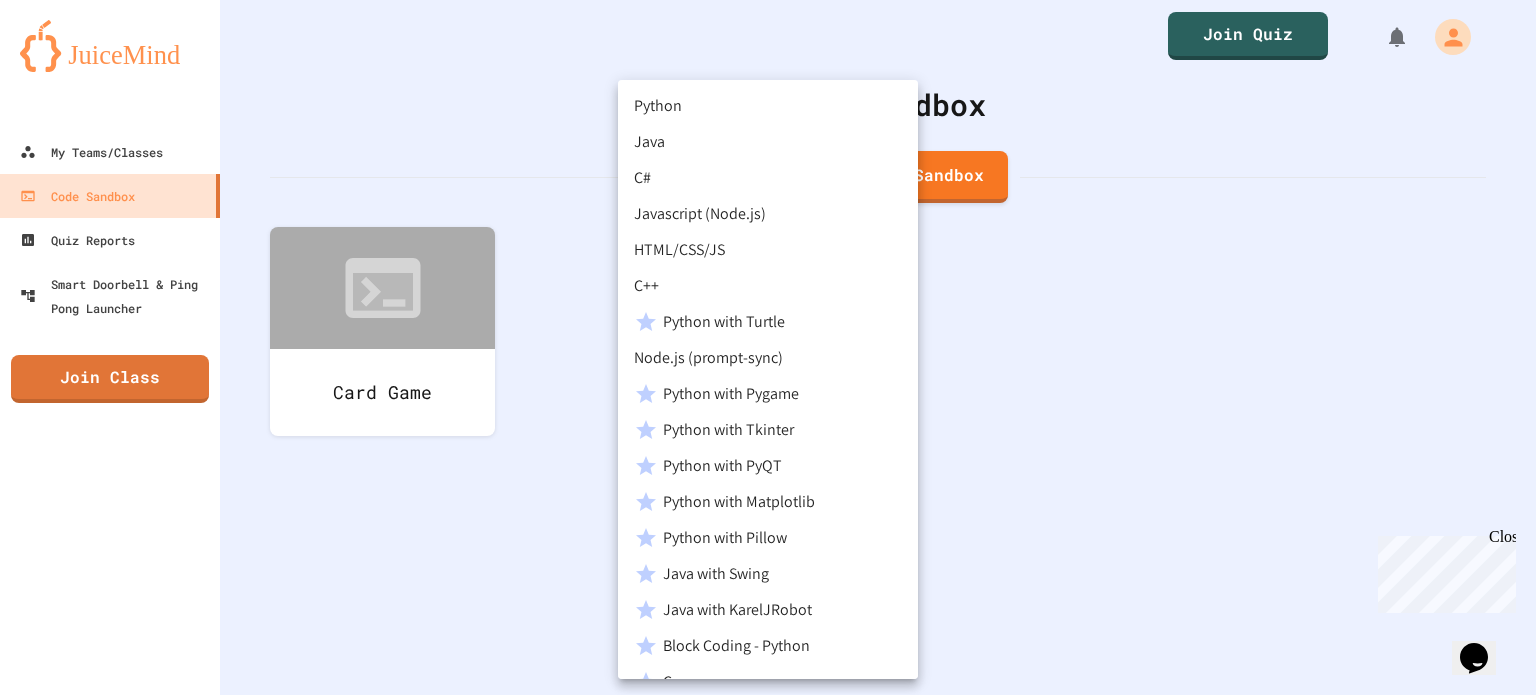 click on "Java" at bounding box center [768, 142] 